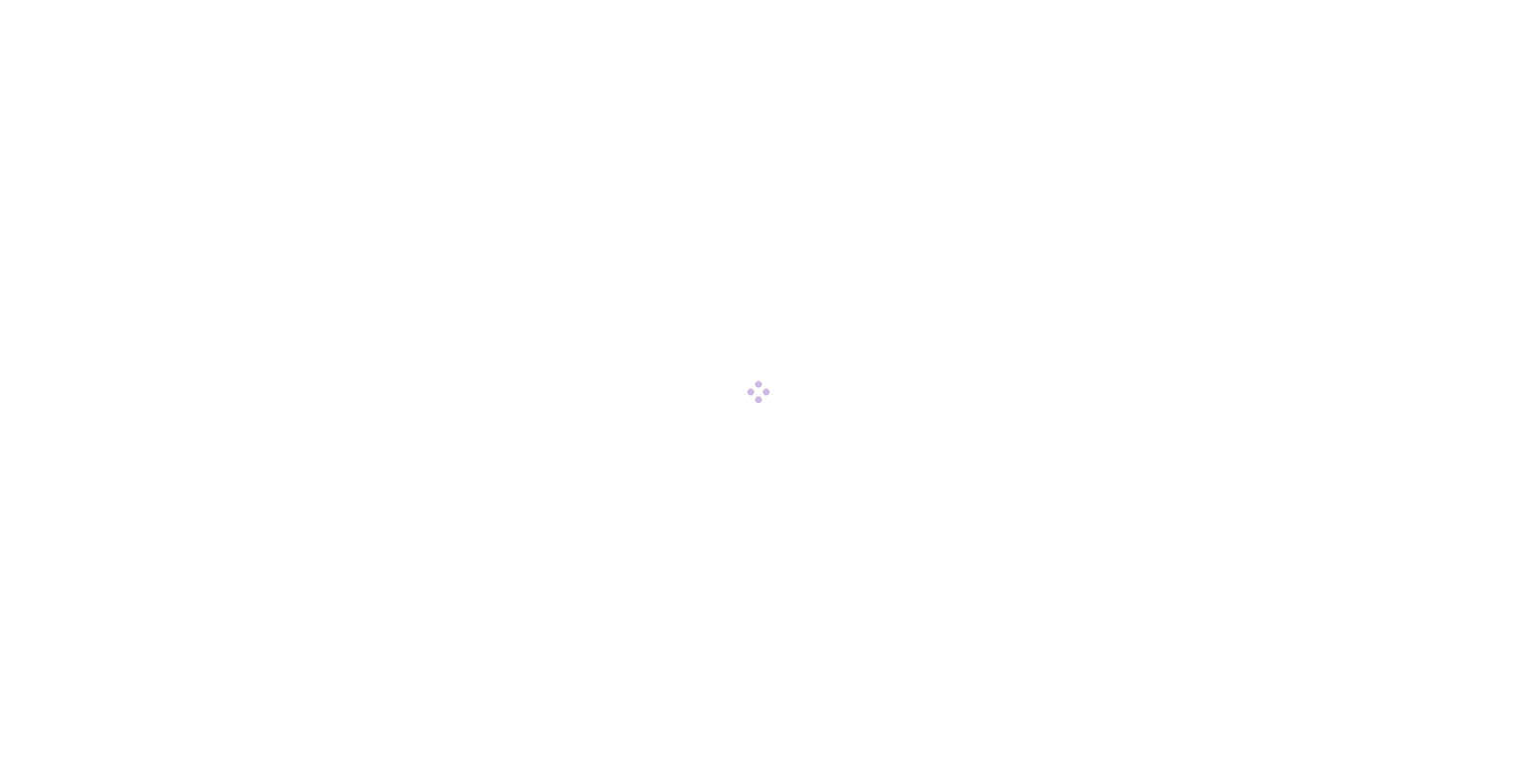 scroll, scrollTop: 0, scrollLeft: 0, axis: both 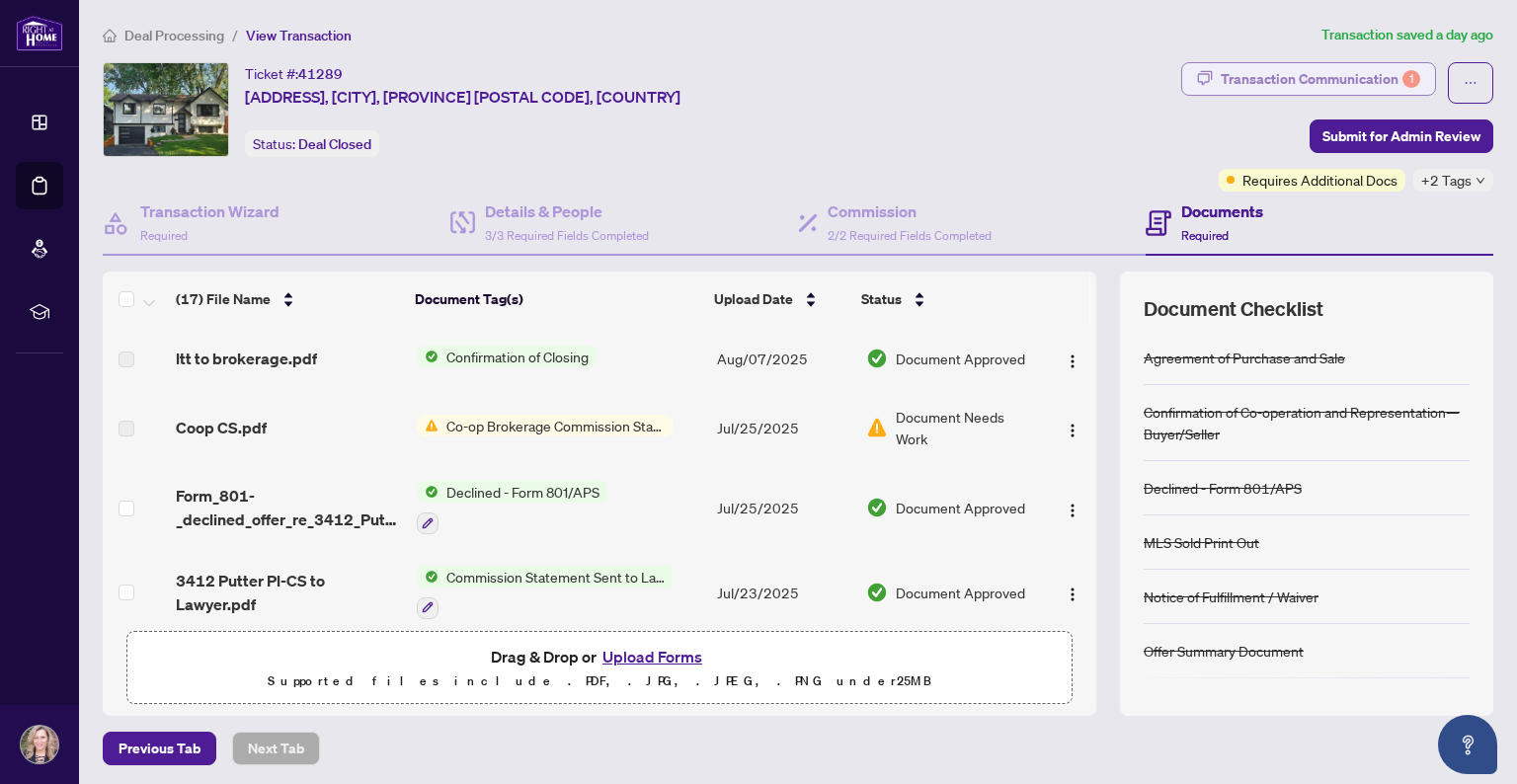 click on "Transaction Communication 1" at bounding box center [1320, 79] 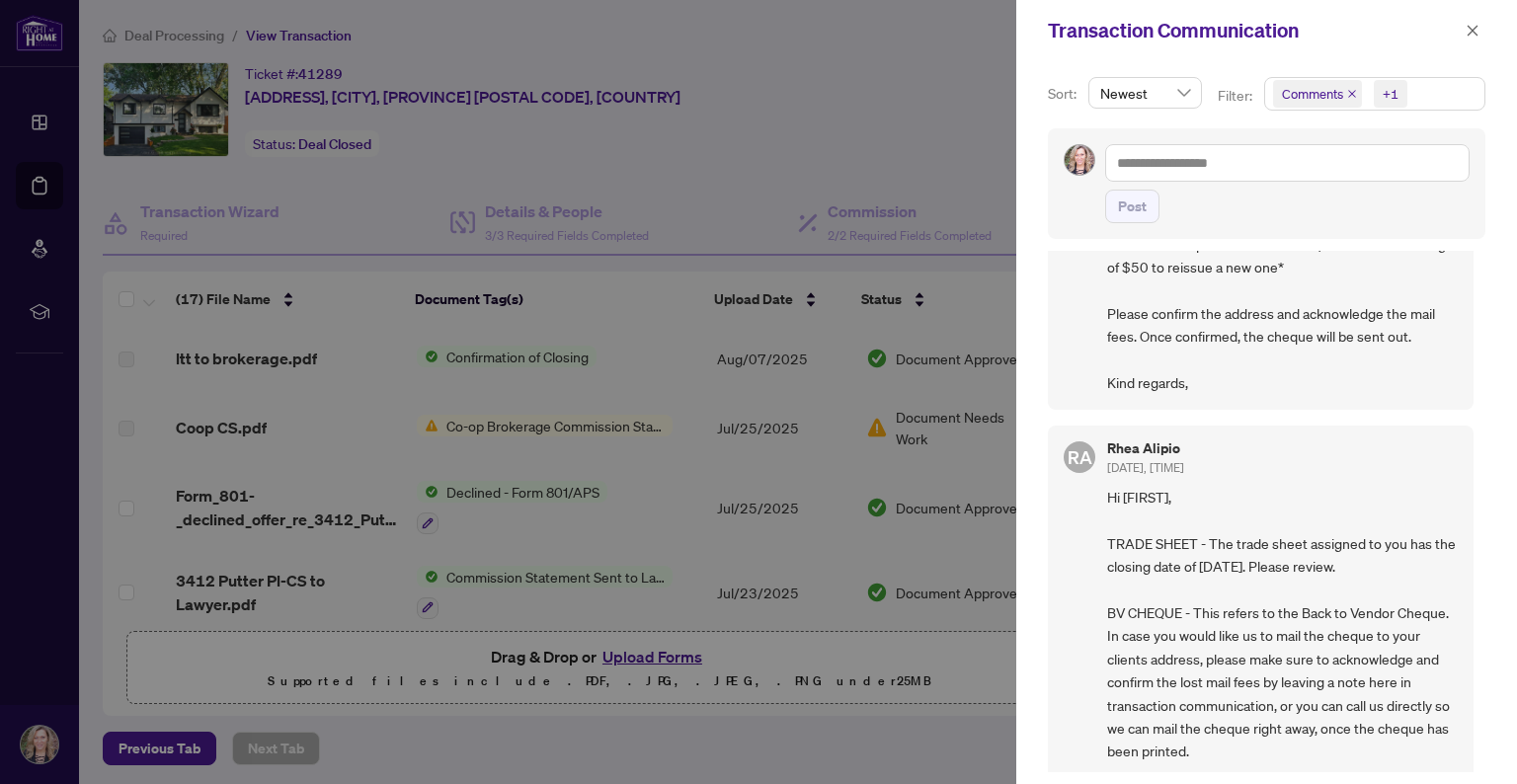 scroll, scrollTop: 0, scrollLeft: 0, axis: both 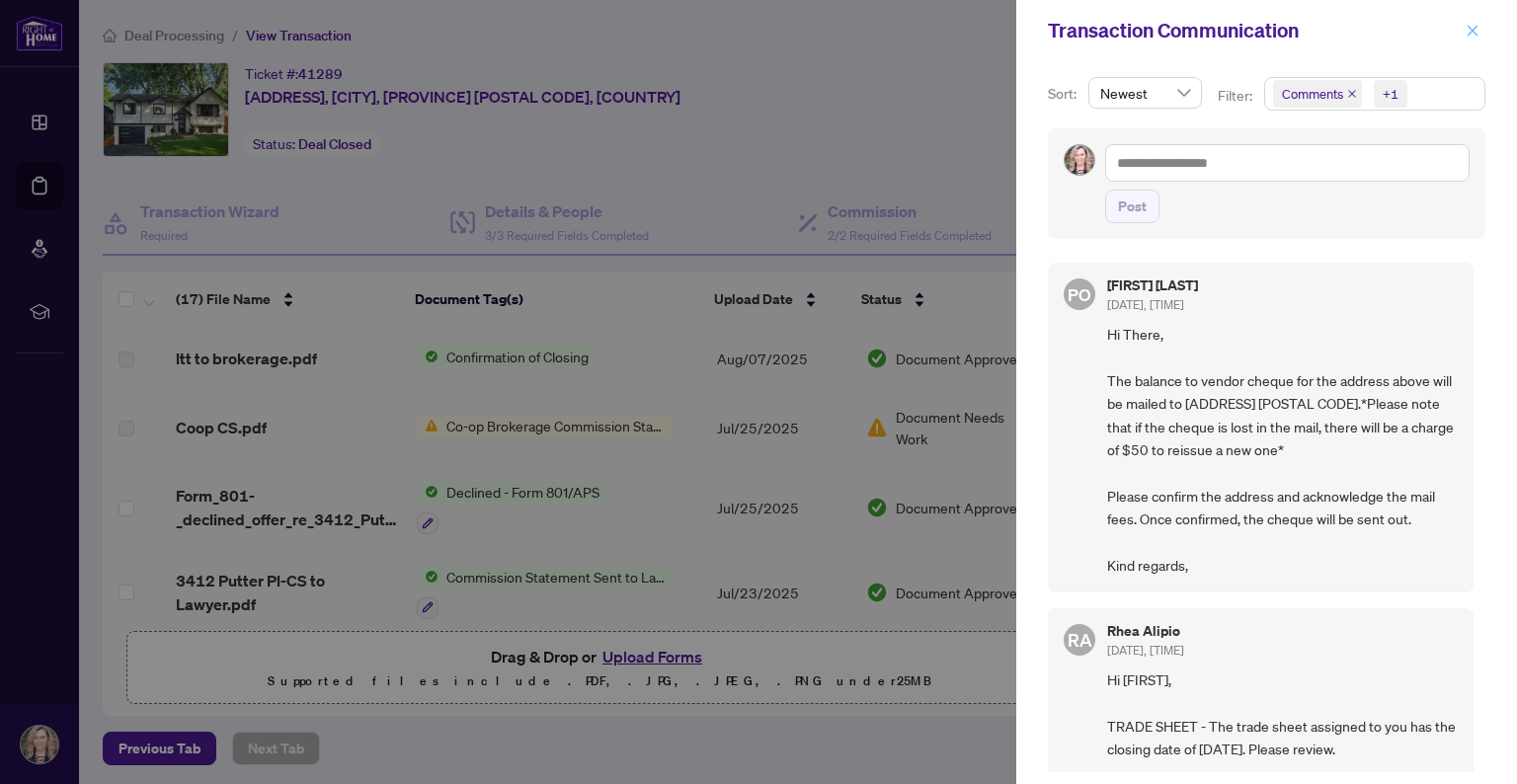 click 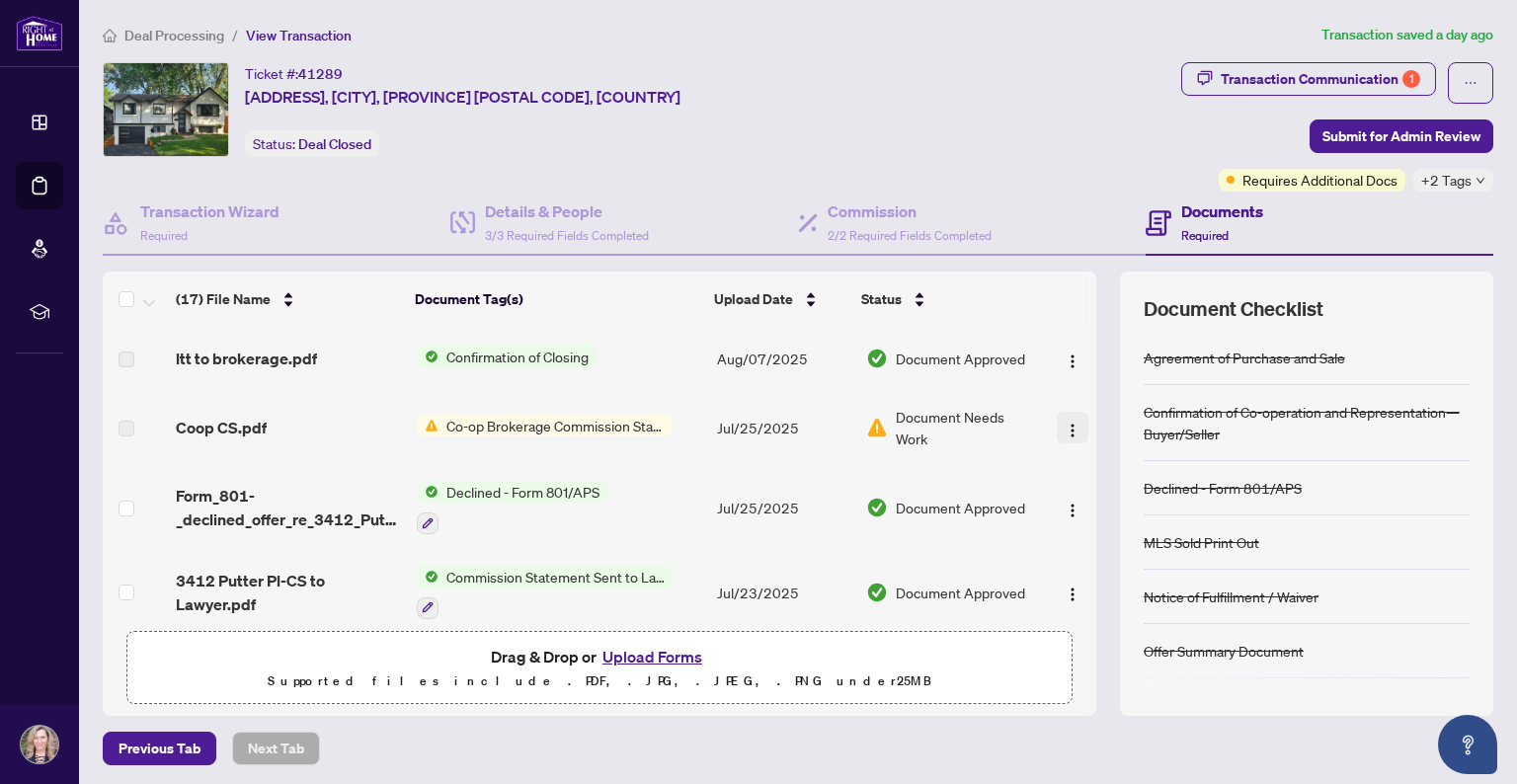click at bounding box center [1073, 431] 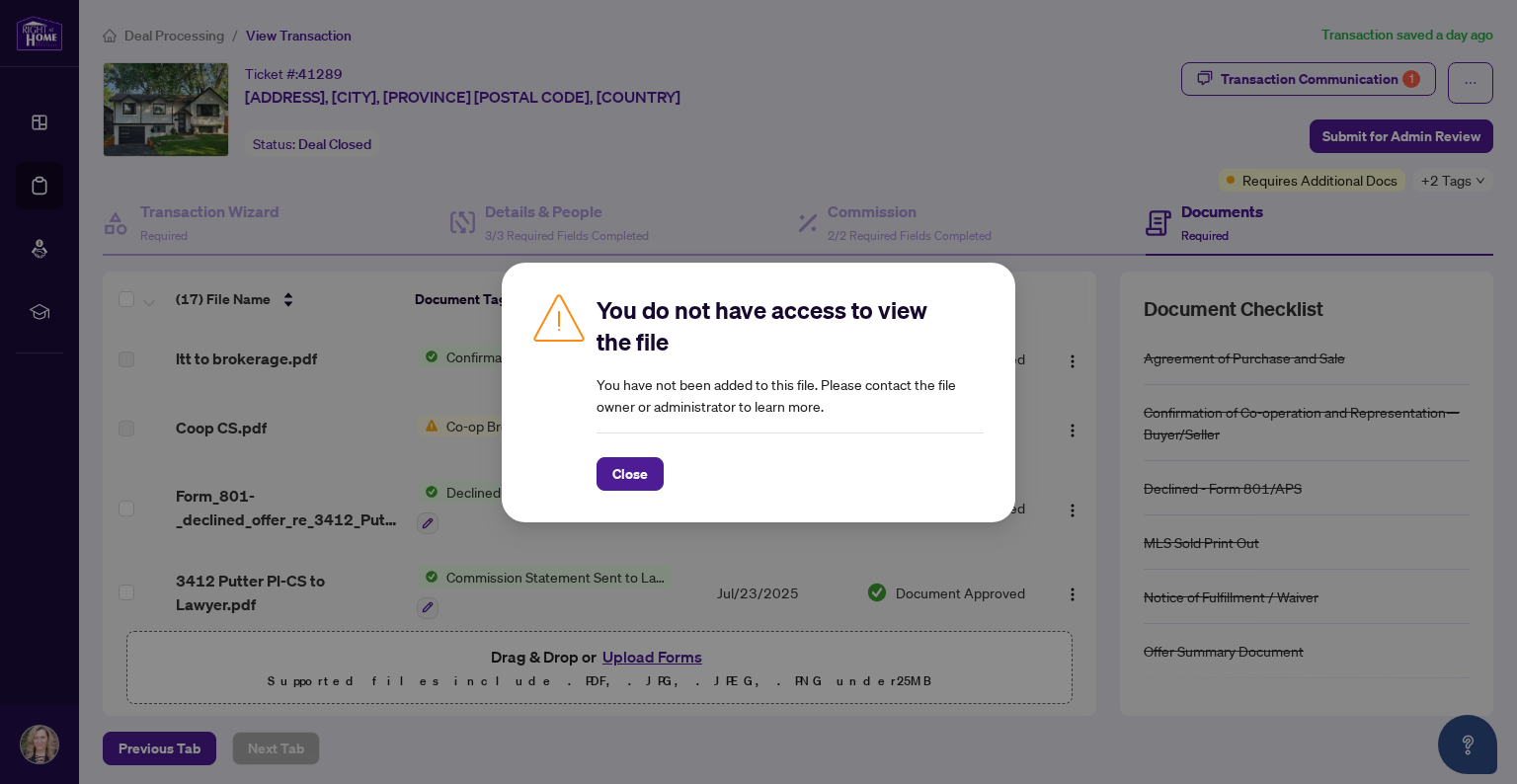 click on "You do not have access to view the file You have not been added to this file. Please contact the file owner or administrator to learn more. Close Cancel OK" at bounding box center (758, 392) 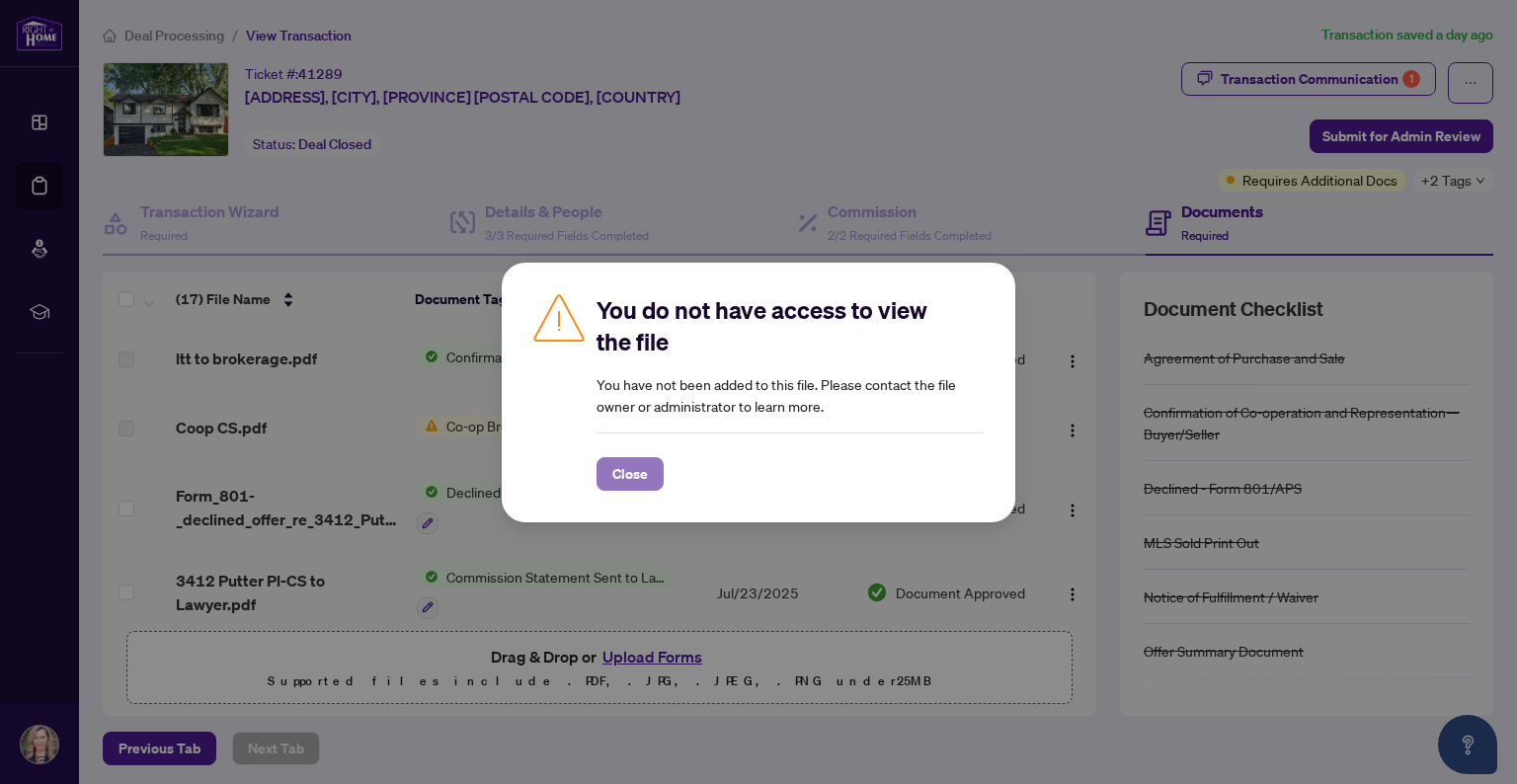 click on "Close" at bounding box center (630, 474) 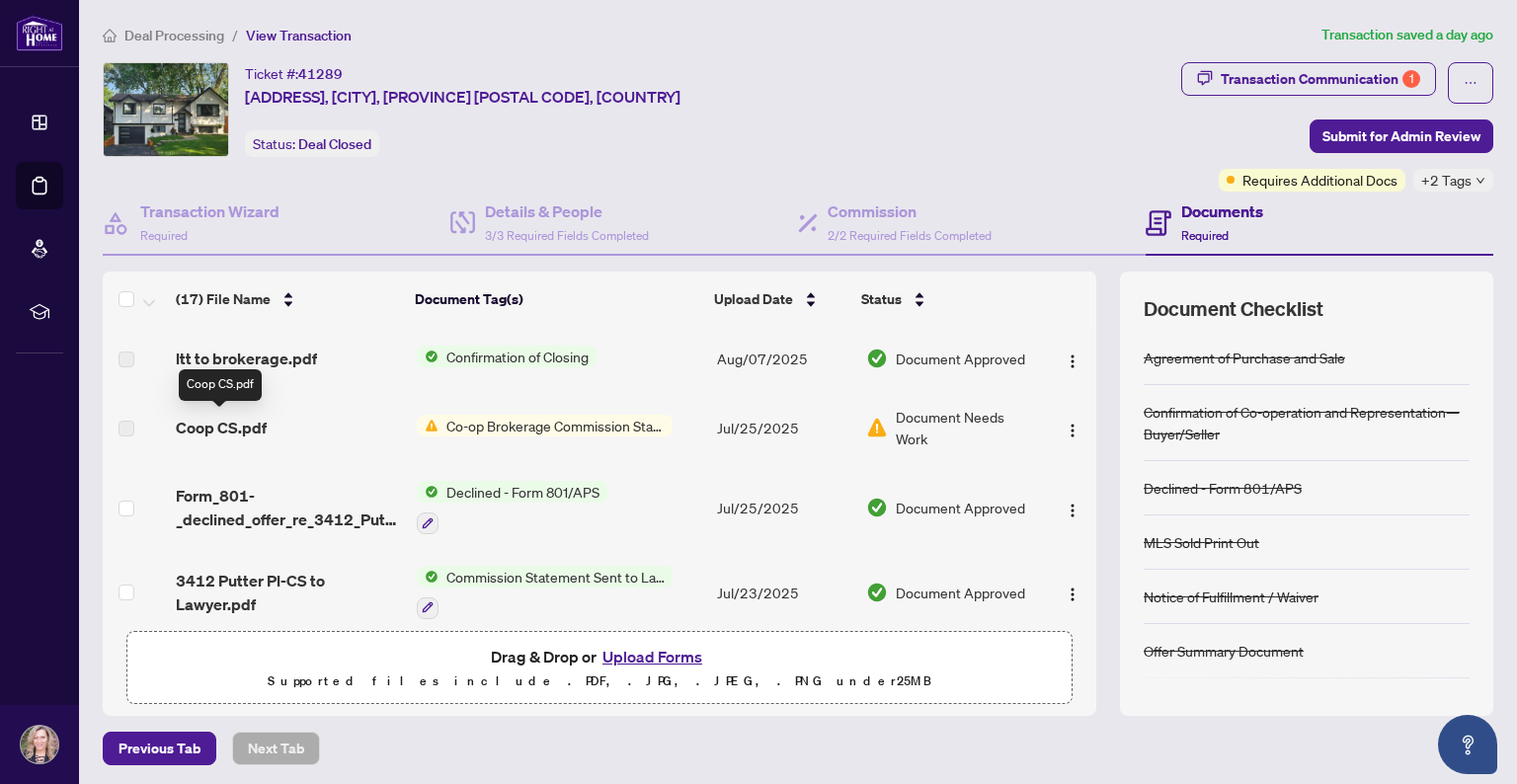 click on "Coop CS.pdf" at bounding box center (221, 428) 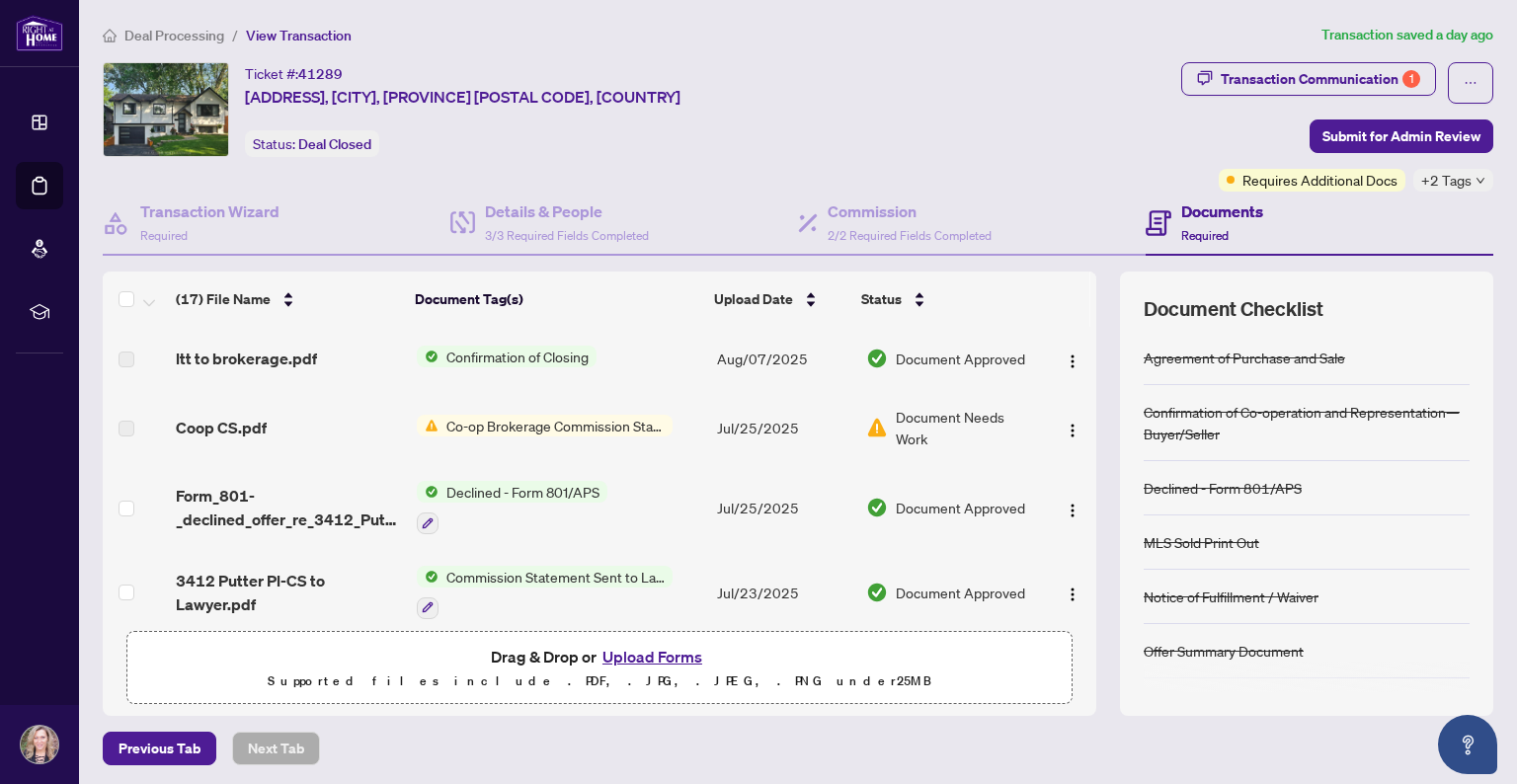 click on "Co-op Brokerage Commission Statement" at bounding box center [555, 426] 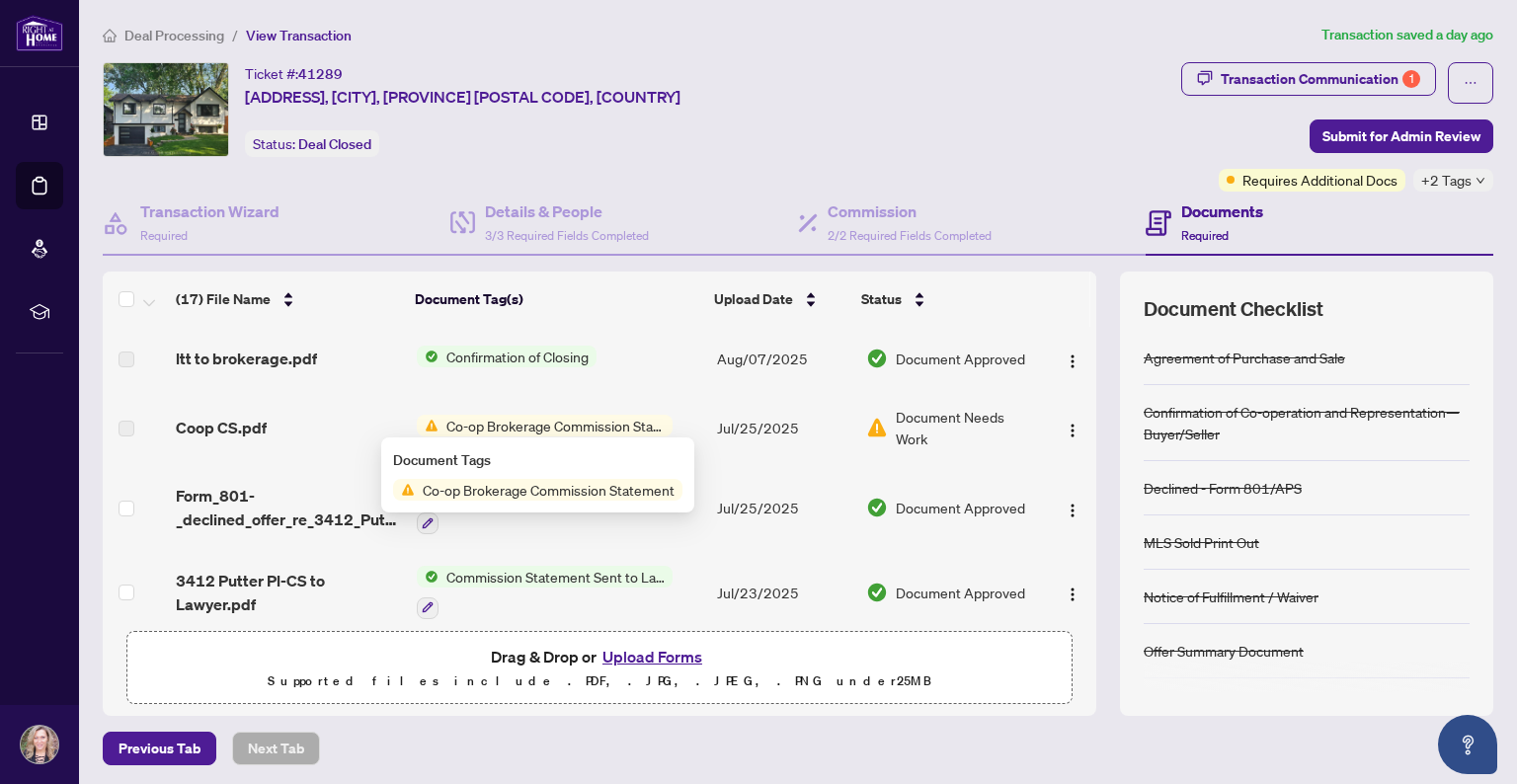click on "Co-op Brokerage Commission Statement" at bounding box center [555, 426] 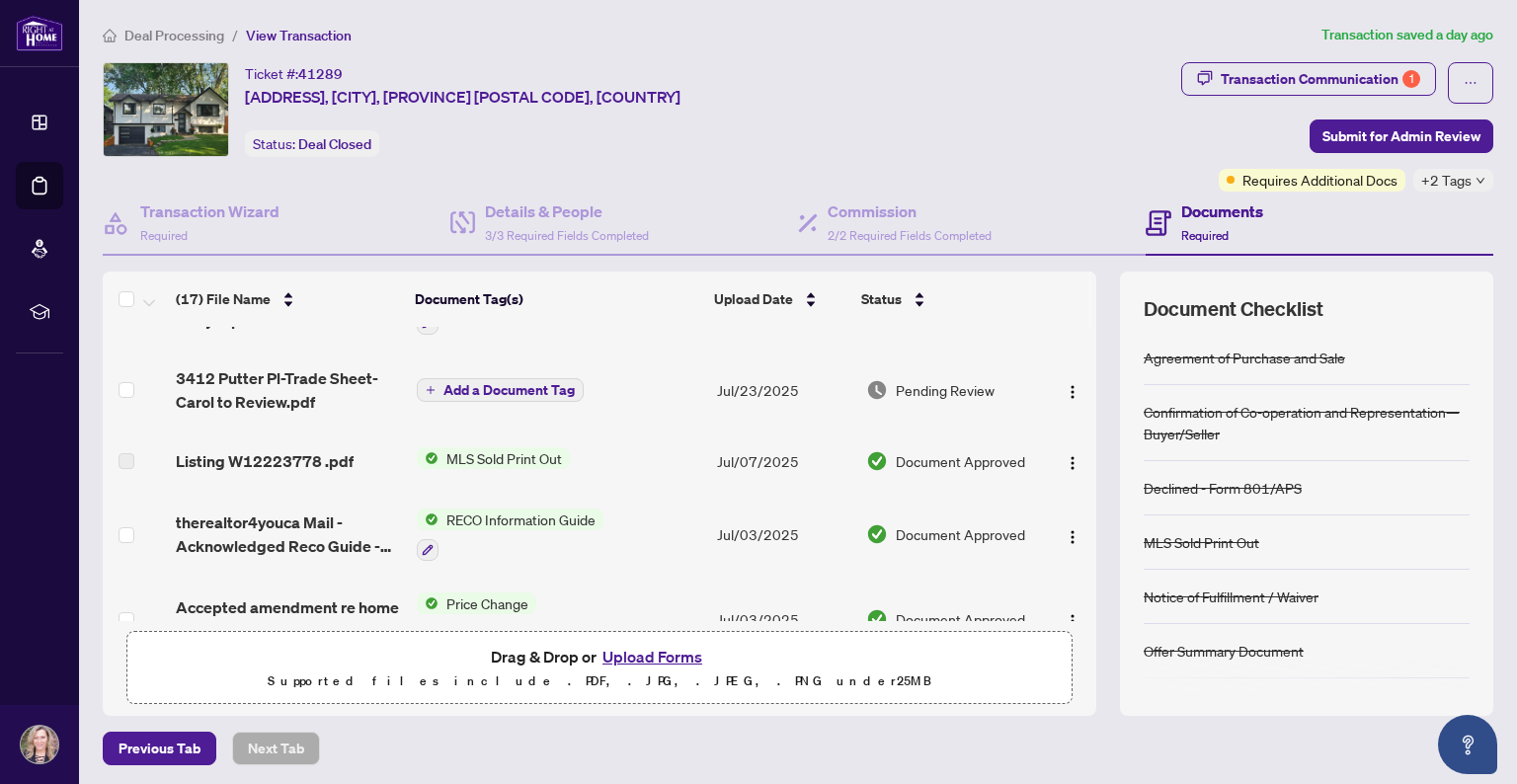 scroll, scrollTop: 0, scrollLeft: 0, axis: both 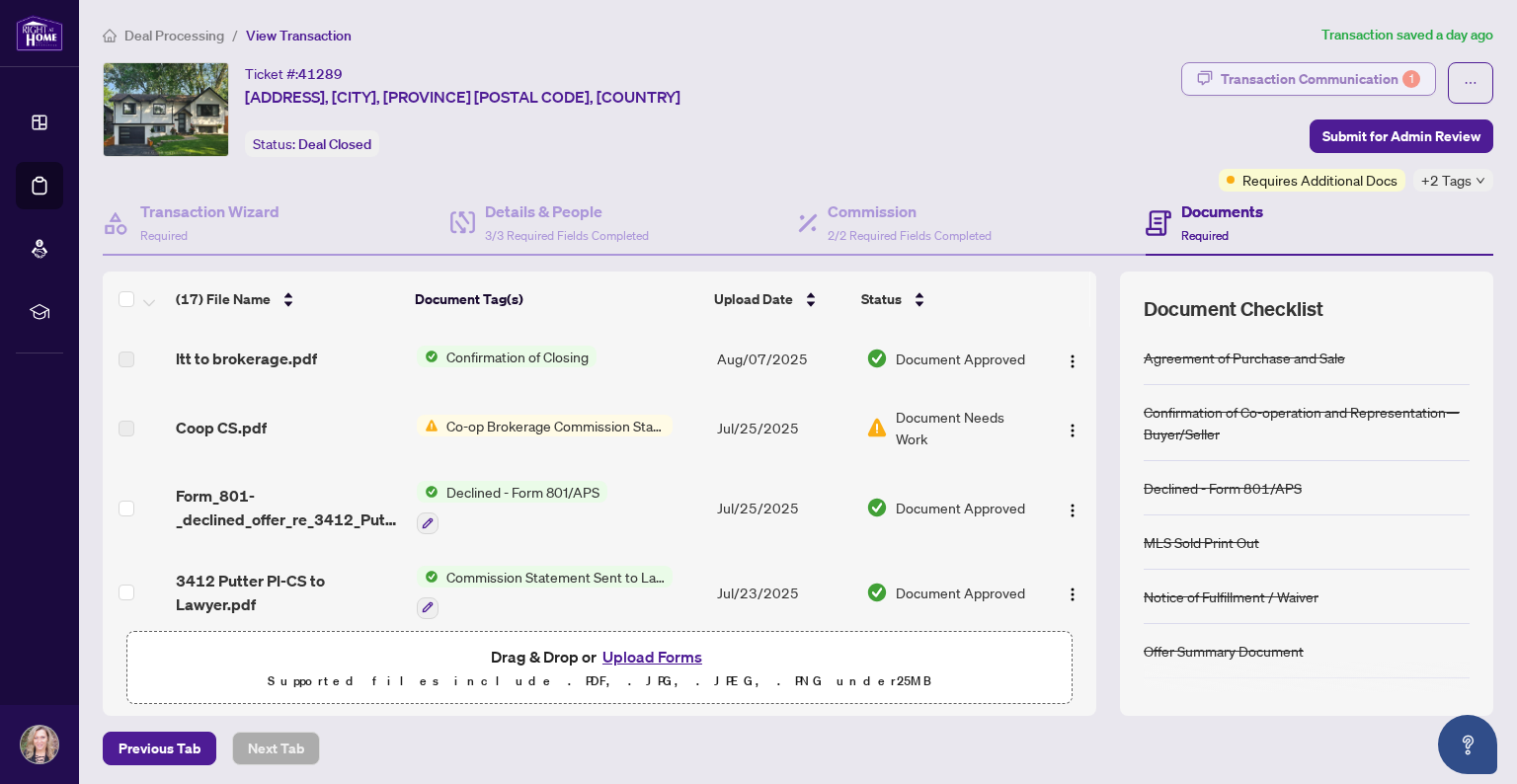 click on "Transaction Communication 1" at bounding box center [1320, 79] 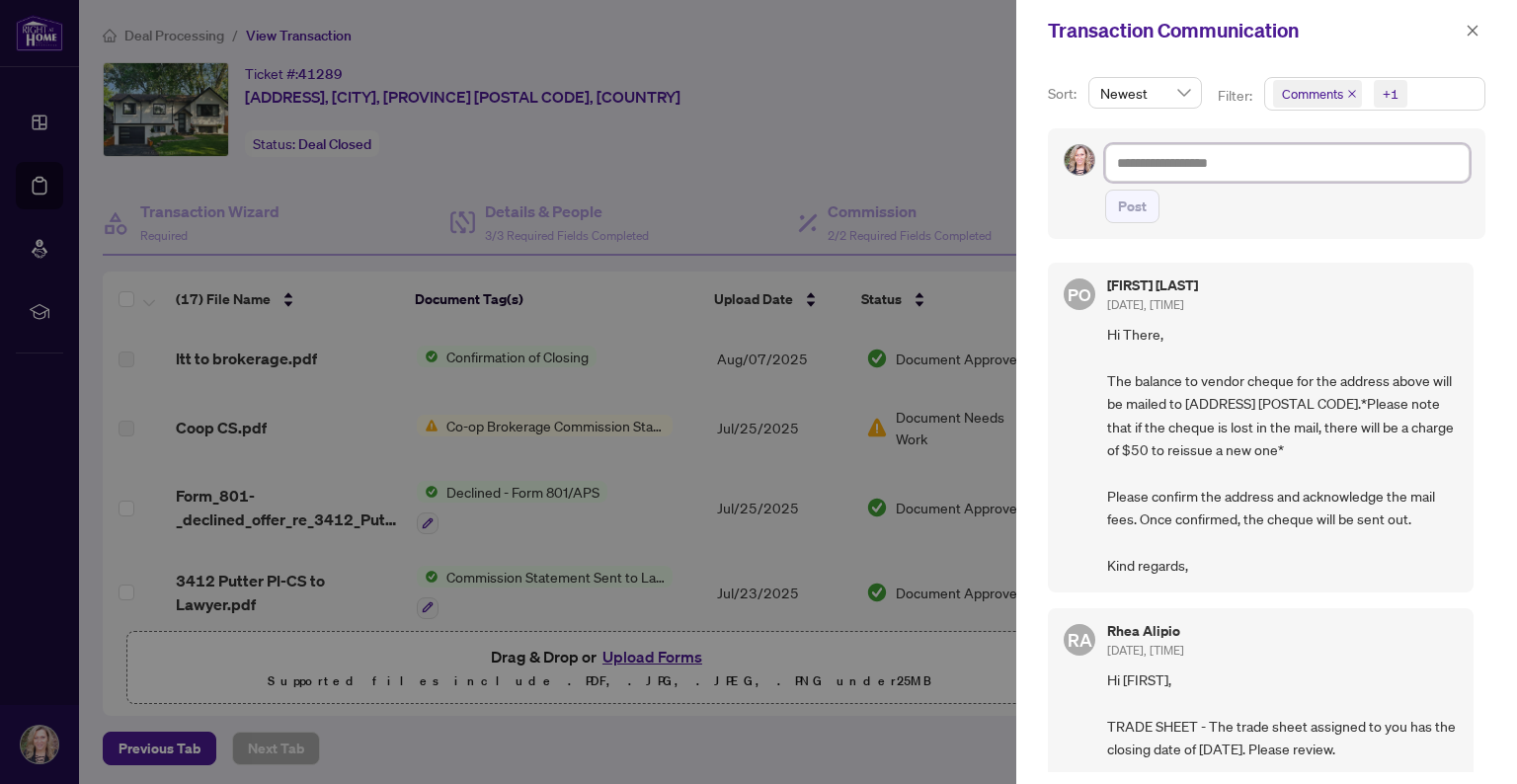 click at bounding box center [1287, 163] 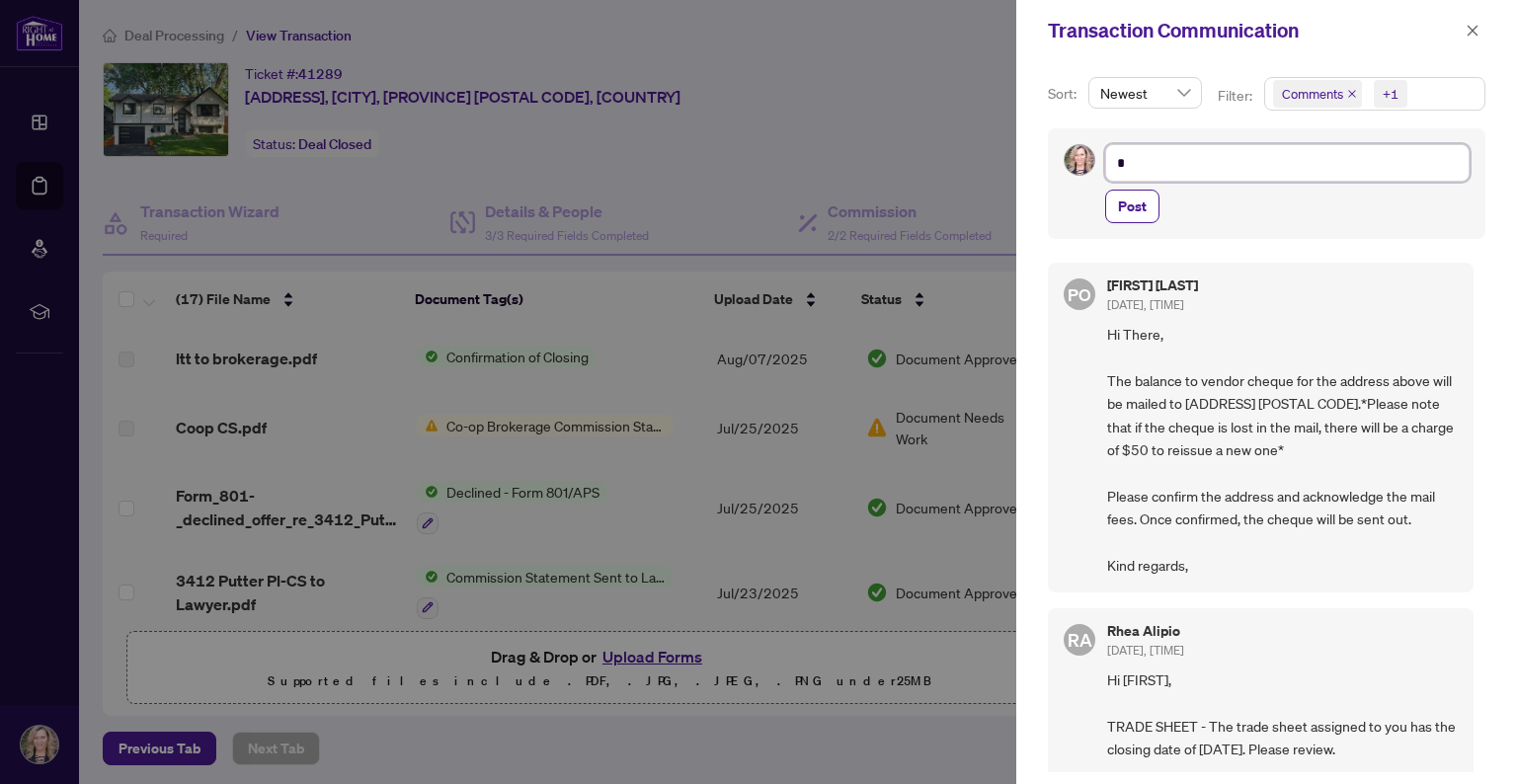 type on "*" 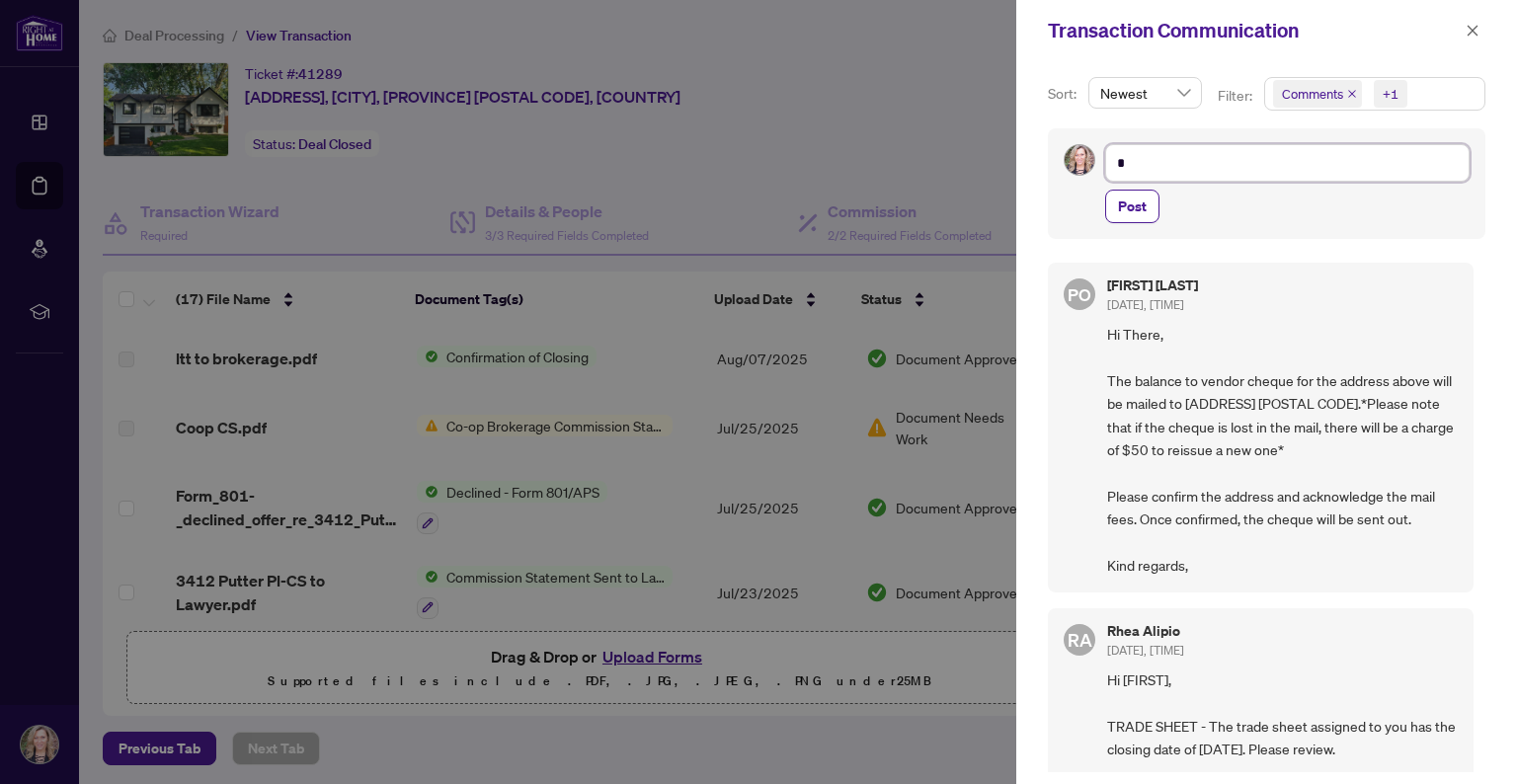 type on "*" 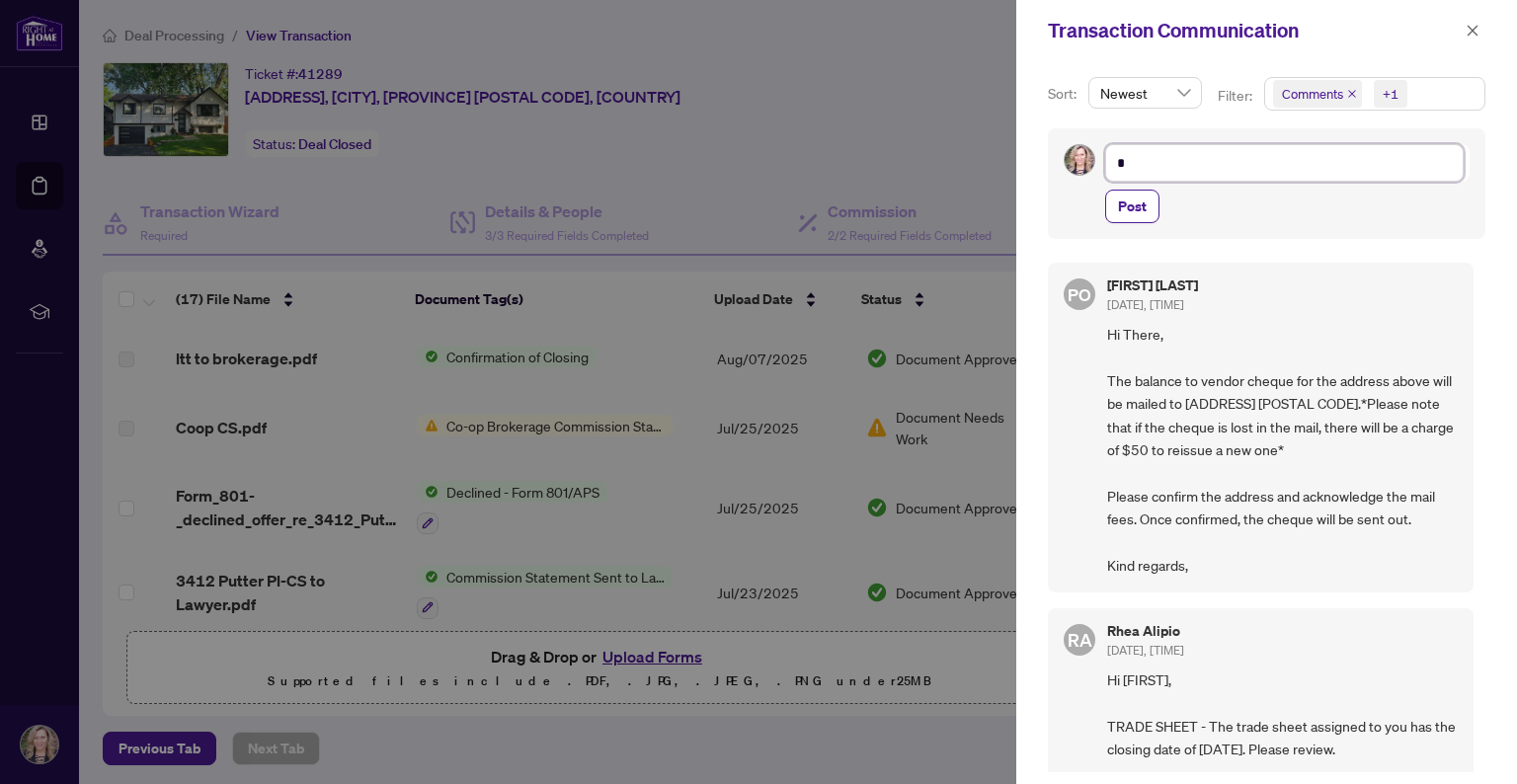 type on "**" 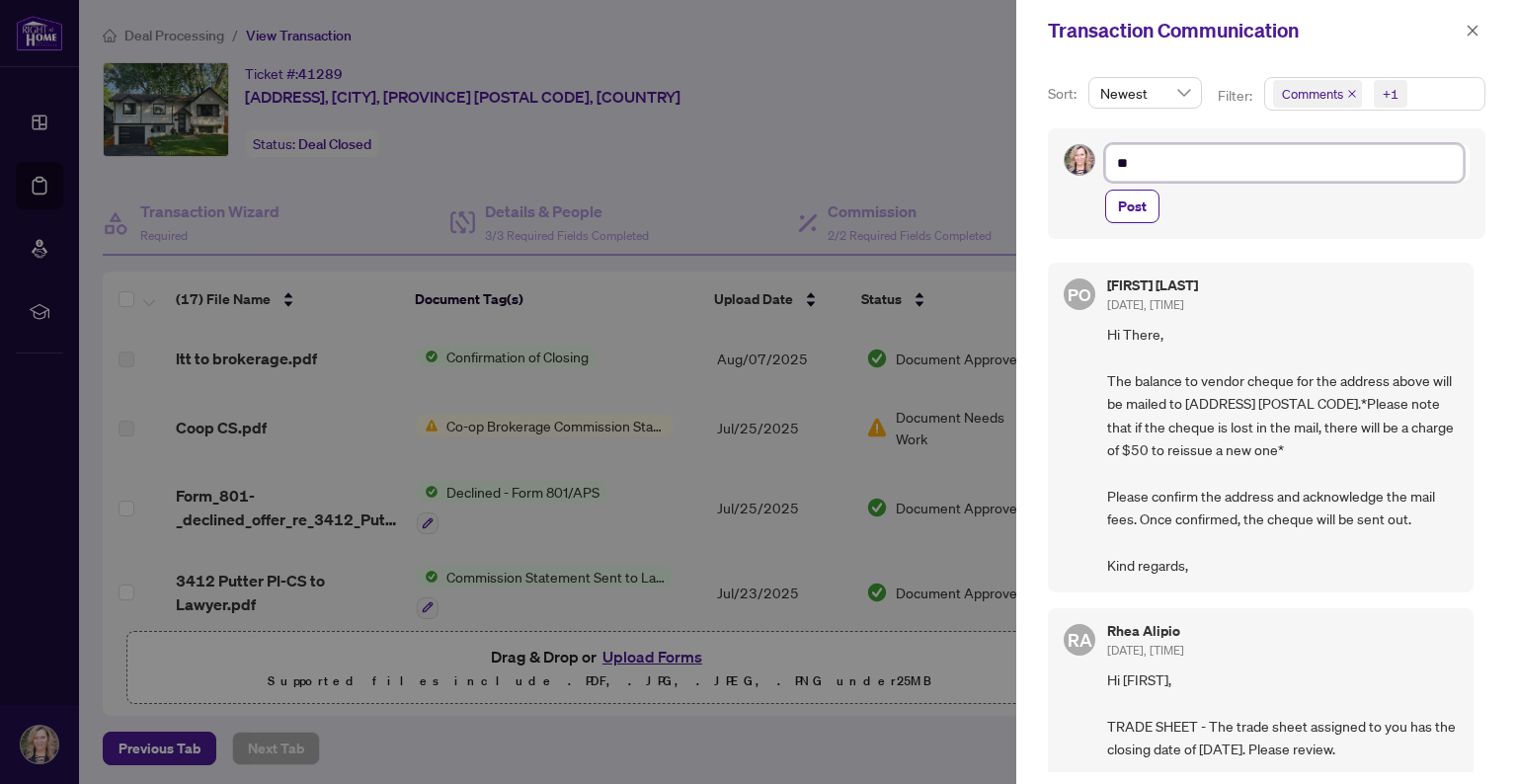 type on "***" 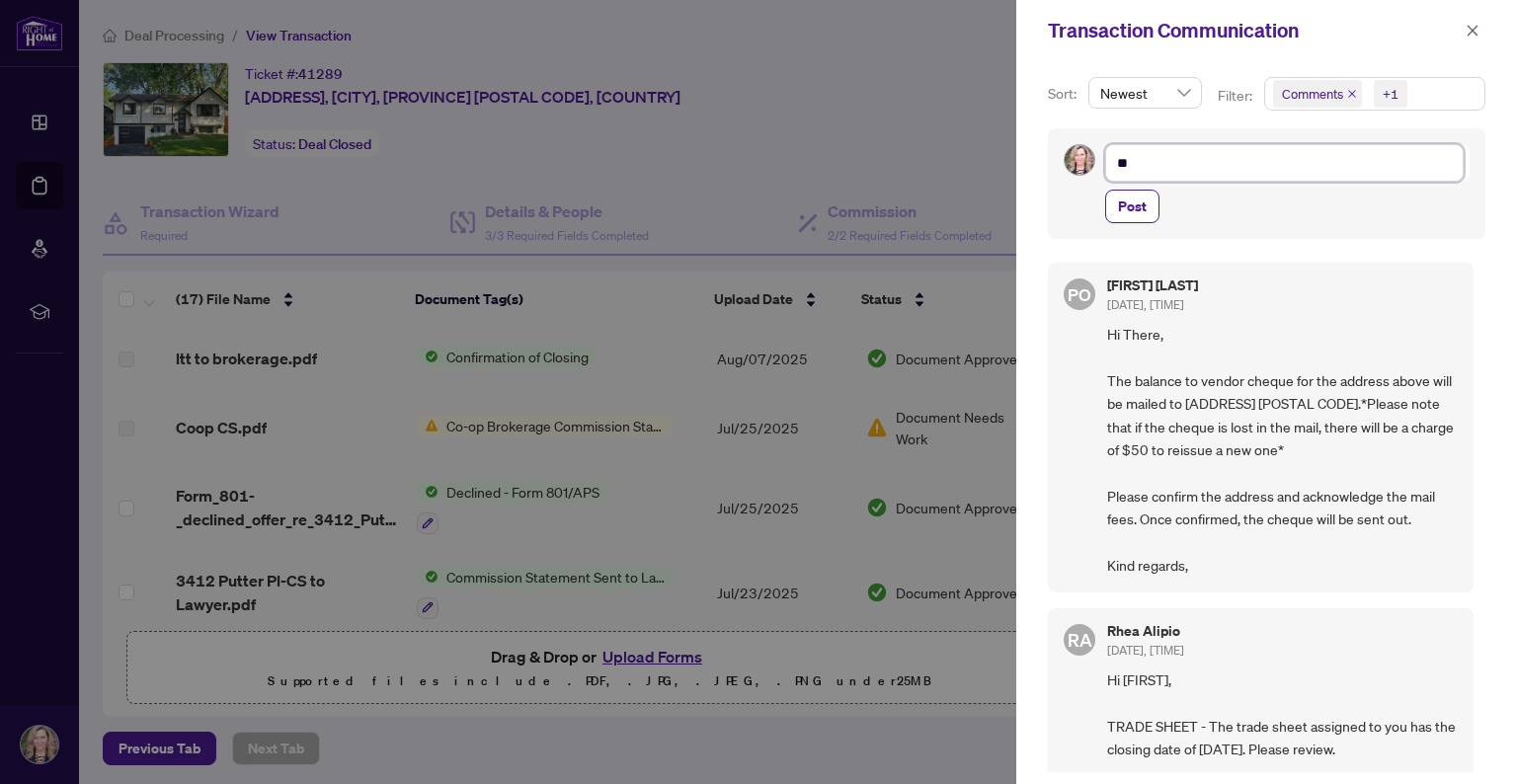 type on "***" 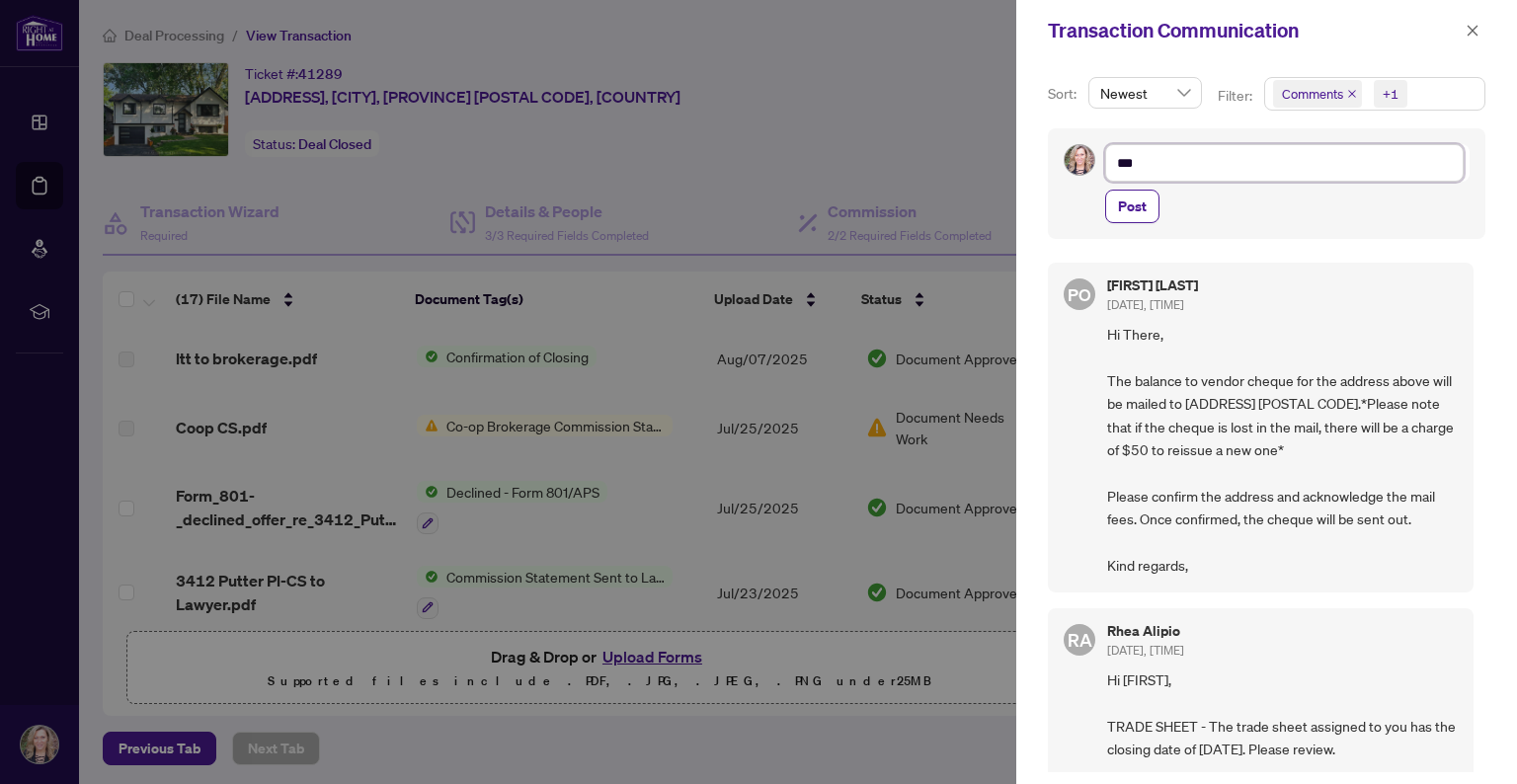 type on "****" 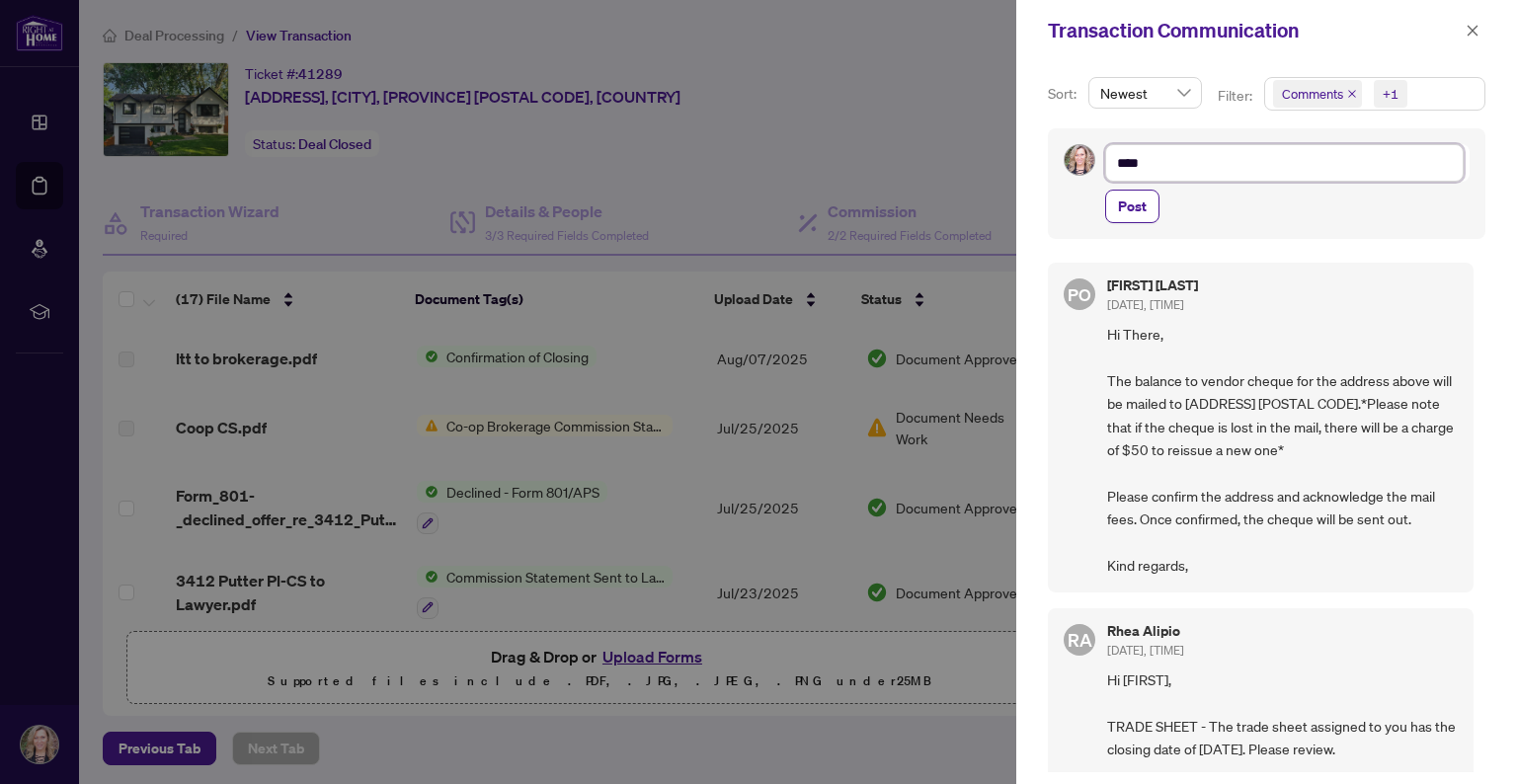 type on "****" 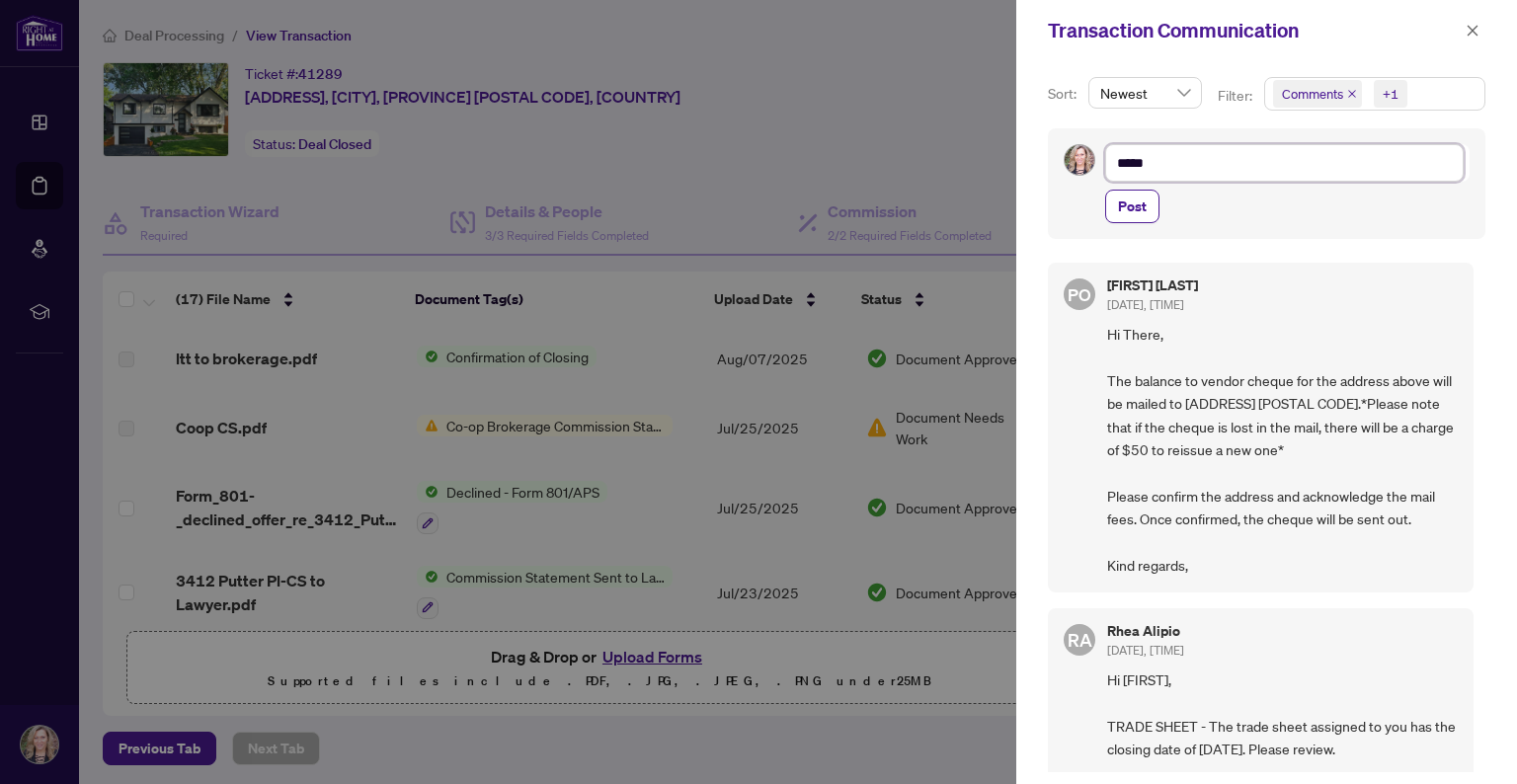 type on "******" 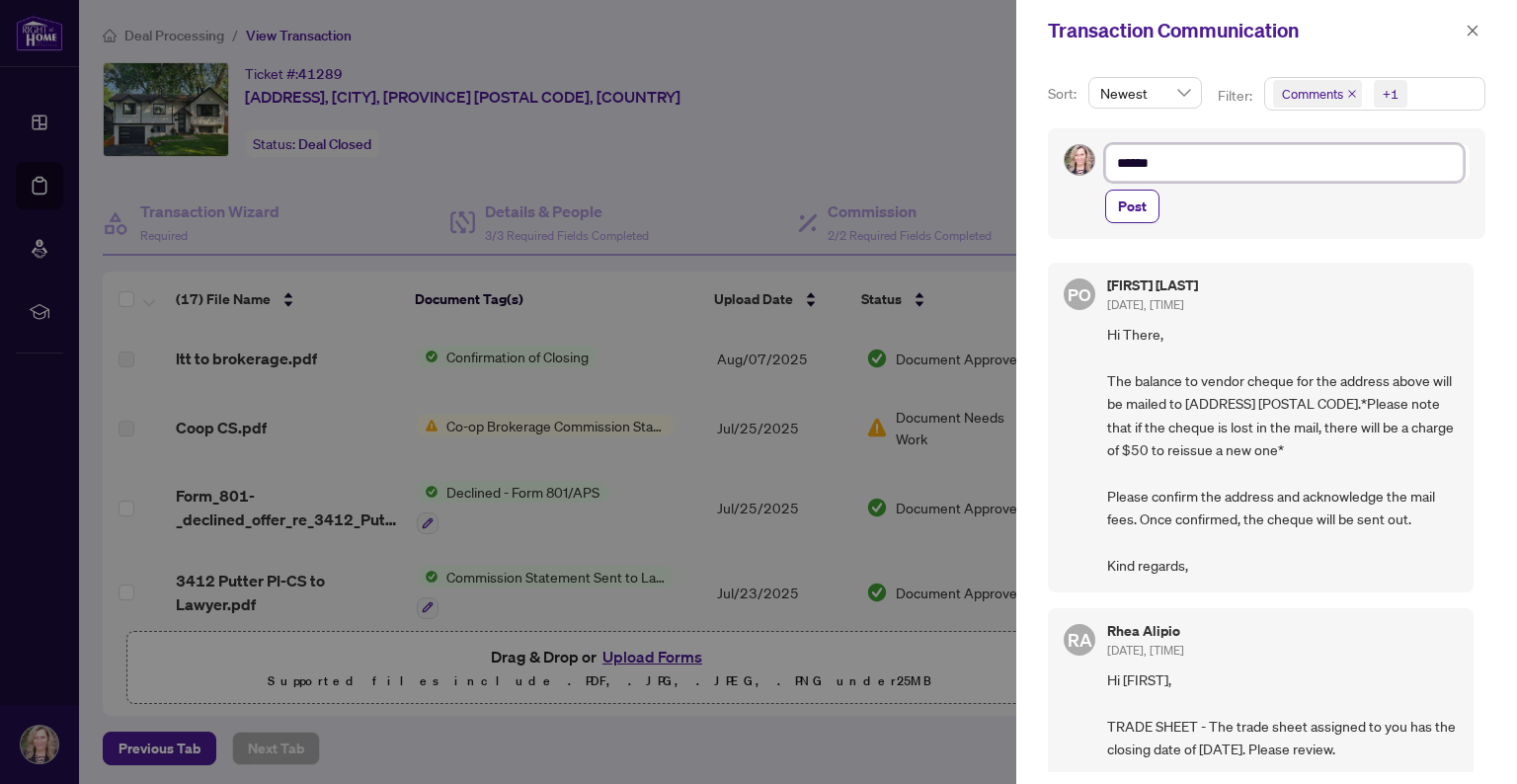 type on "******" 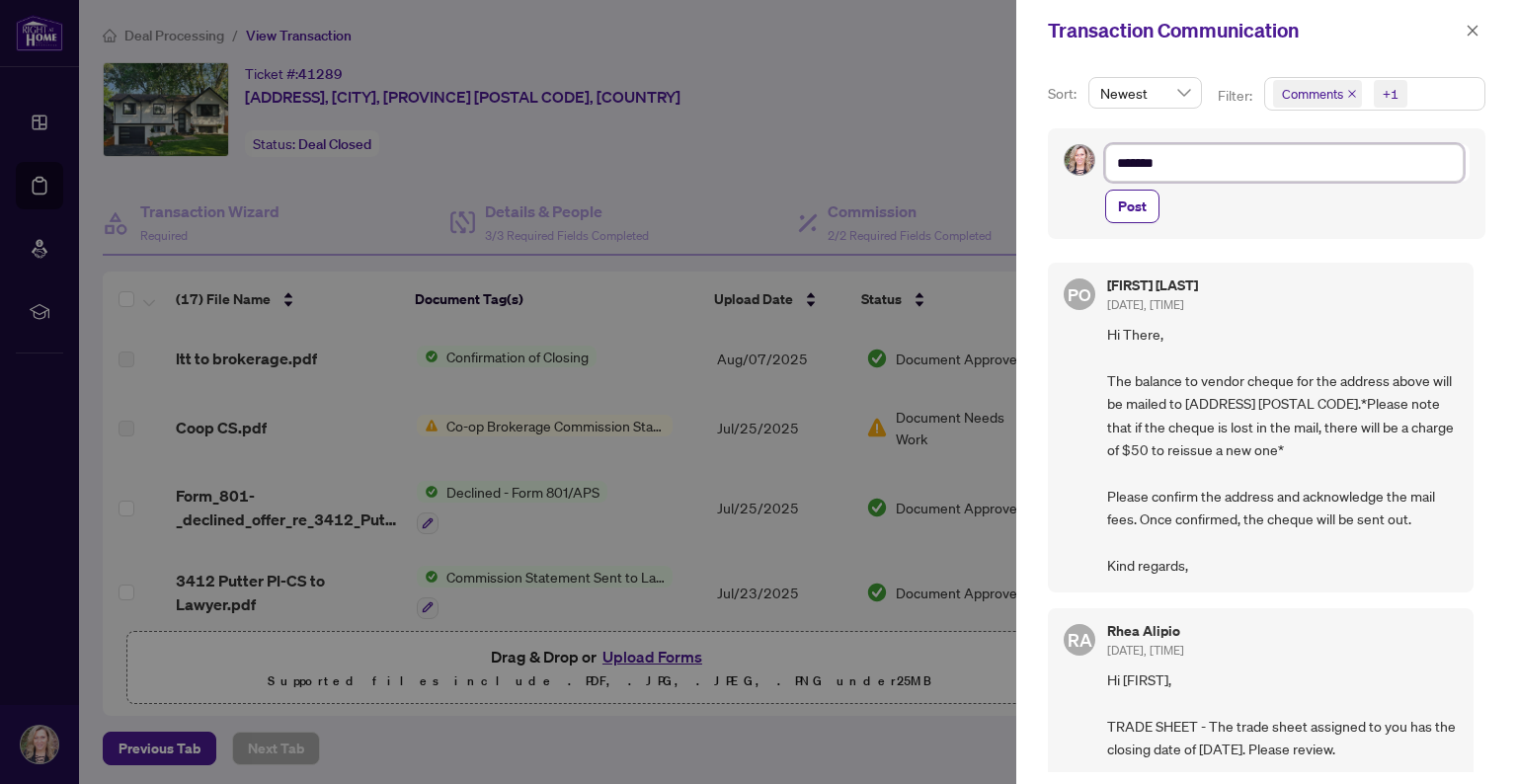 type on "********" 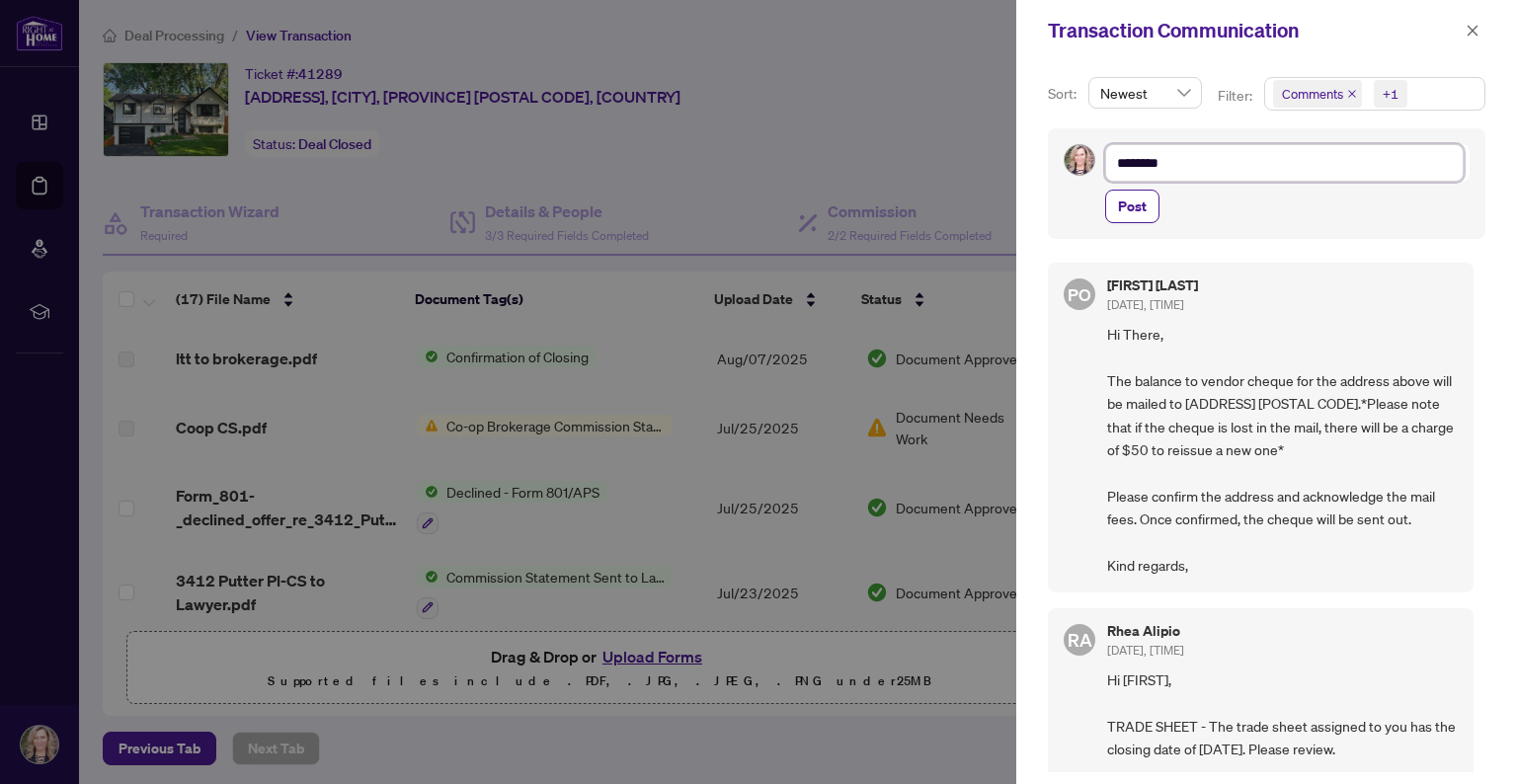 type on "*********" 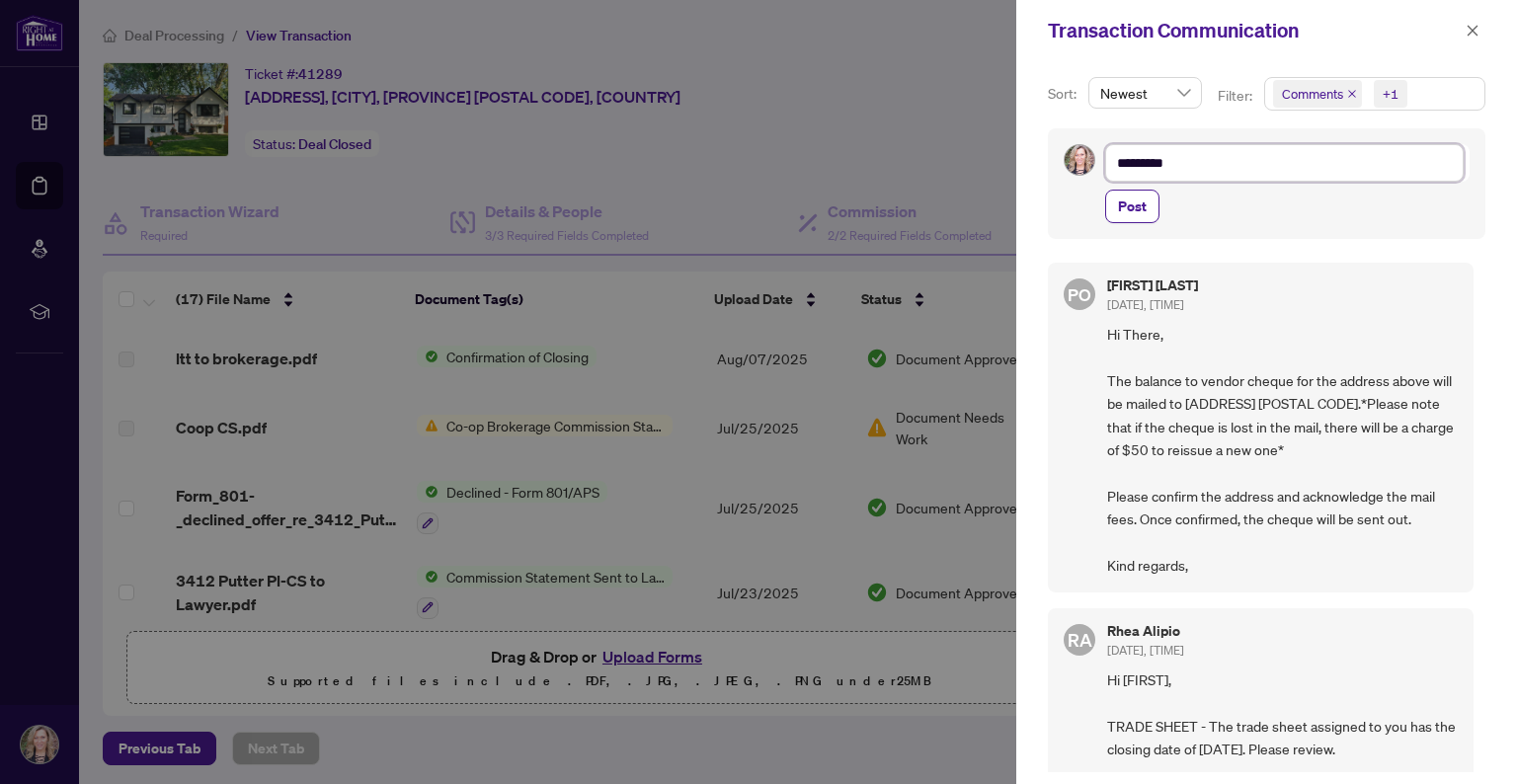 type on "*********" 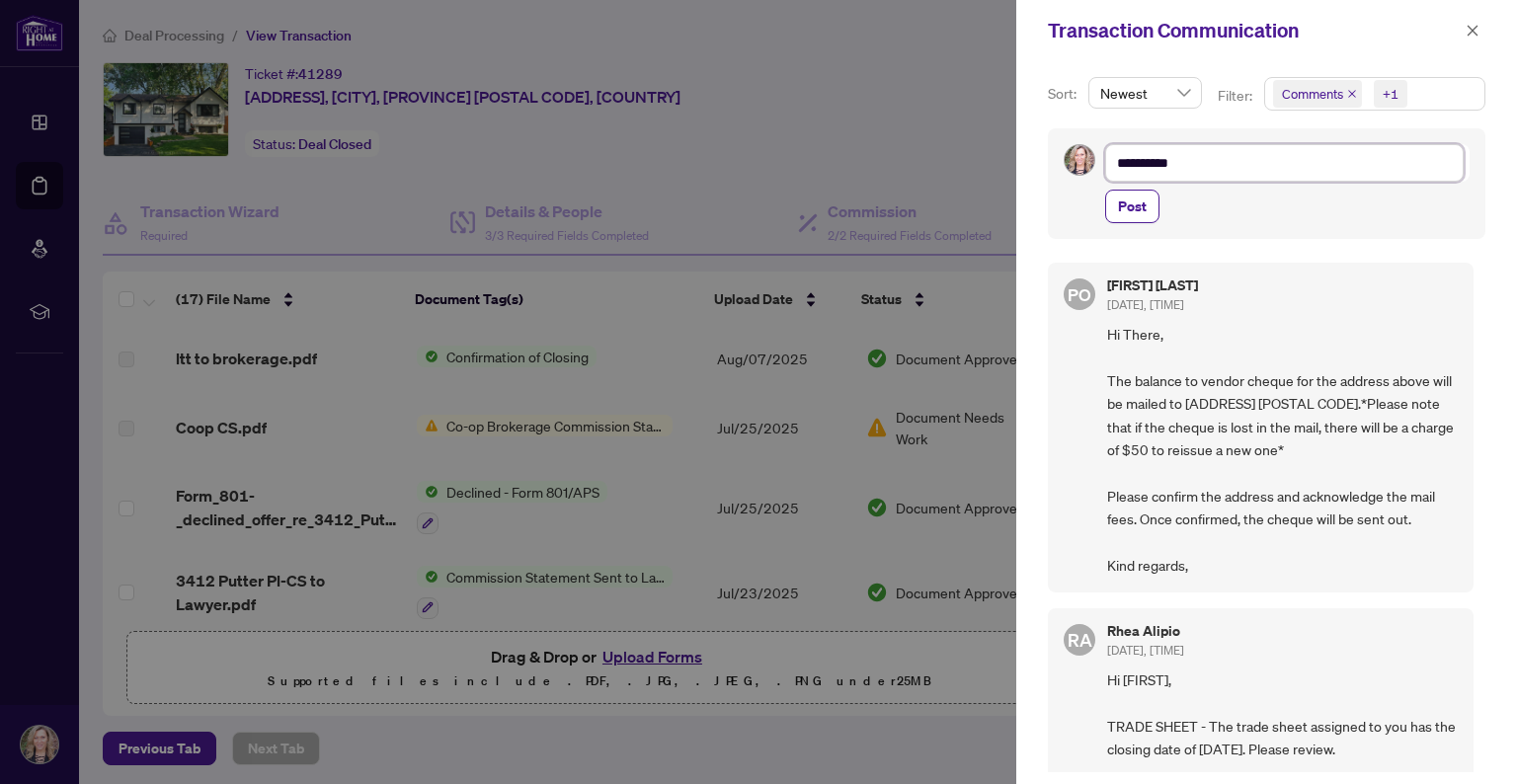 type on "**********" 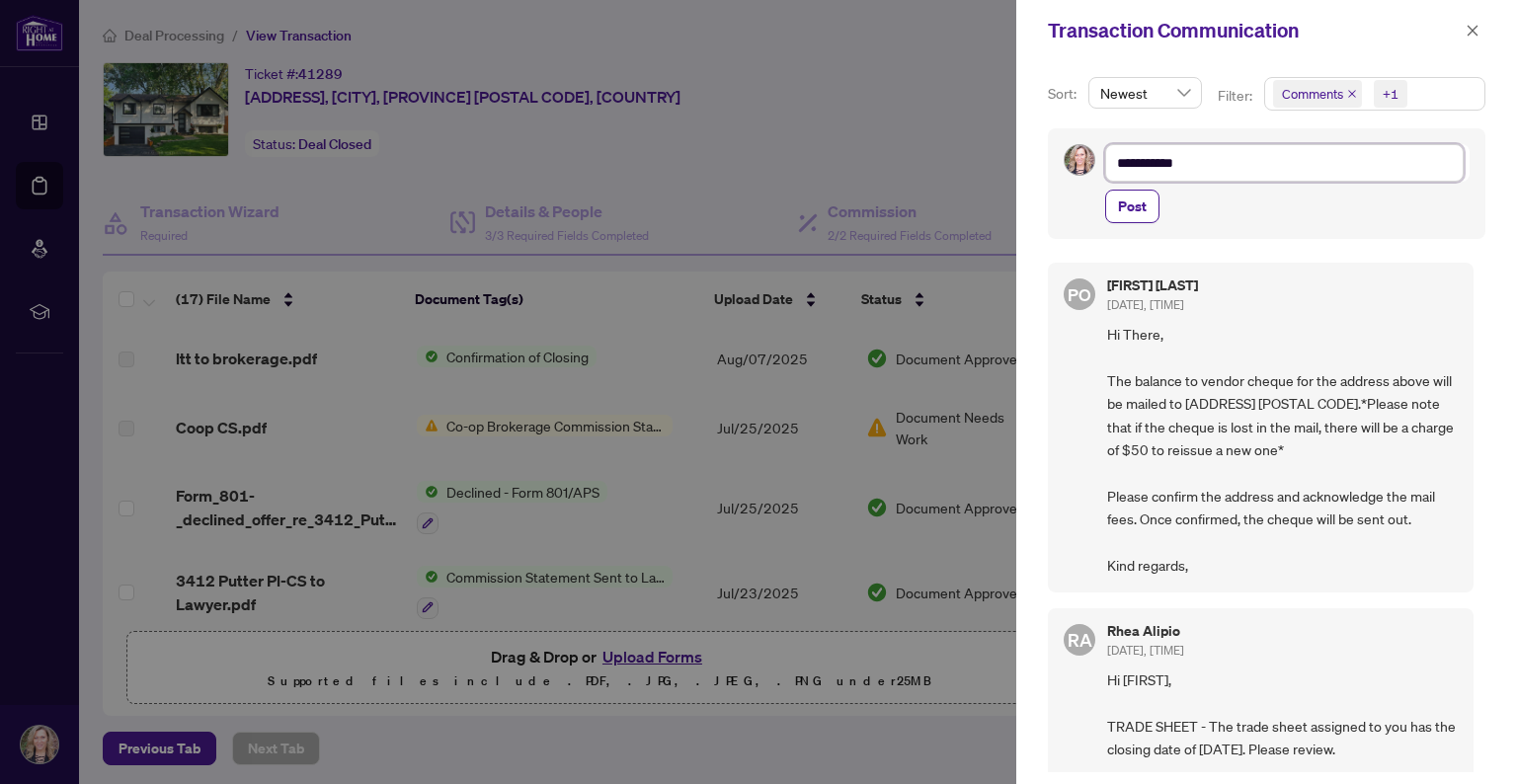 type on "**********" 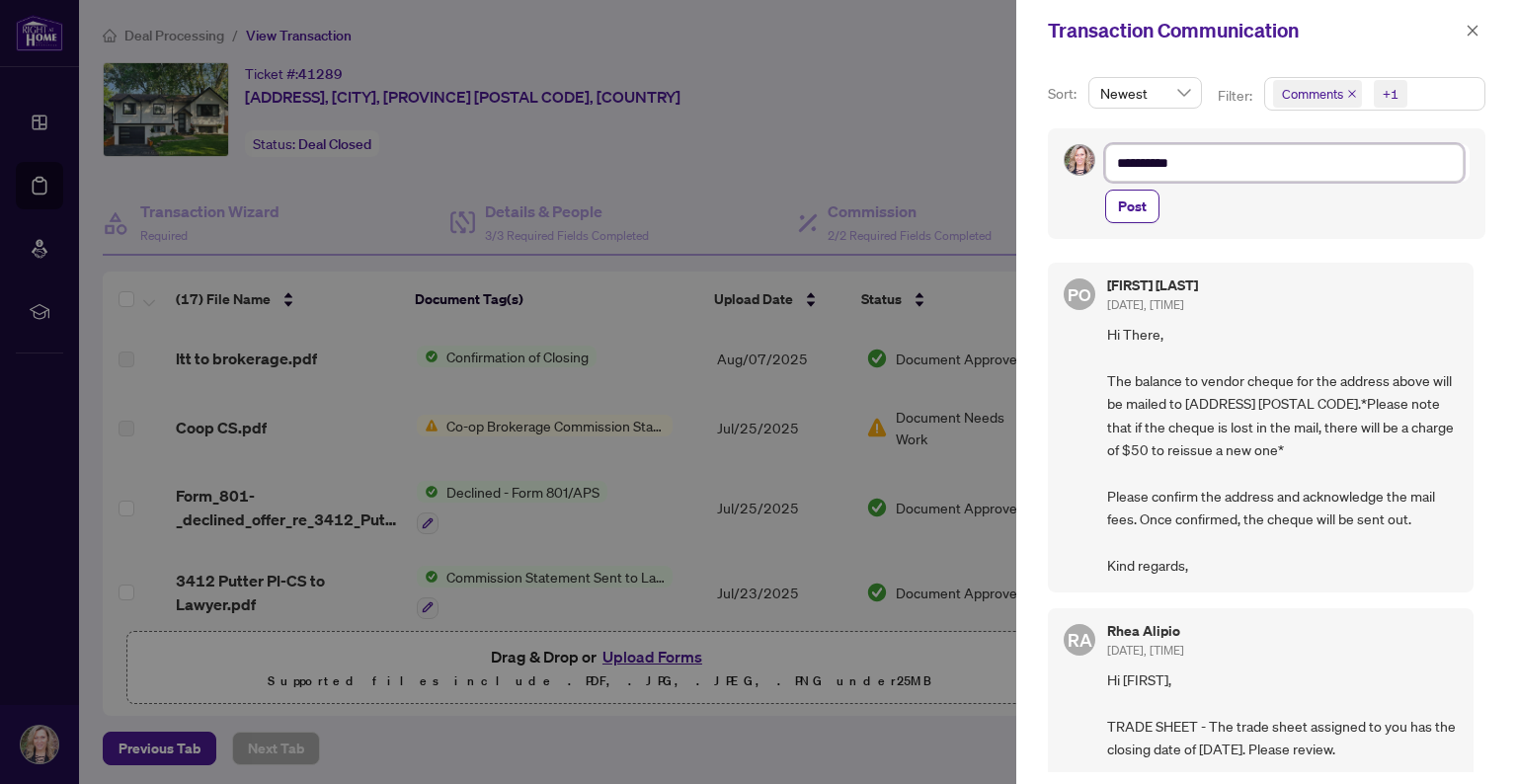 type on "*********" 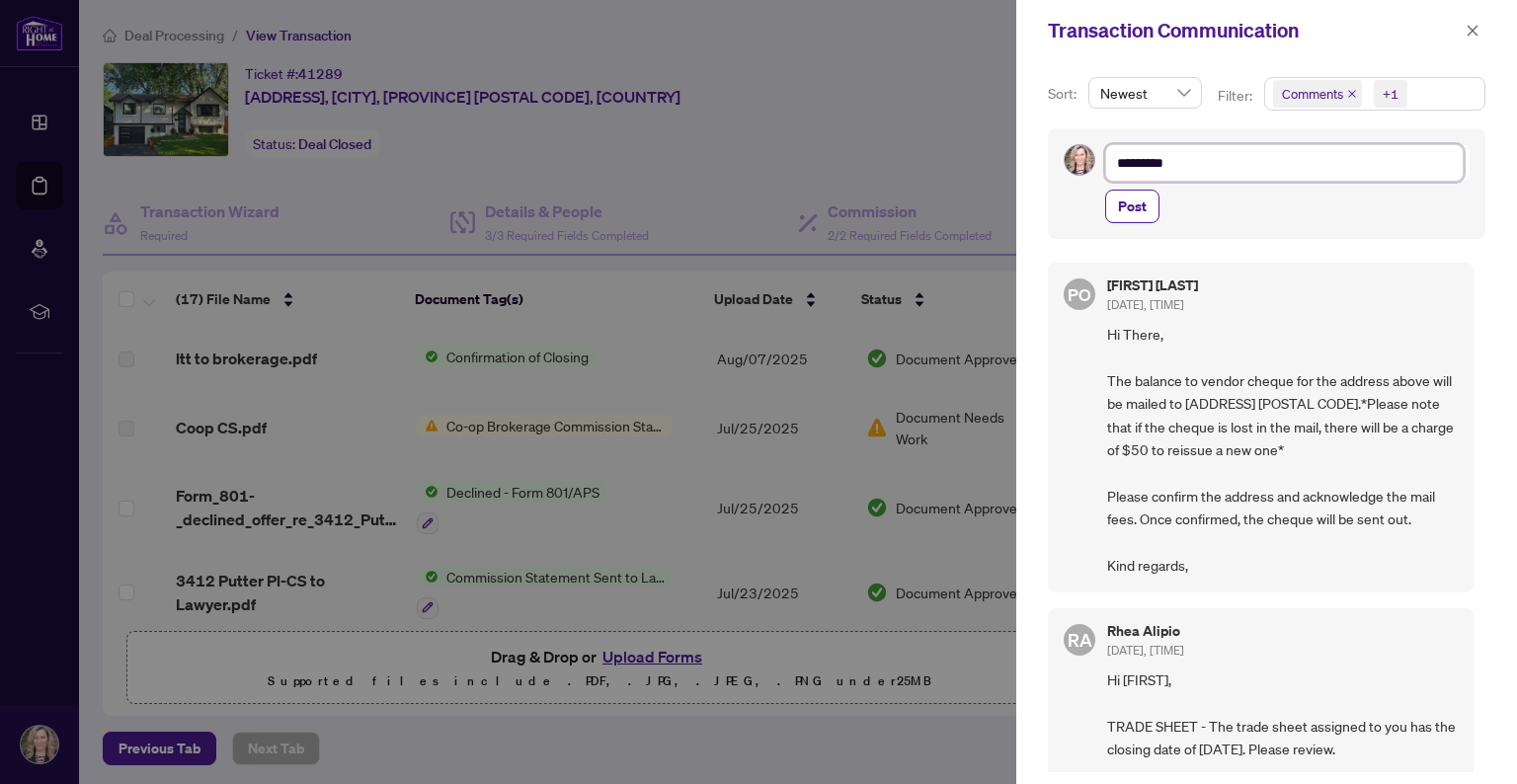 type on "********" 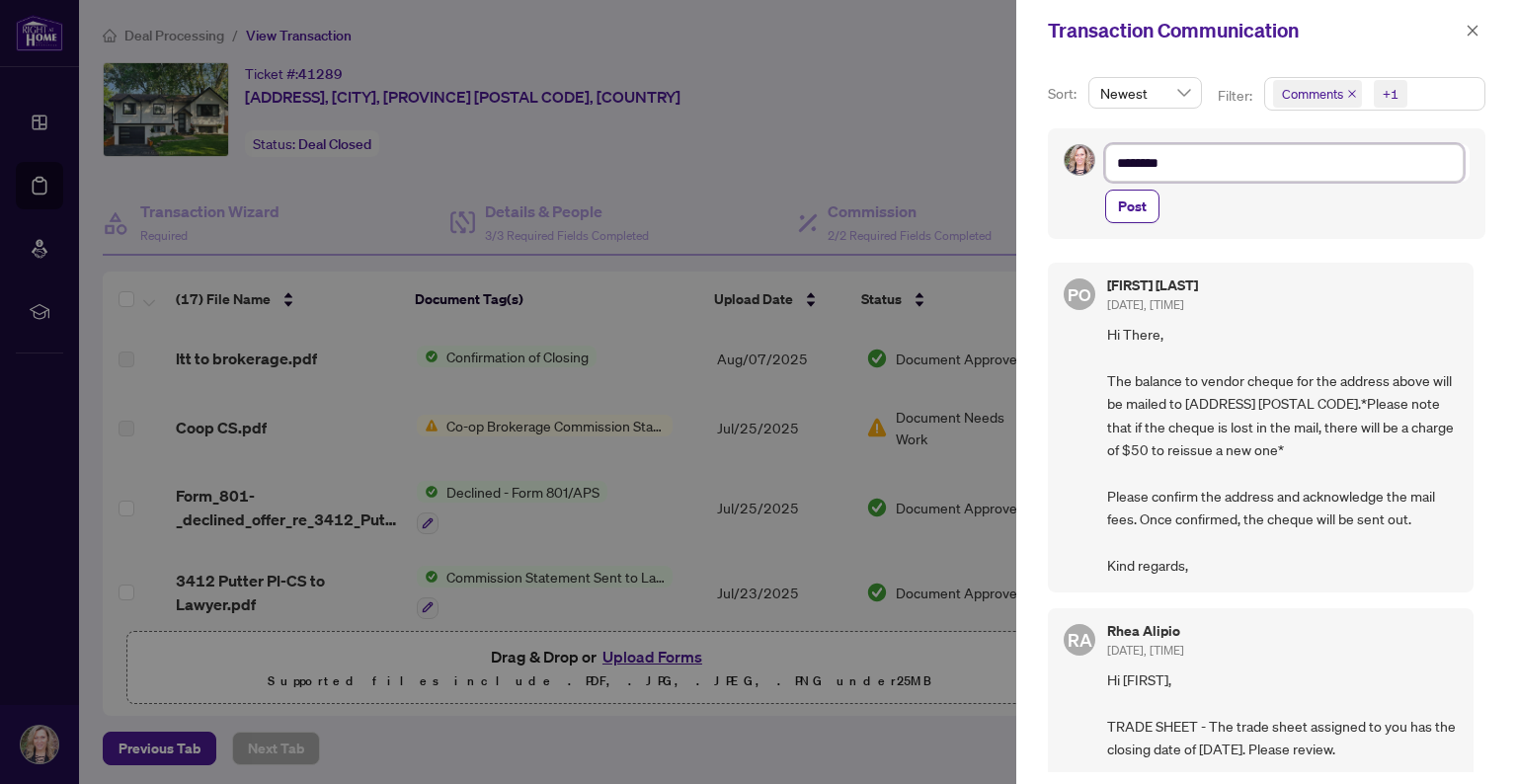 type on "*******" 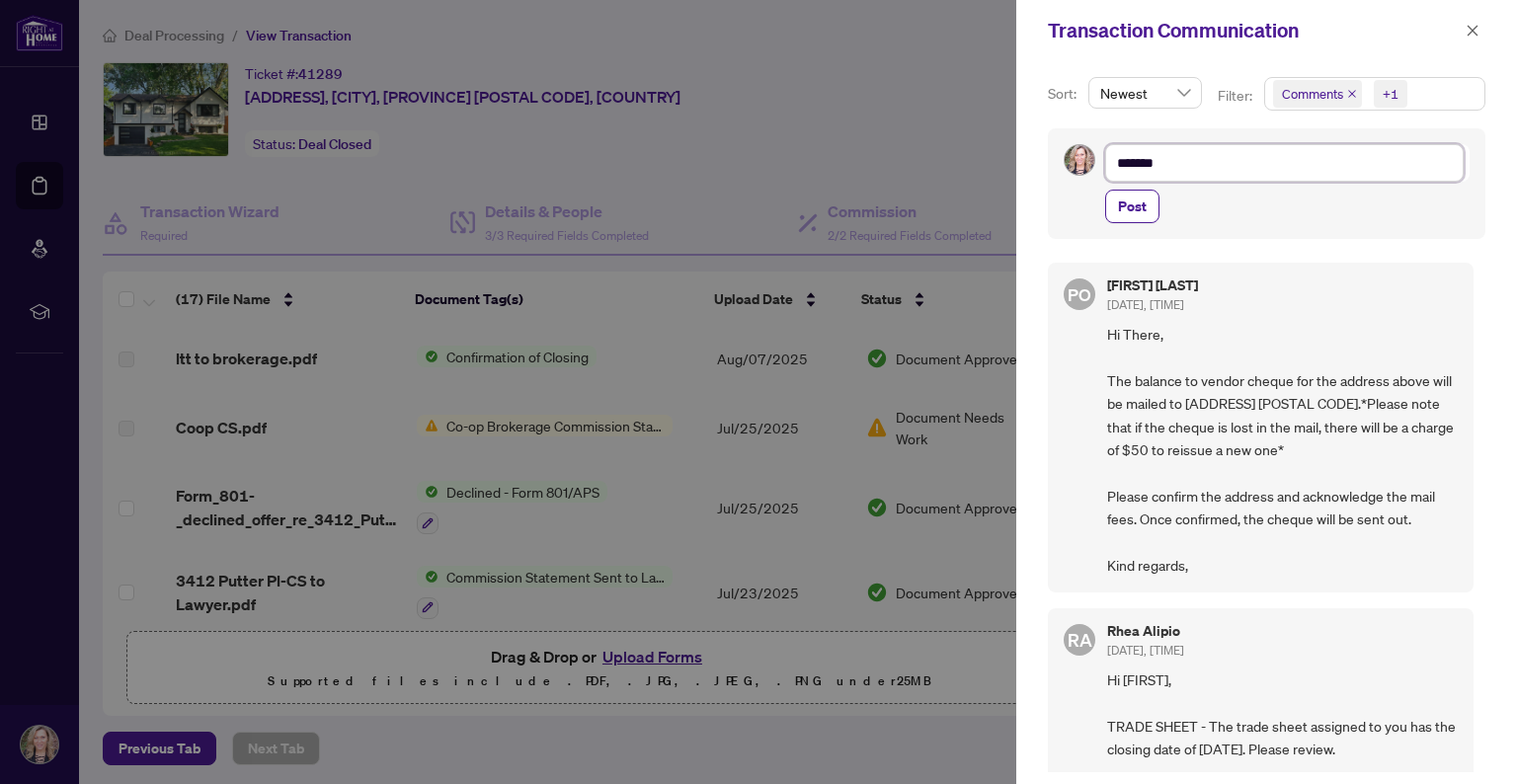 type on "********" 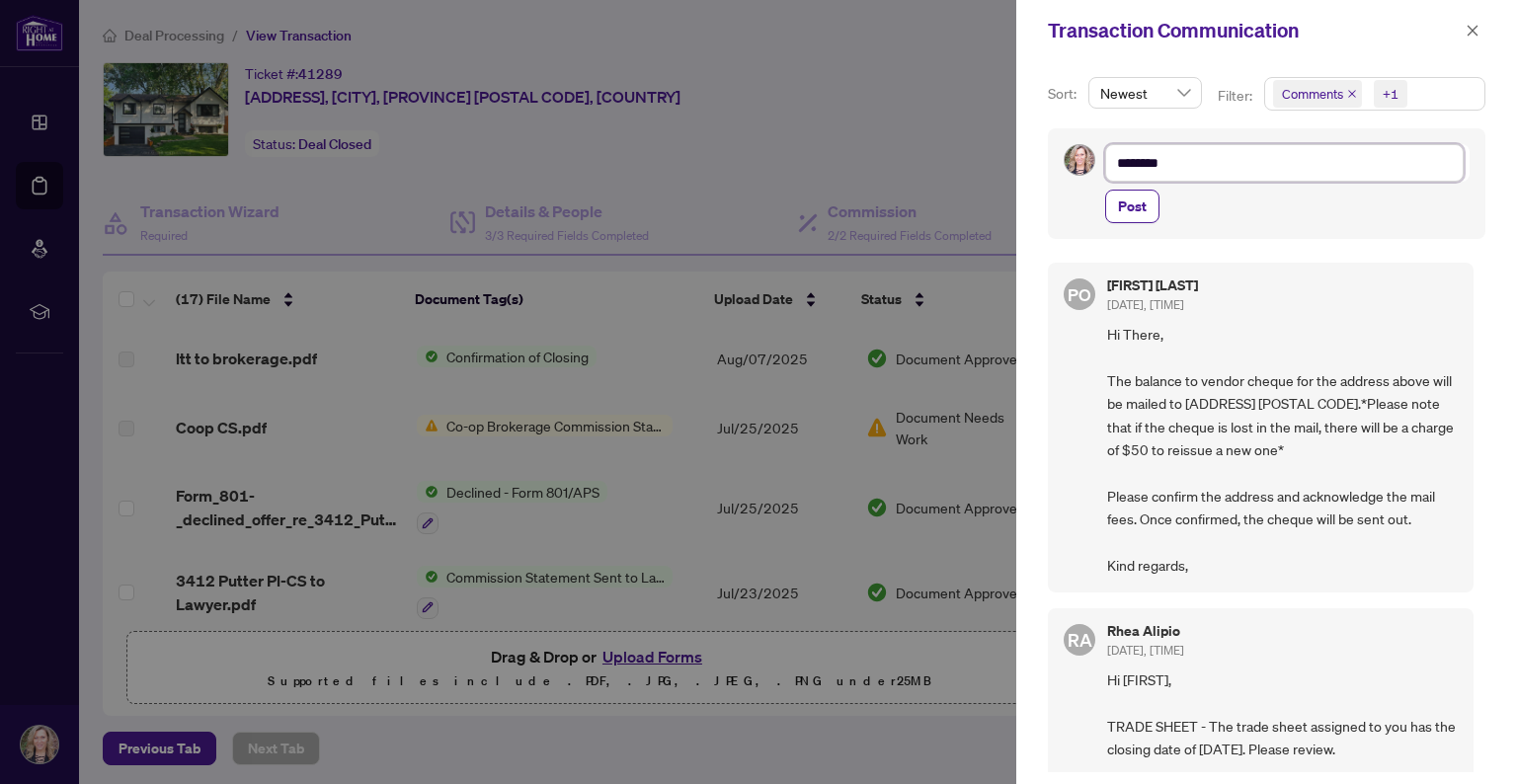 type on "********" 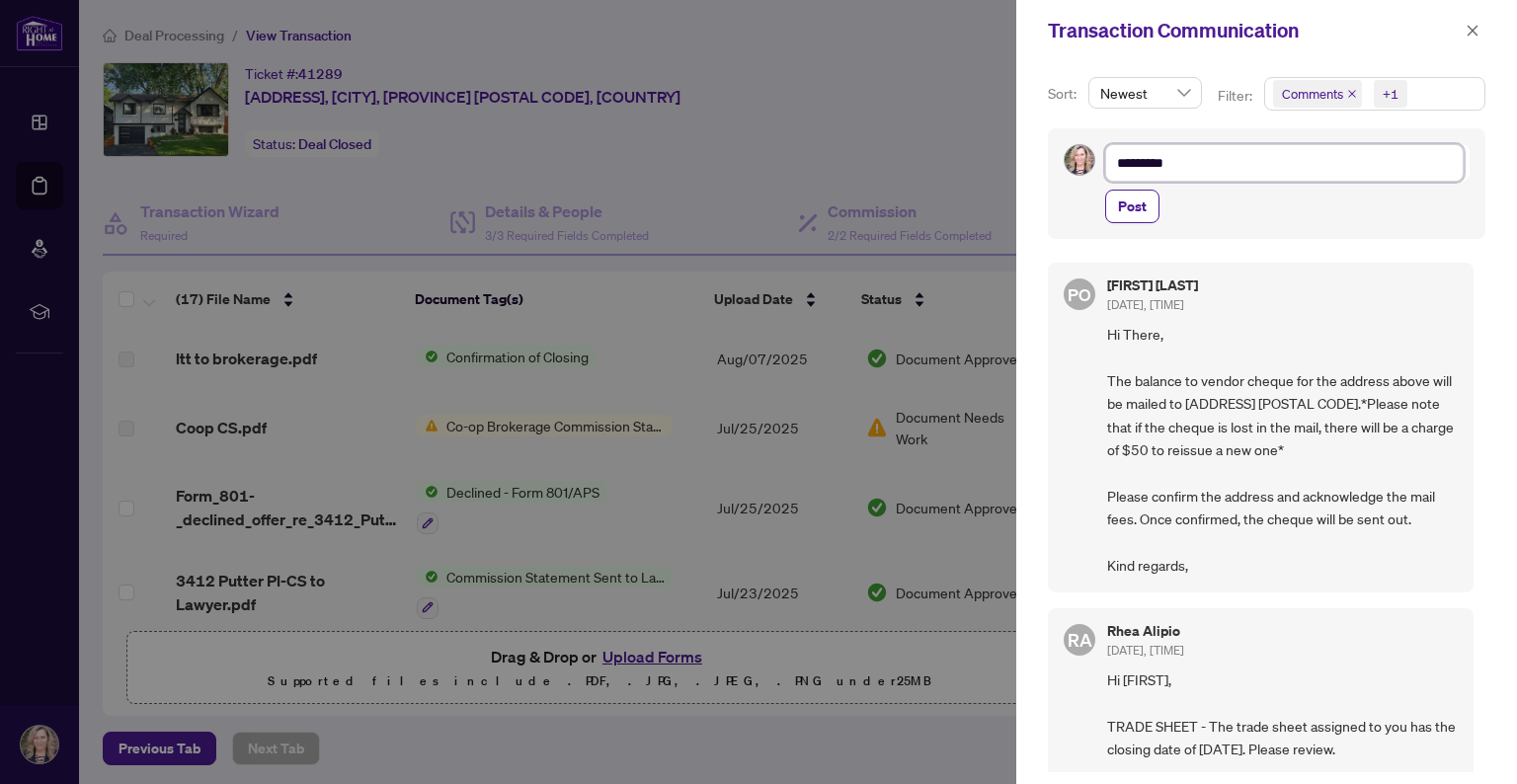 type on "**********" 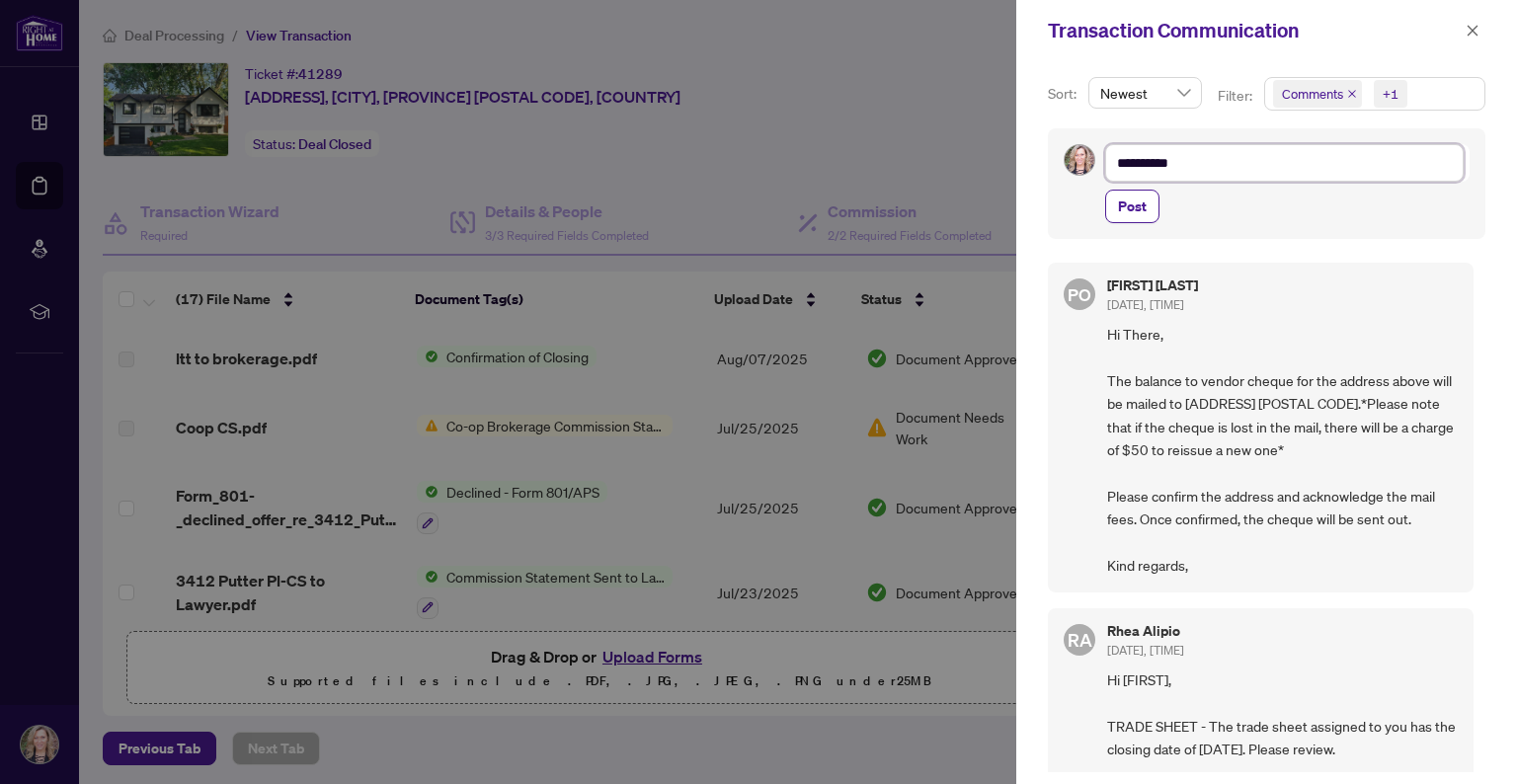 type on "**********" 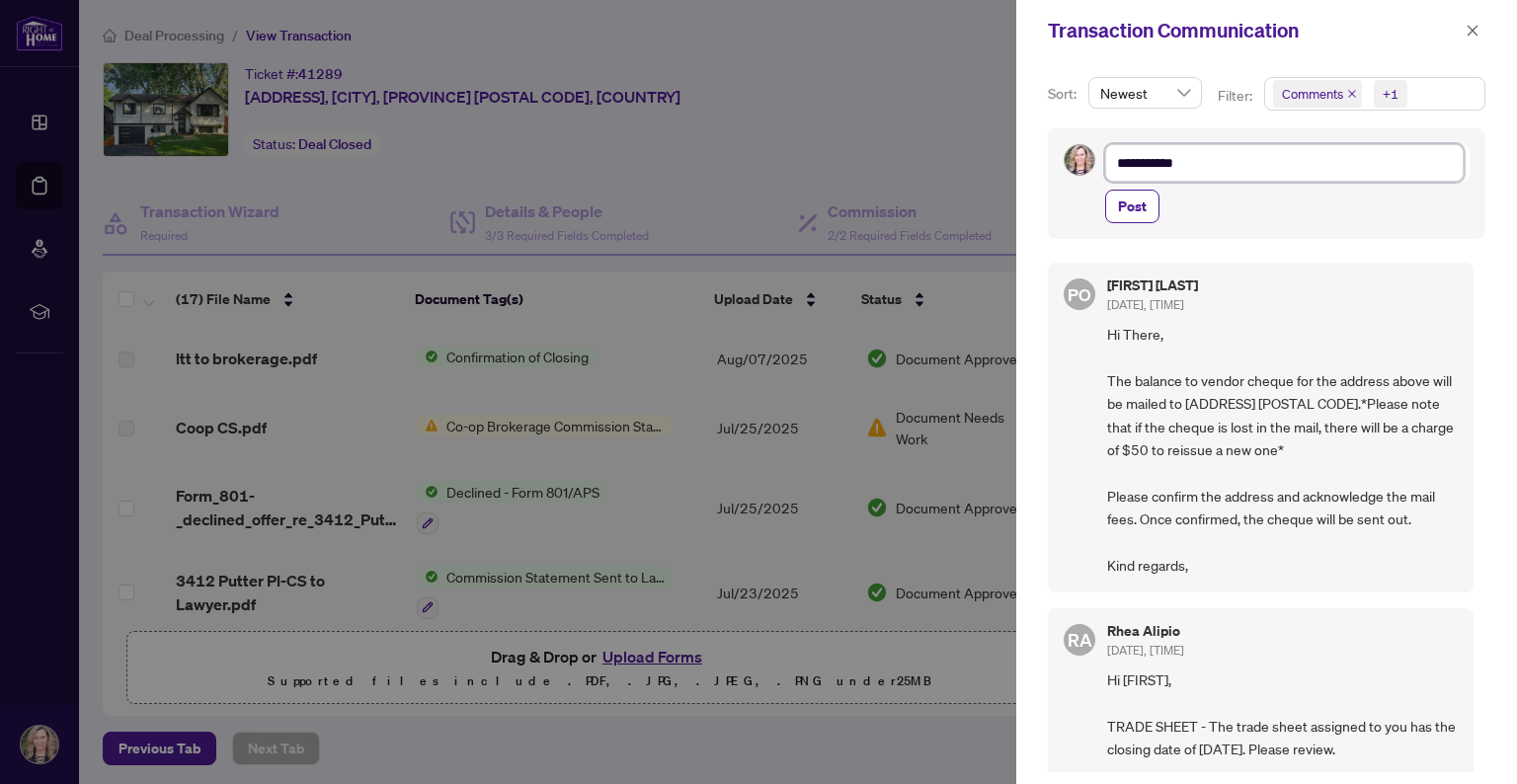 type on "**********" 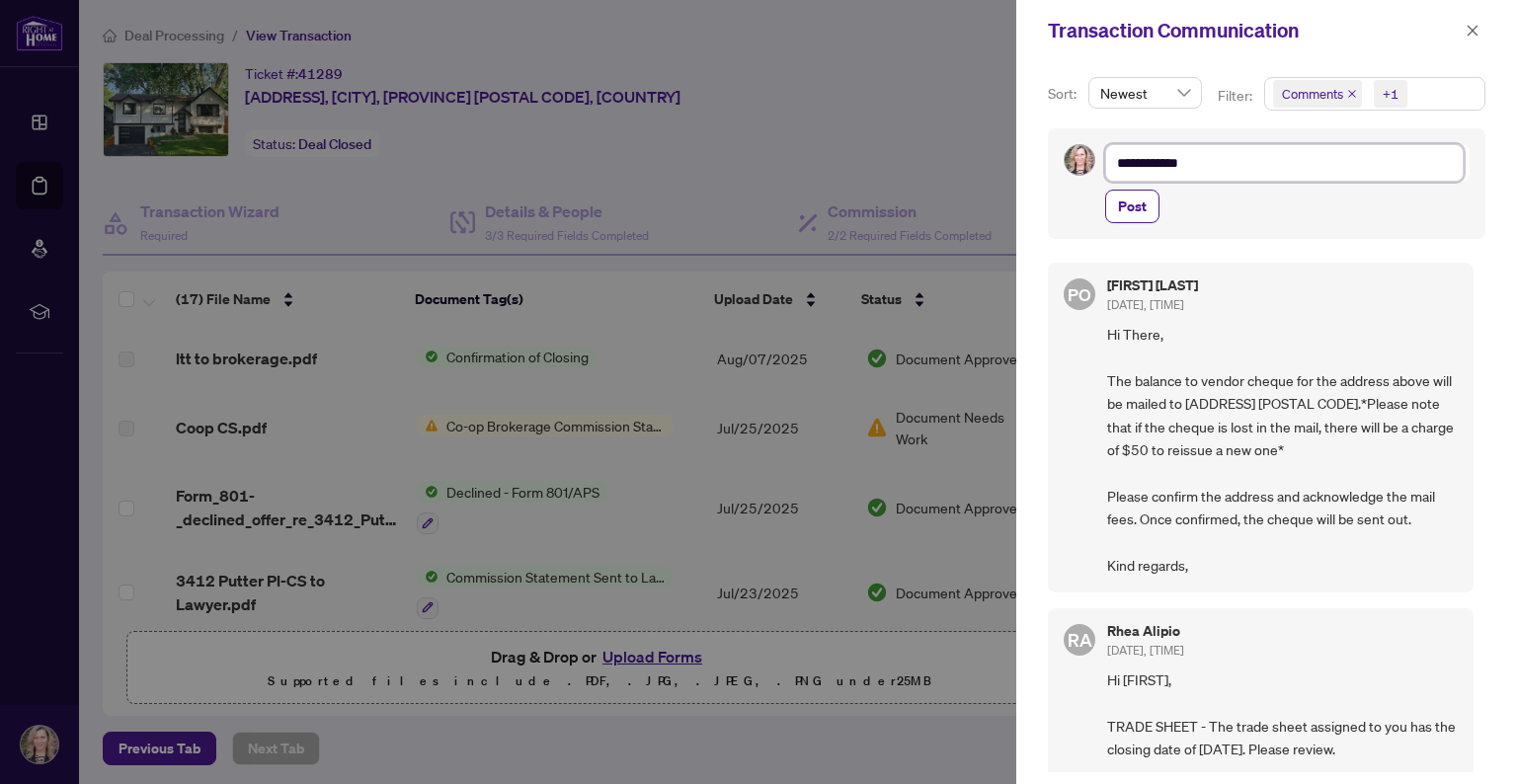 type on "**********" 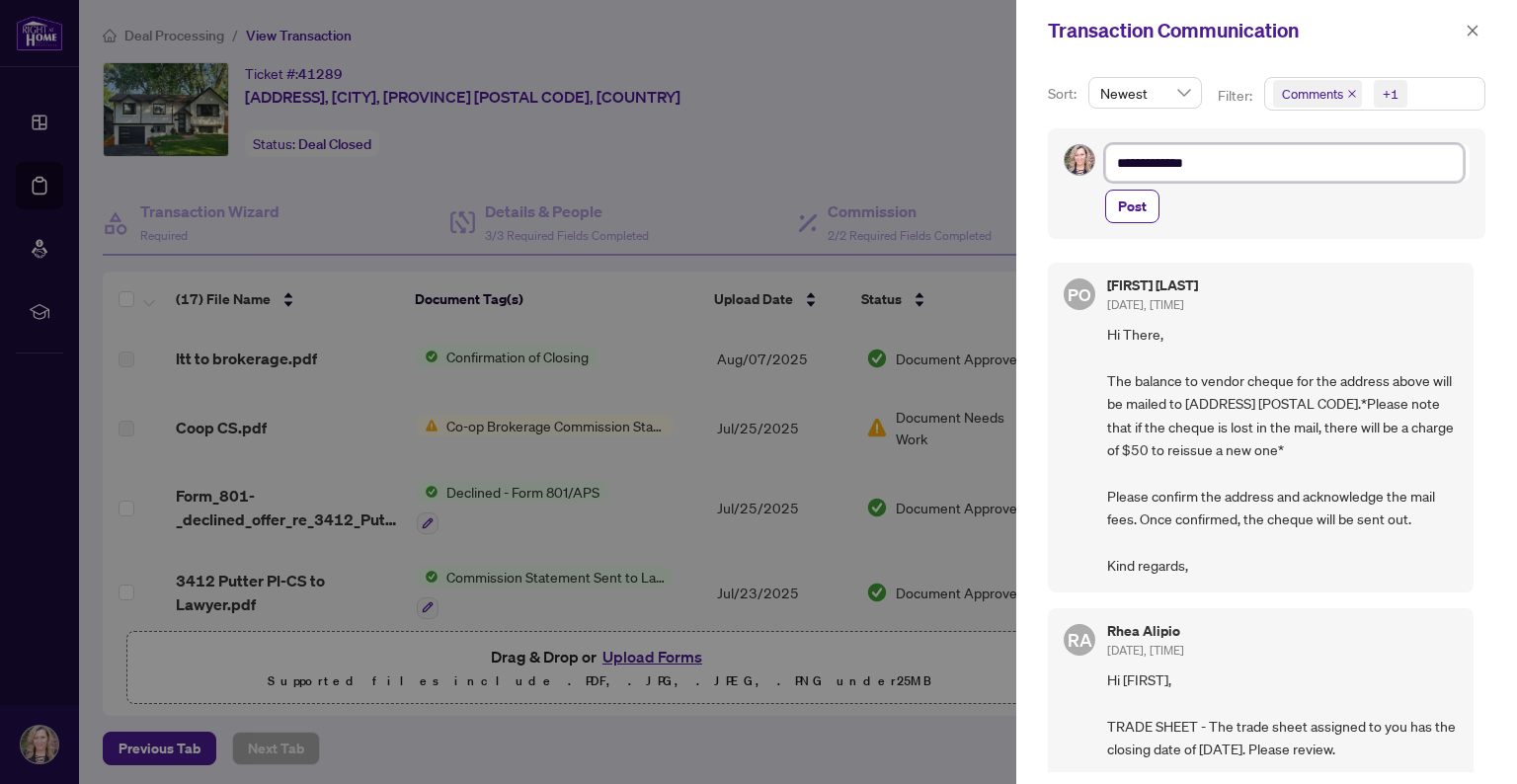 type on "**********" 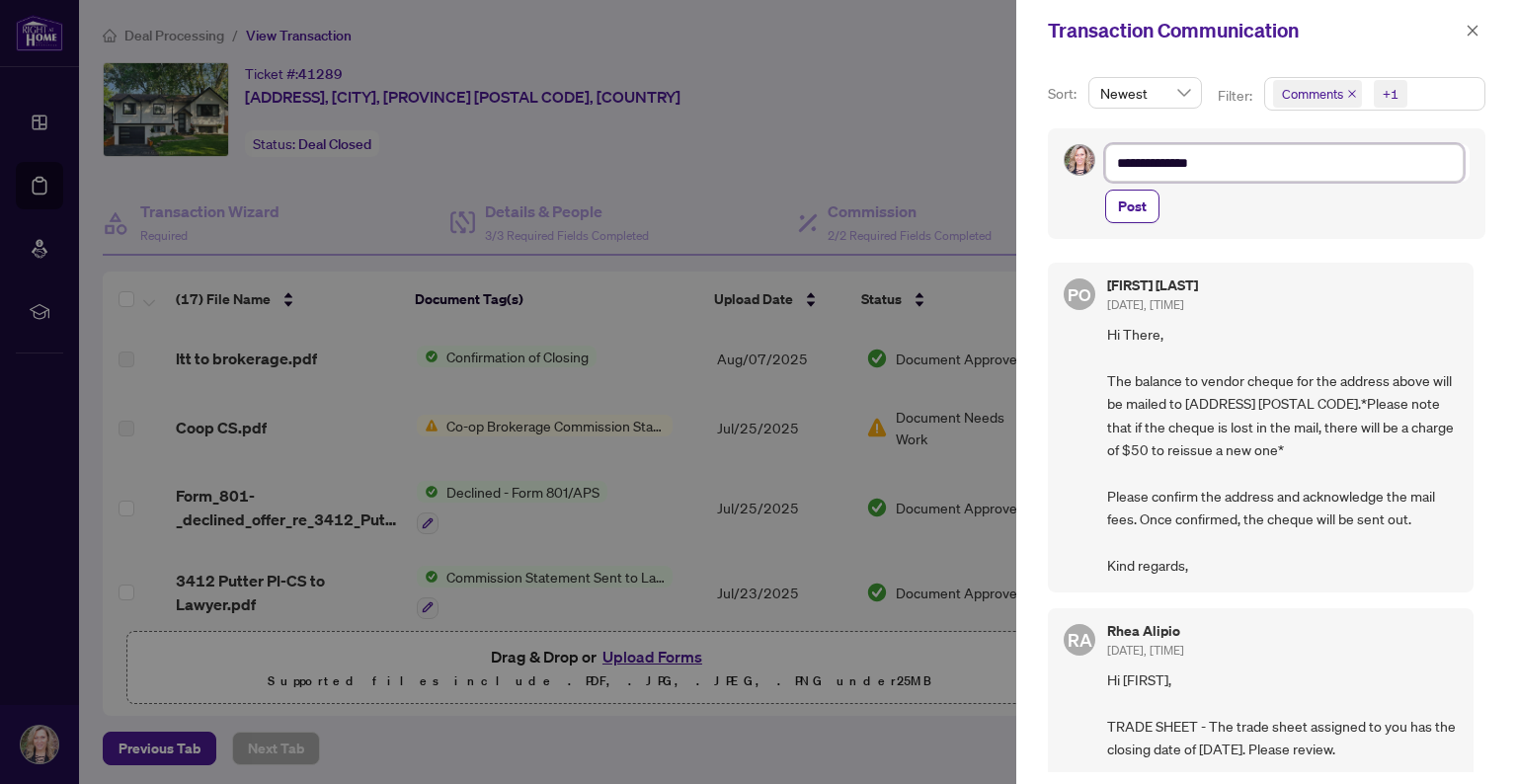 type on "**********" 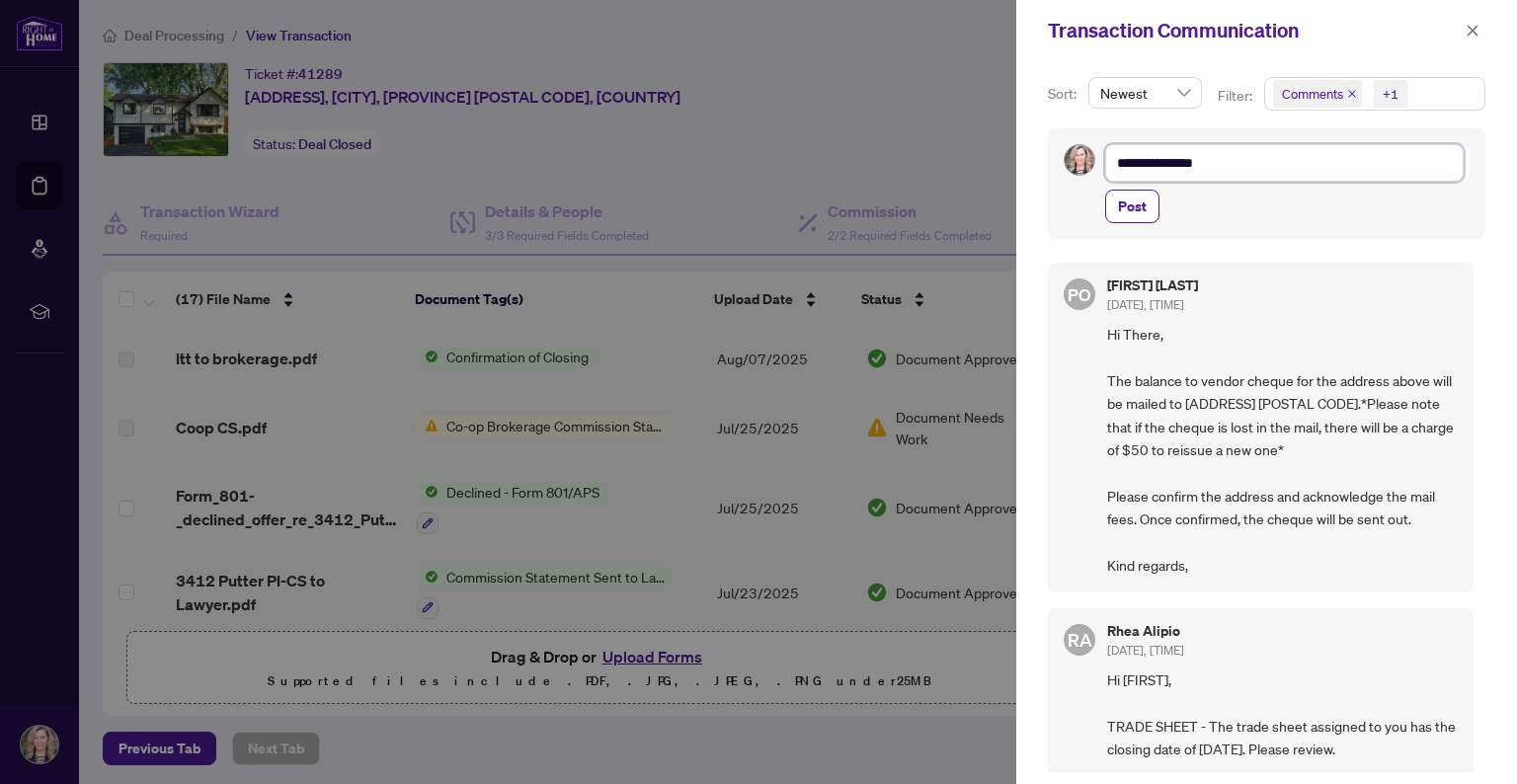 type on "**********" 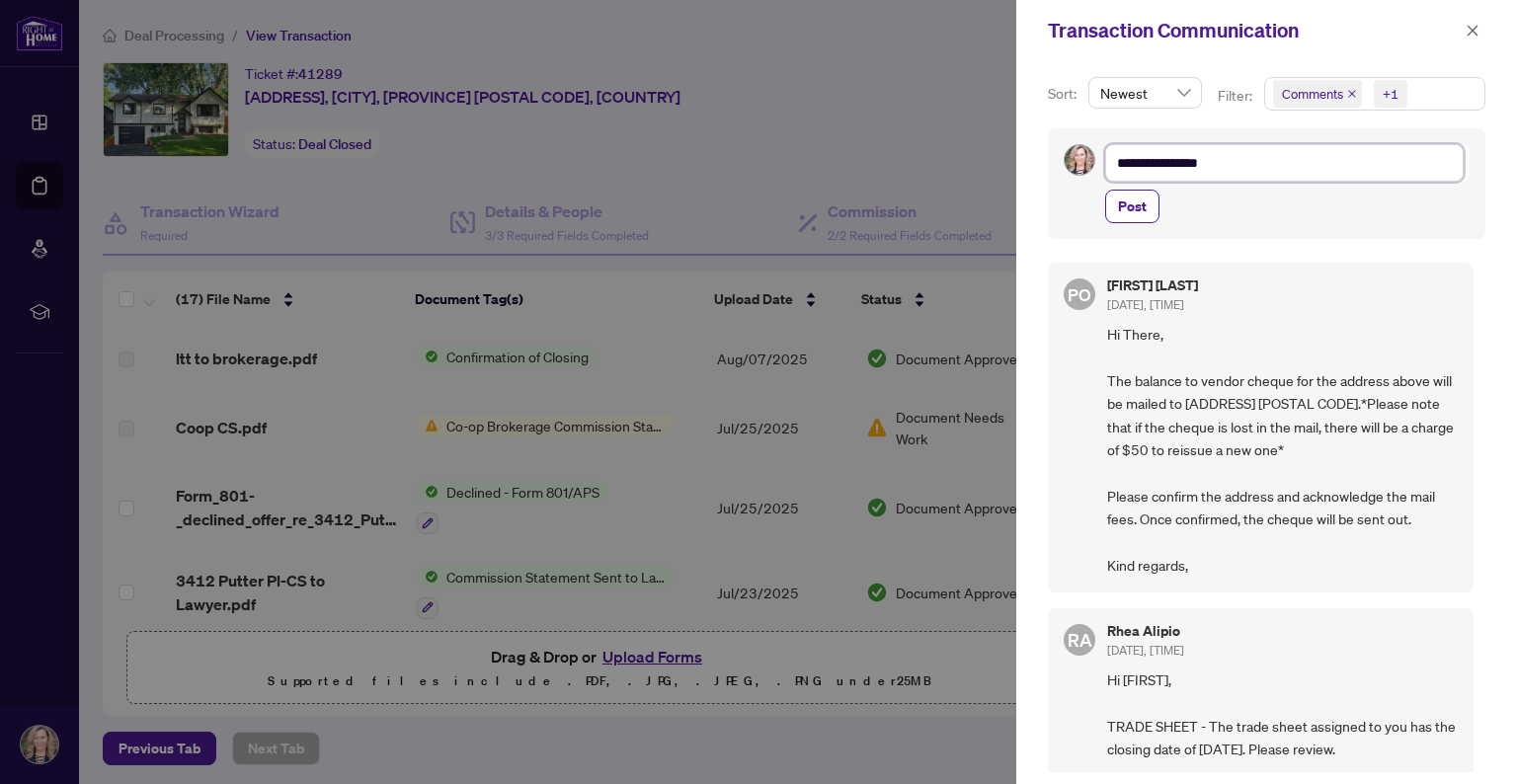 type on "**********" 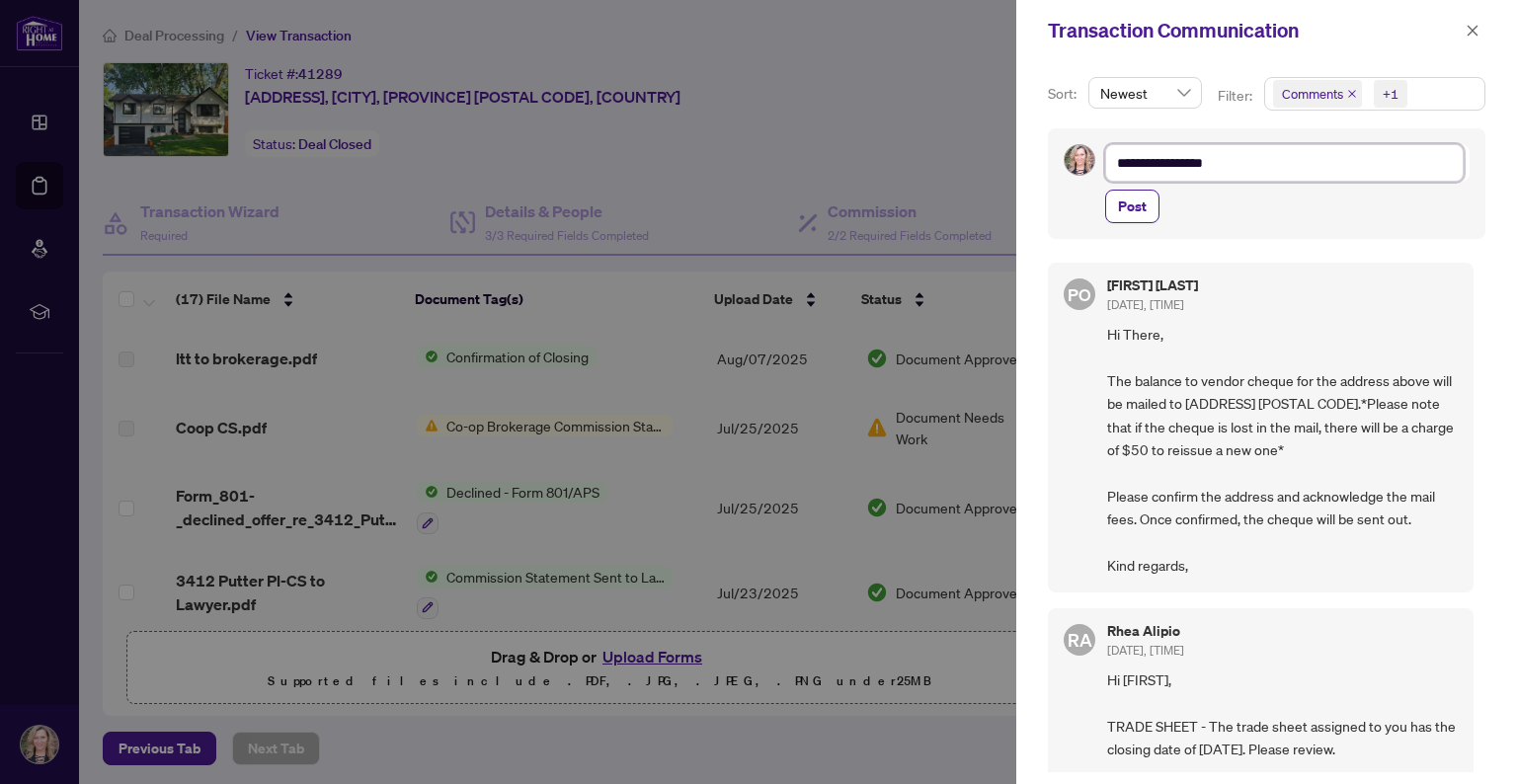 type on "**********" 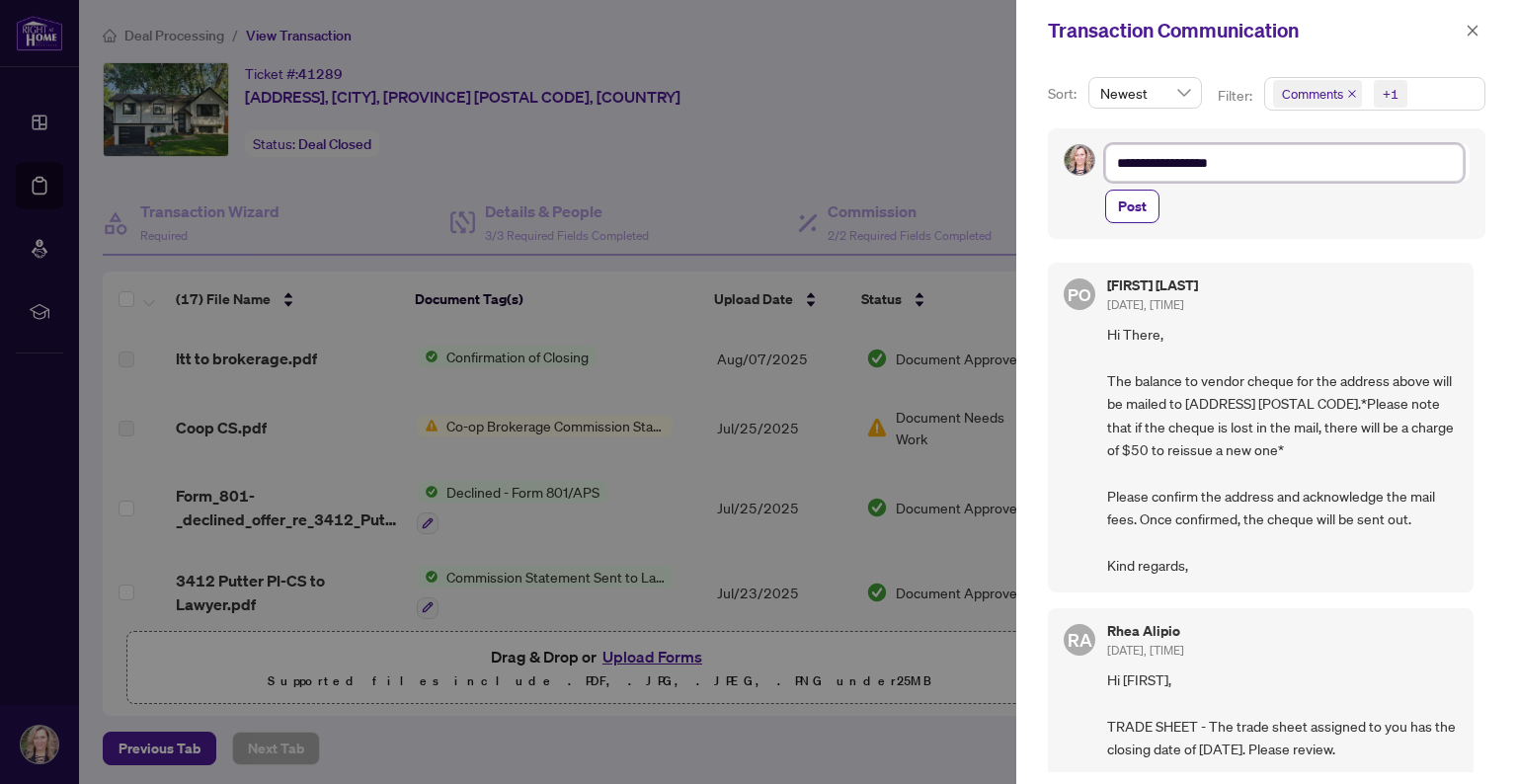 type on "**********" 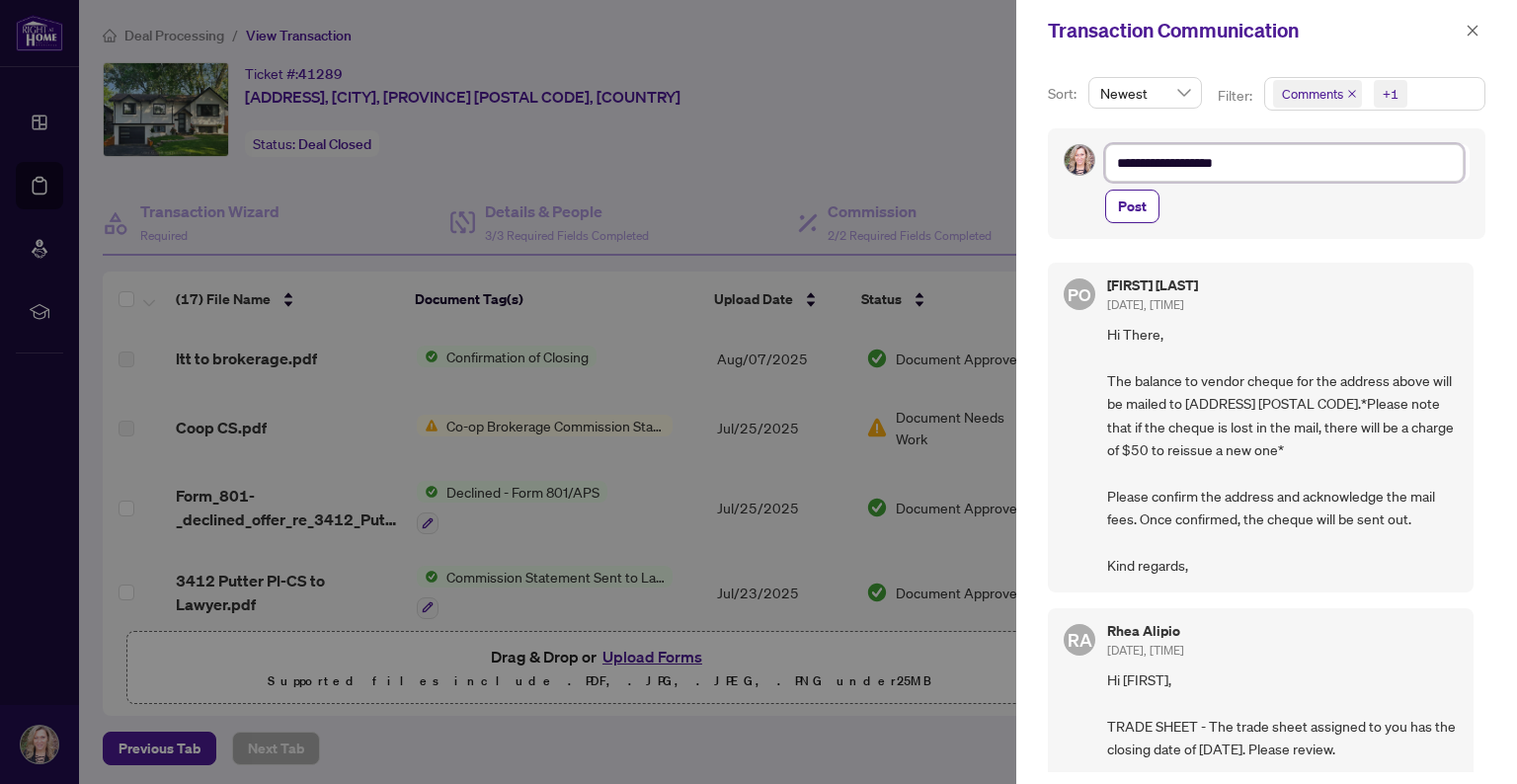 type on "**********" 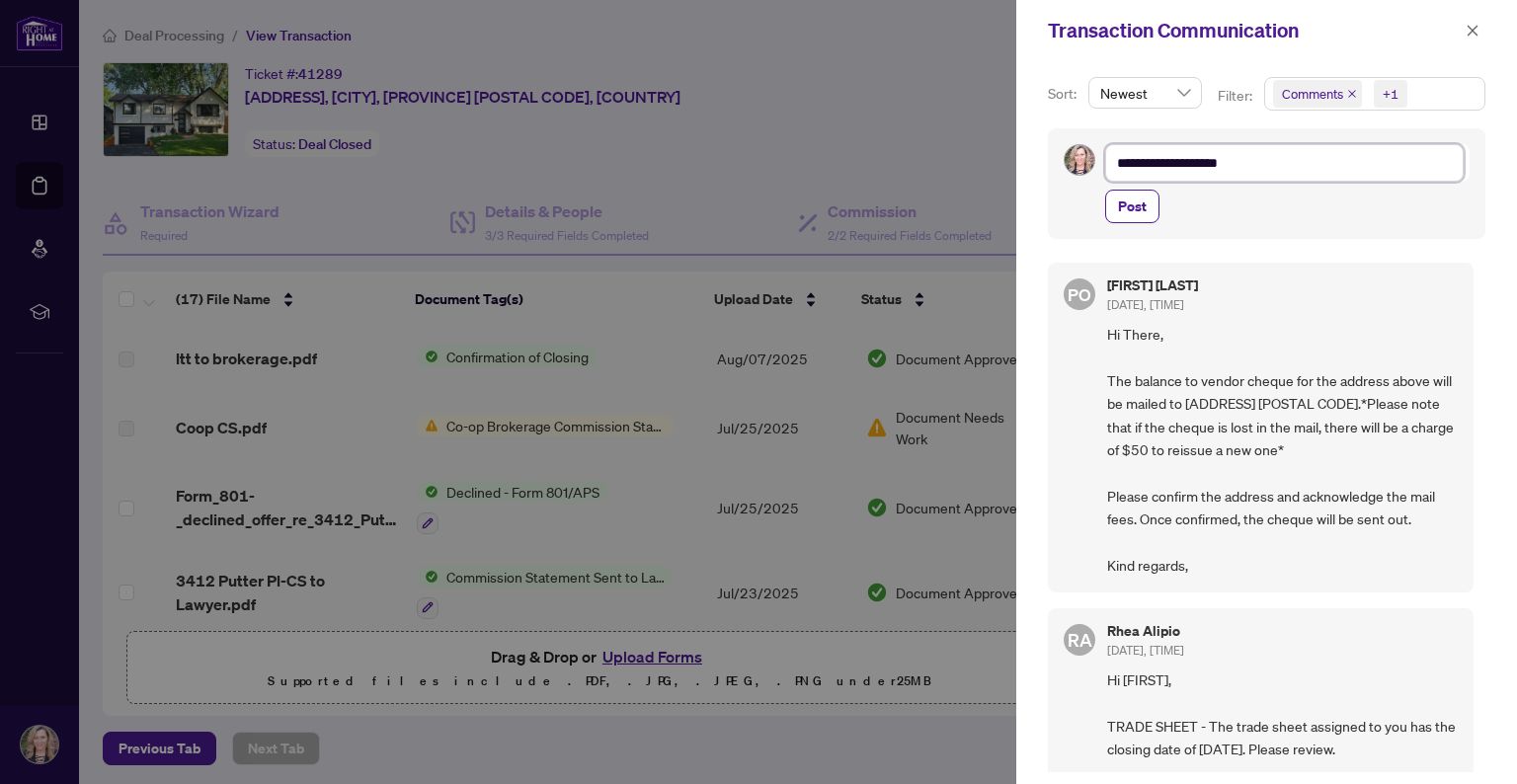 type on "**********" 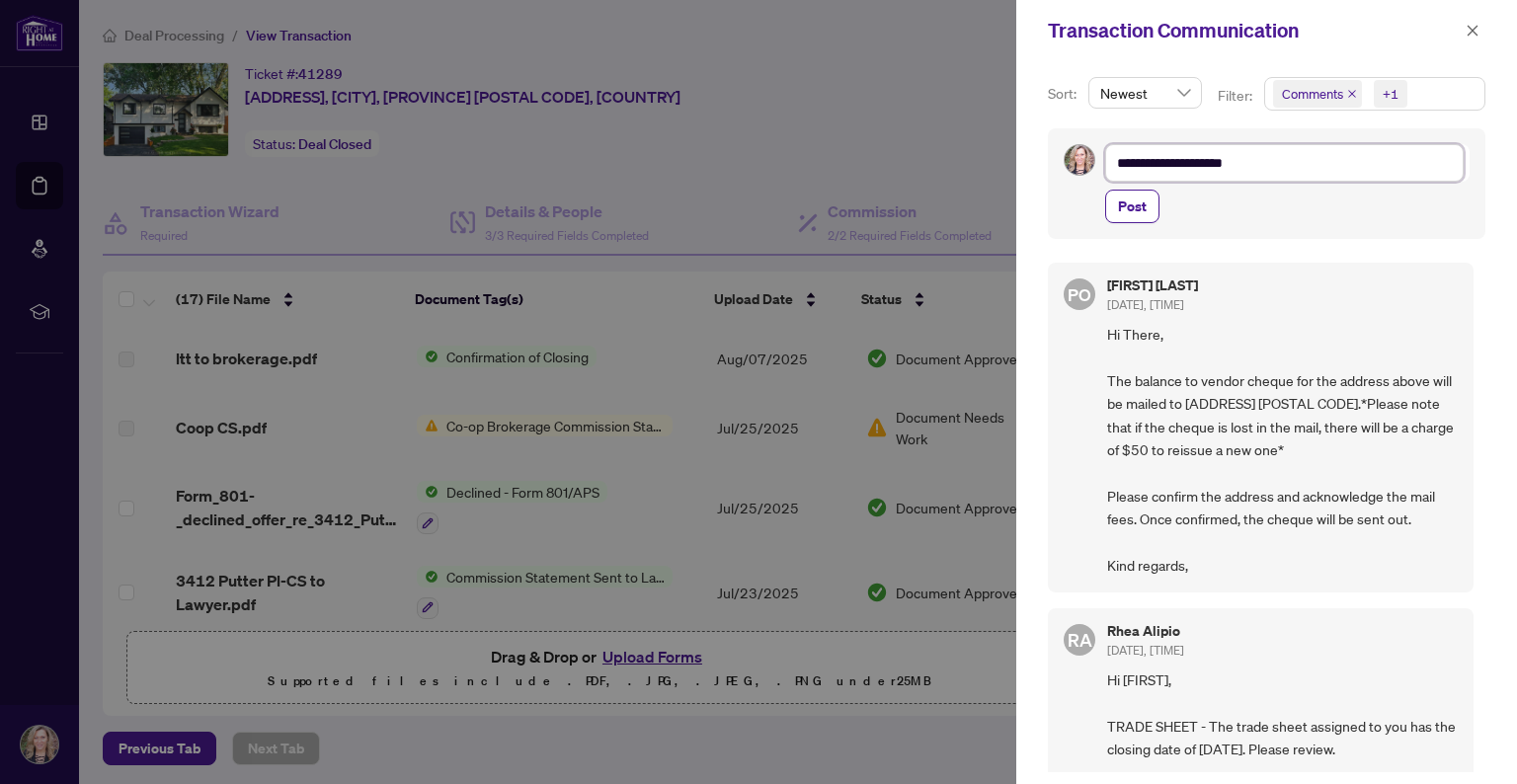 type on "**********" 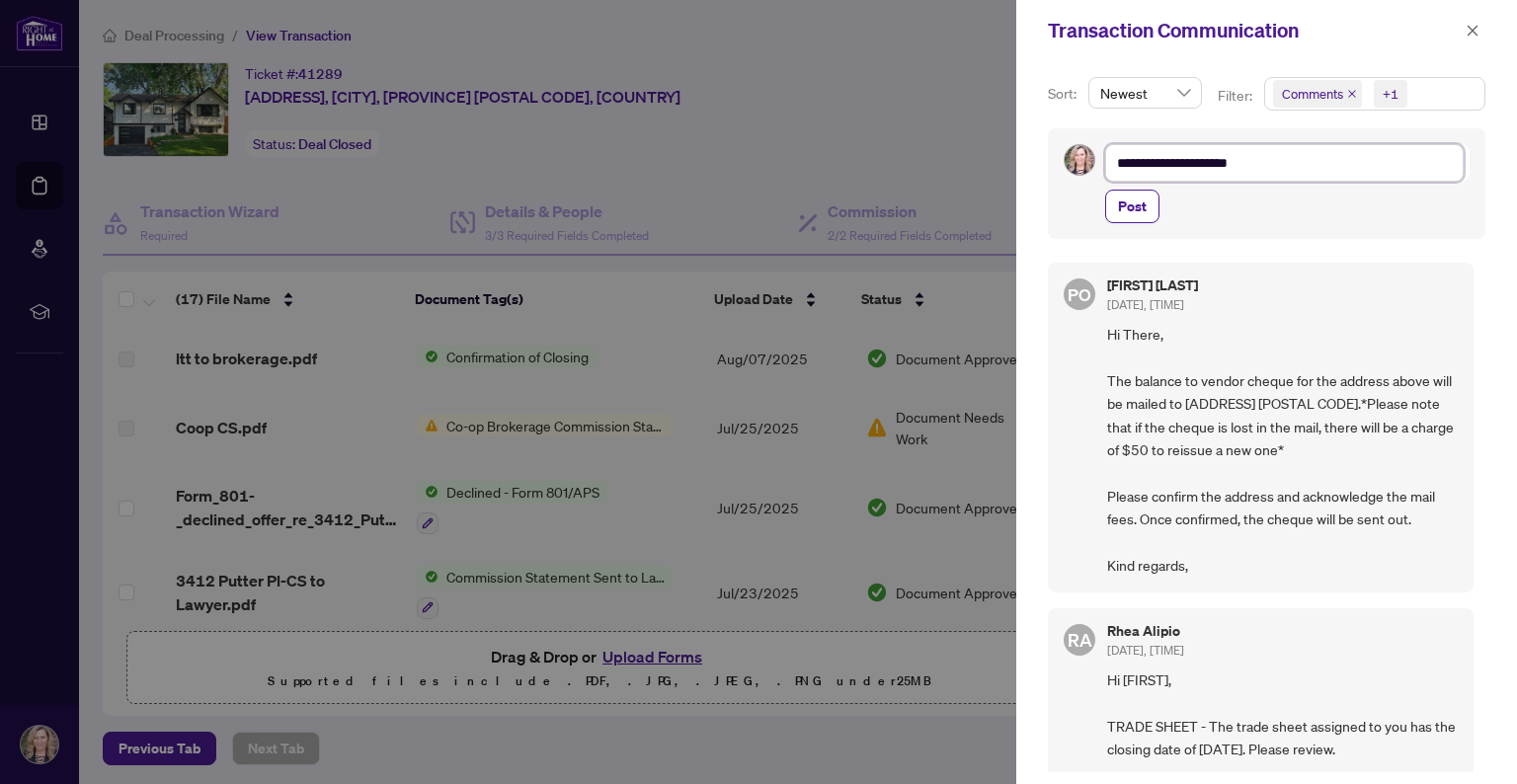 type on "**********" 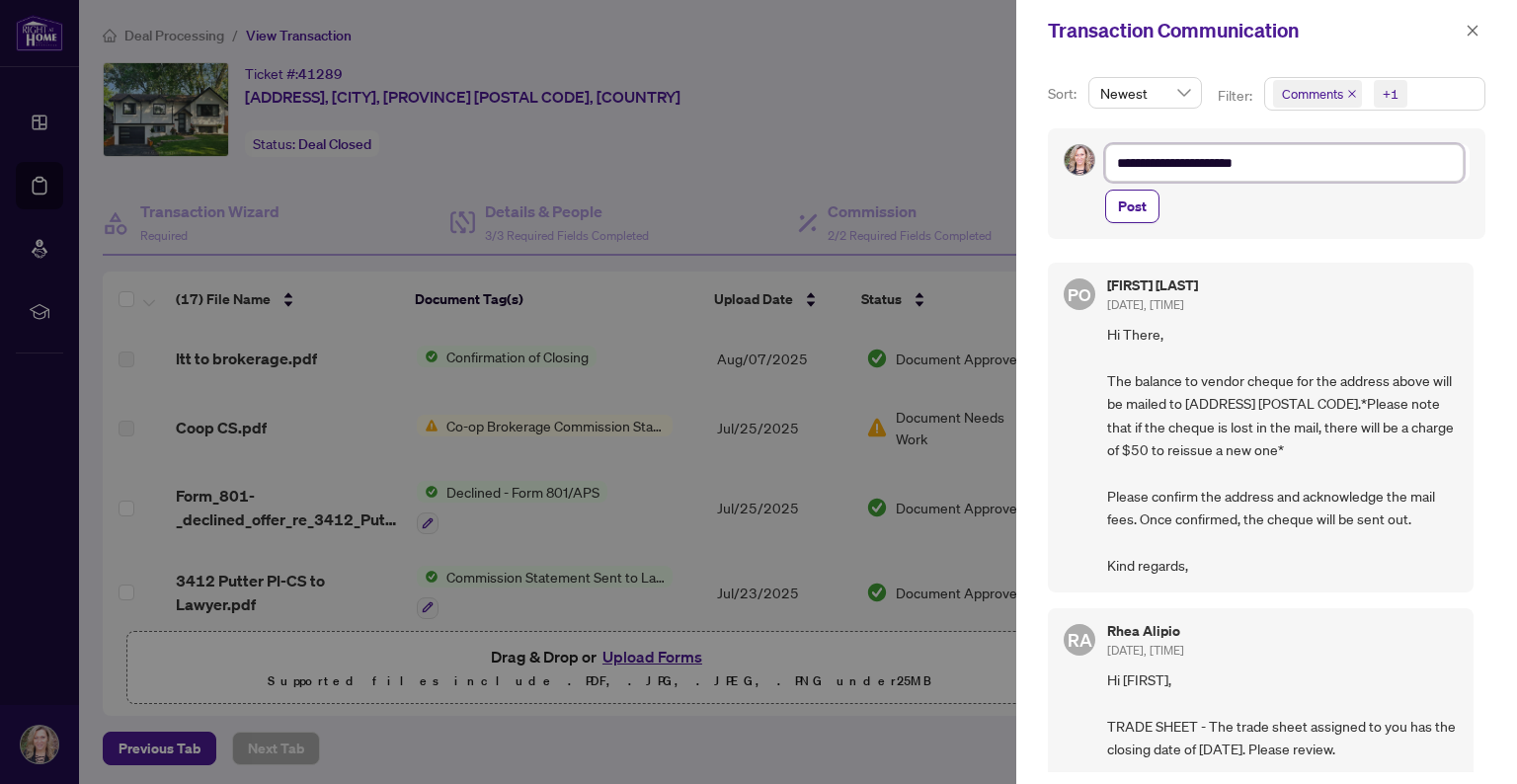 type on "**********" 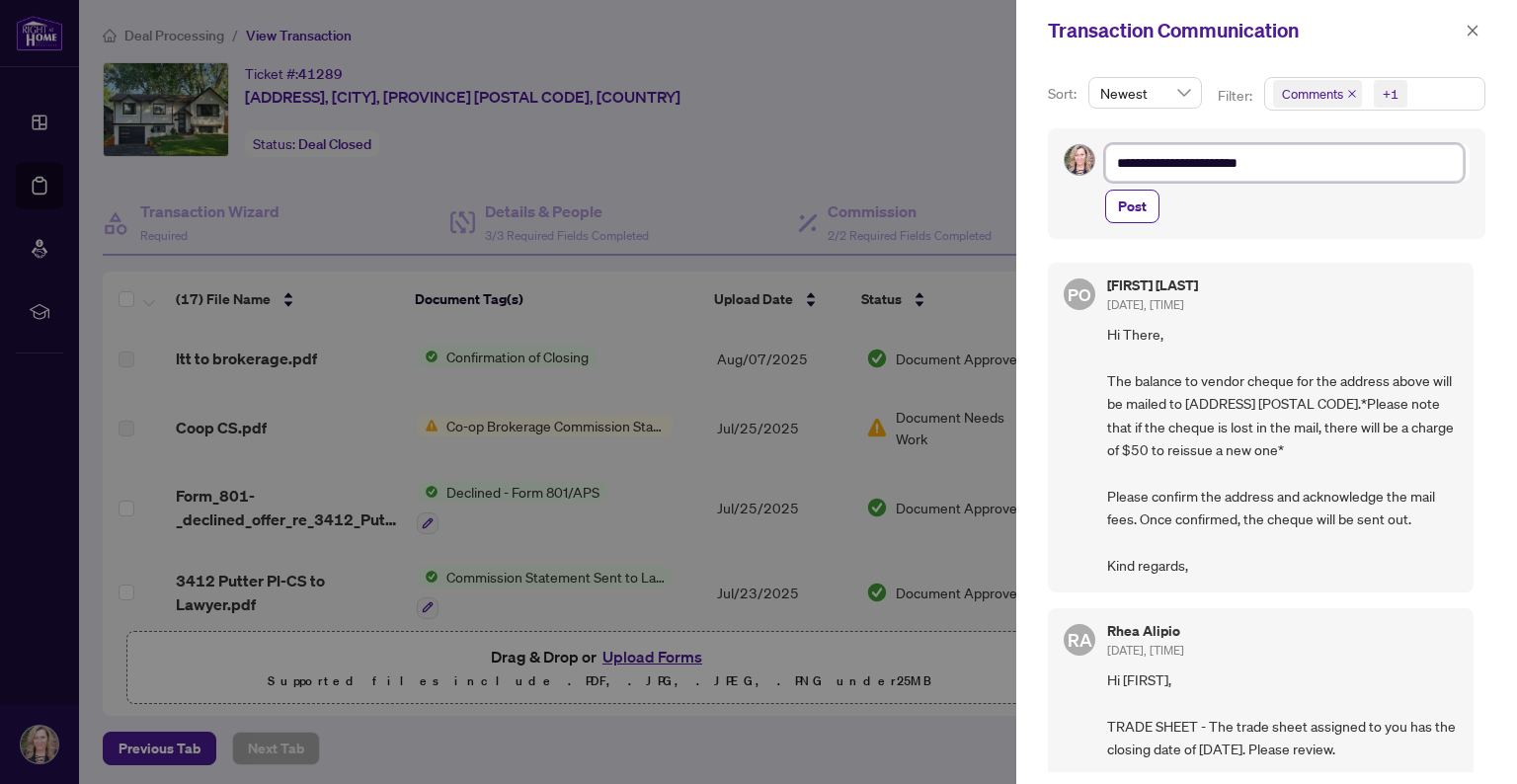type on "**********" 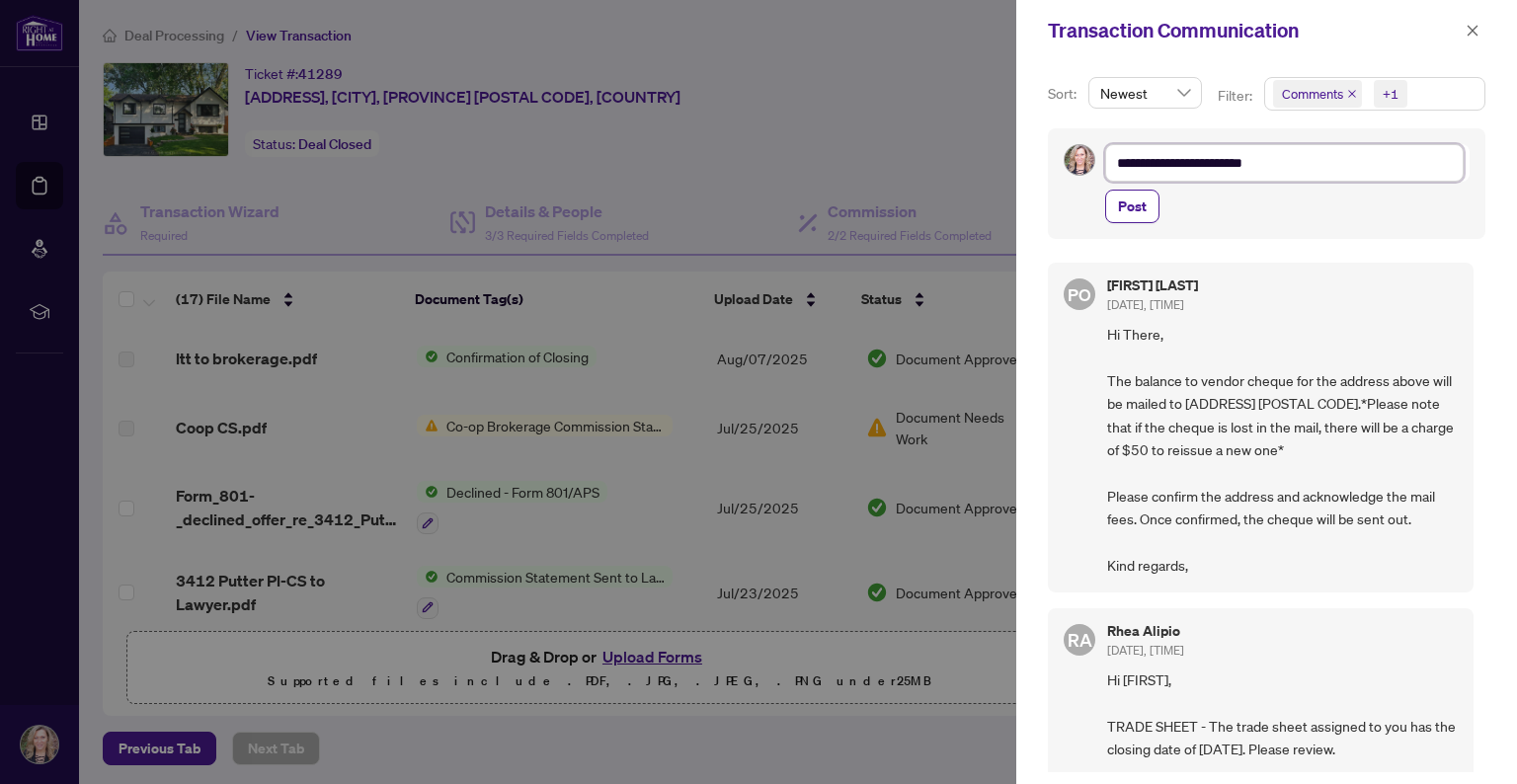 type on "**********" 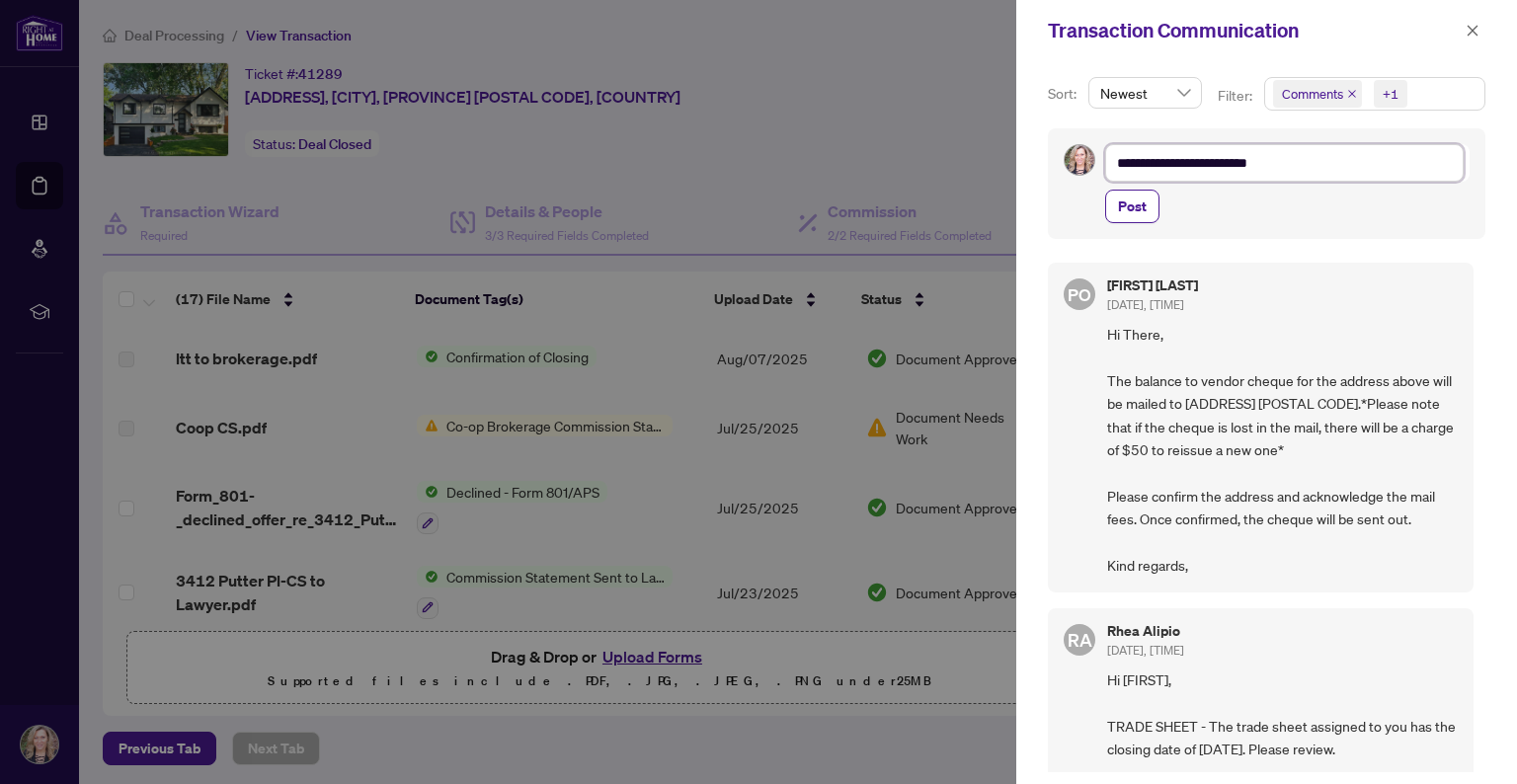 type on "**********" 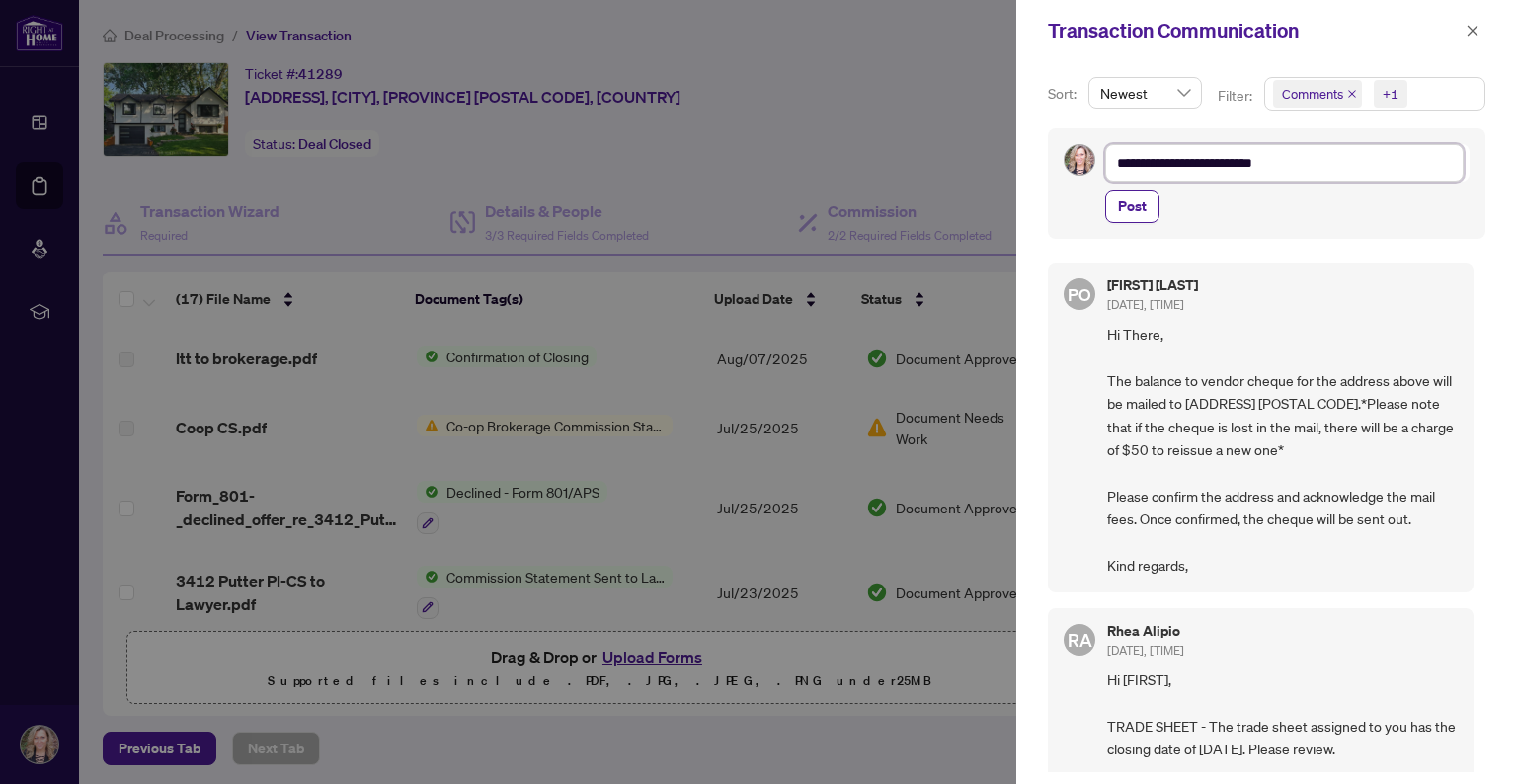 type on "**********" 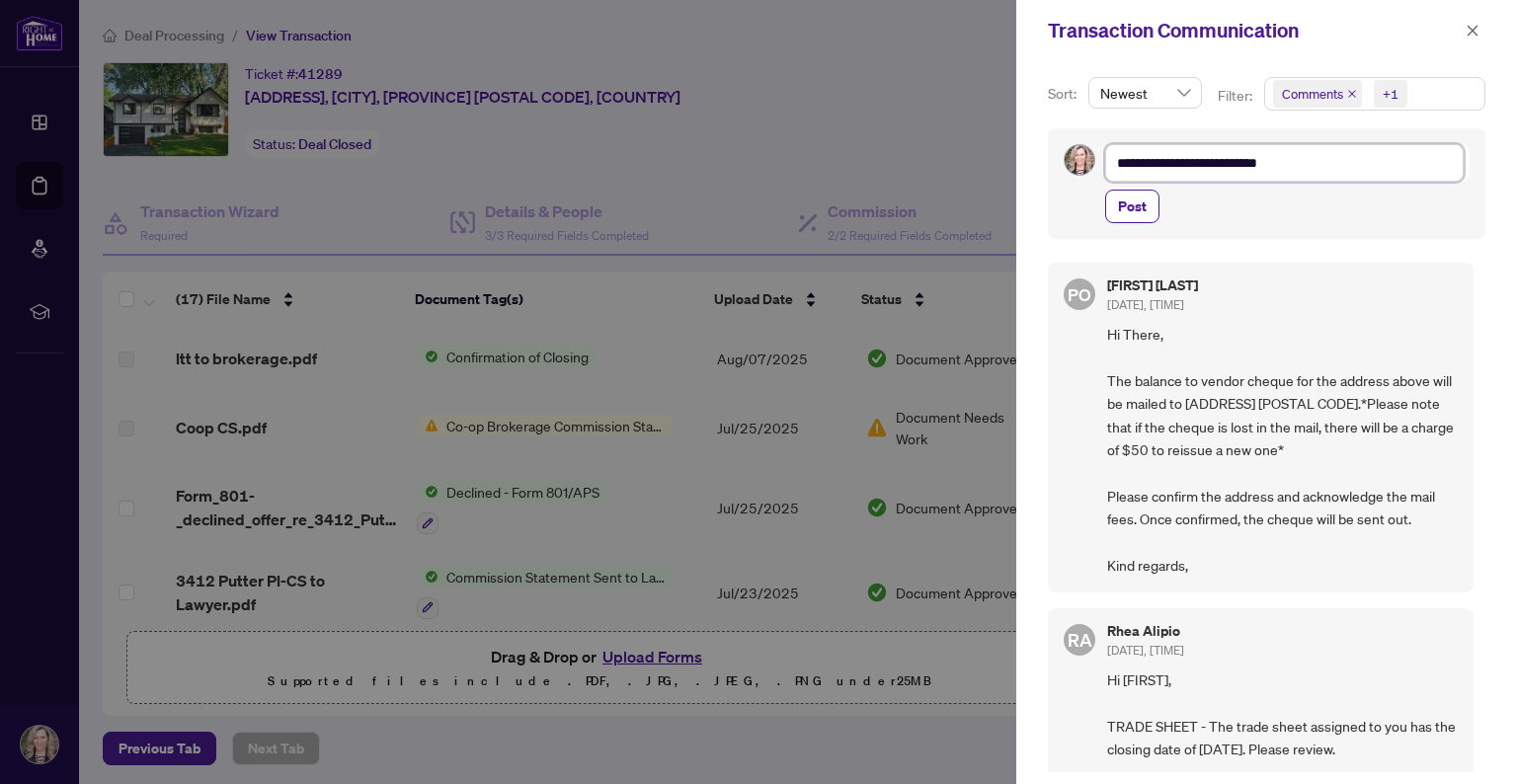 type on "**********" 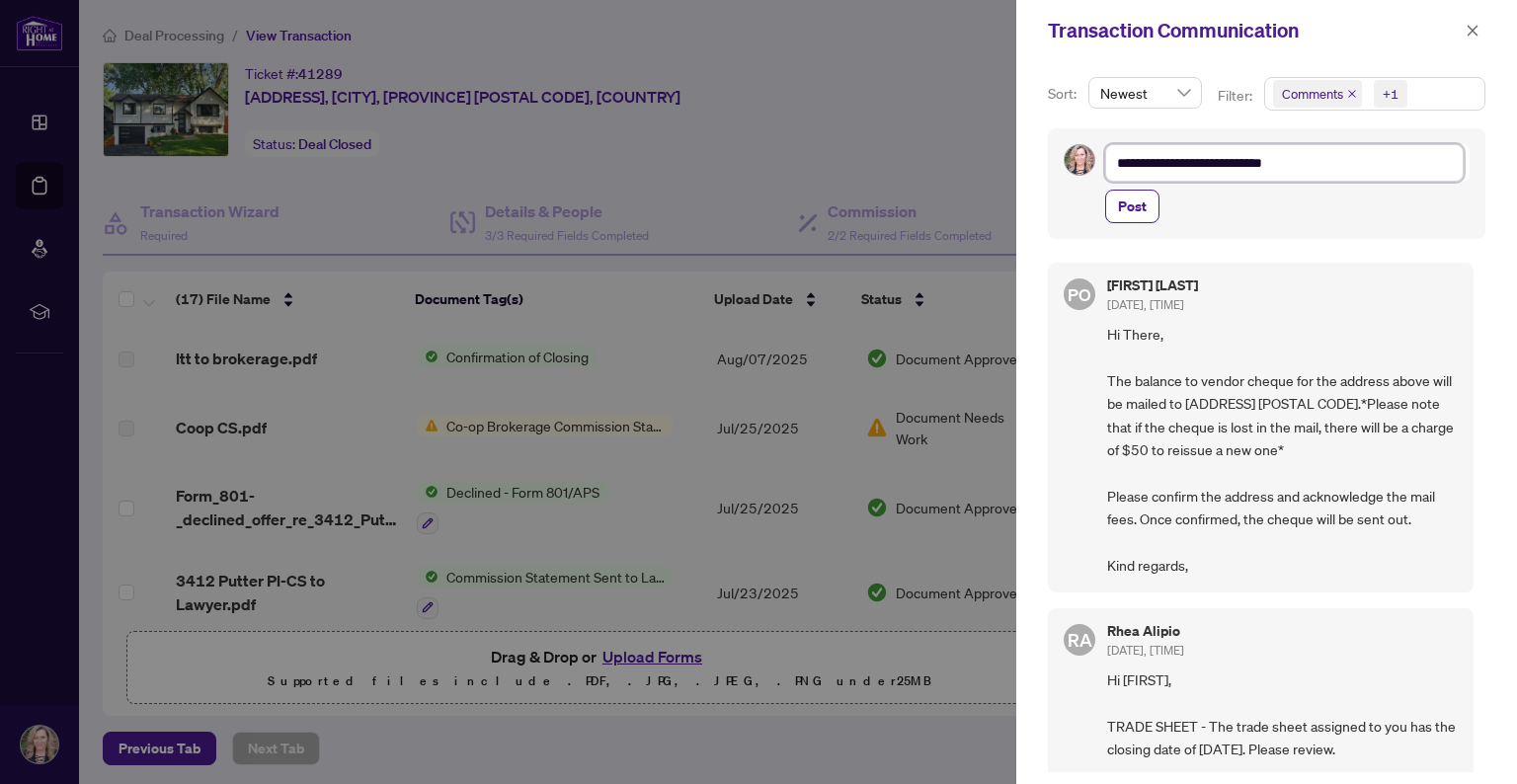 type on "**********" 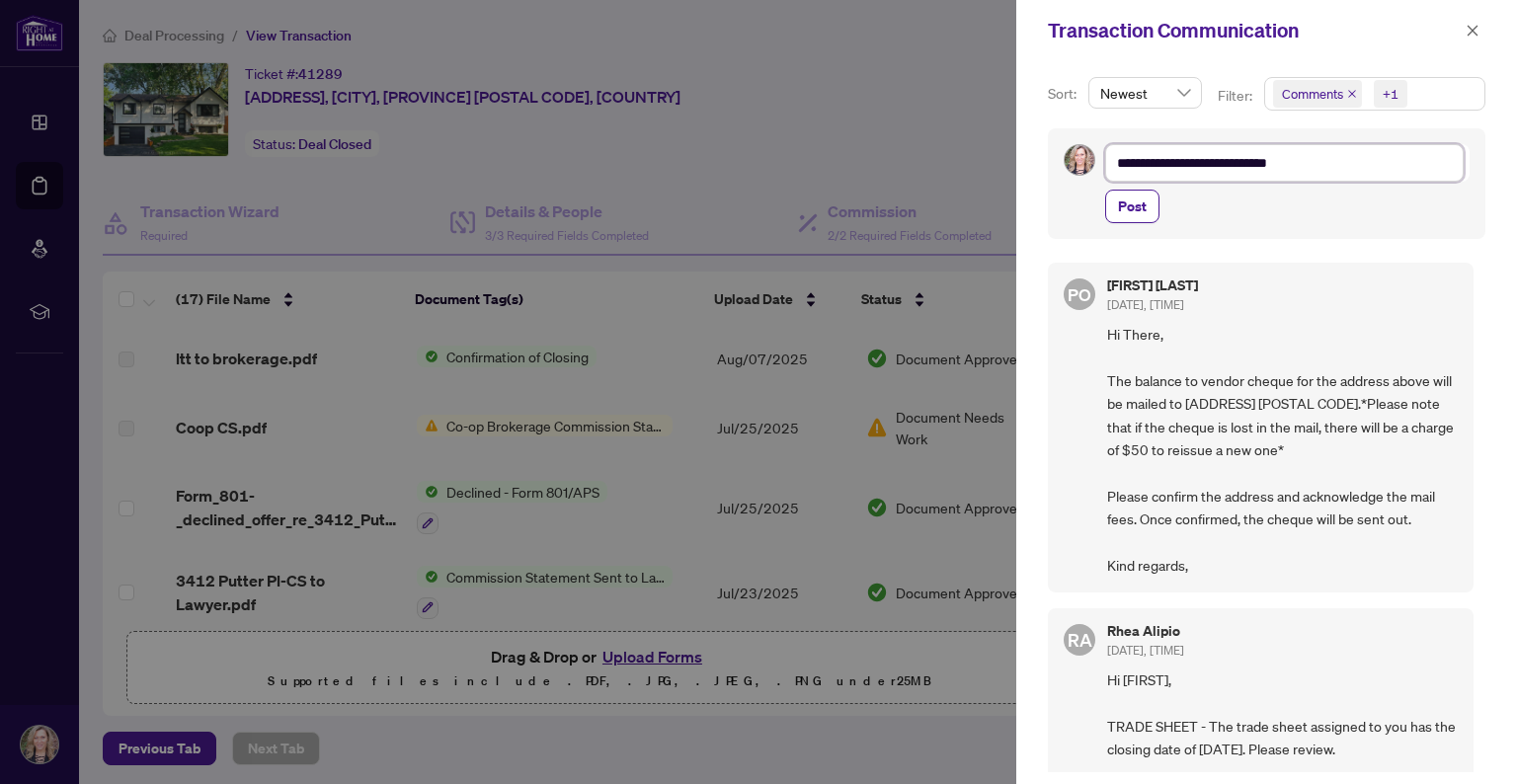 type on "**********" 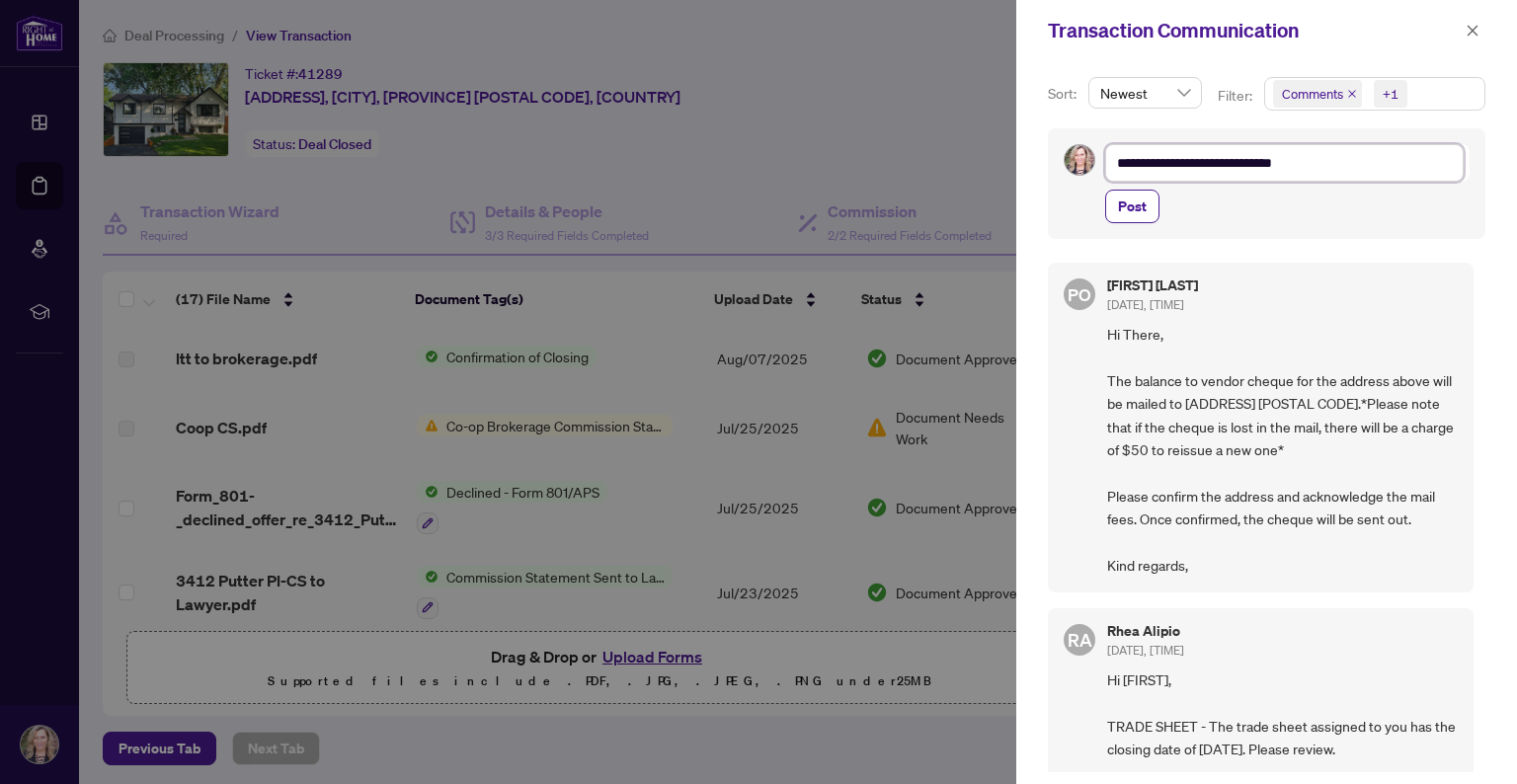 type on "**********" 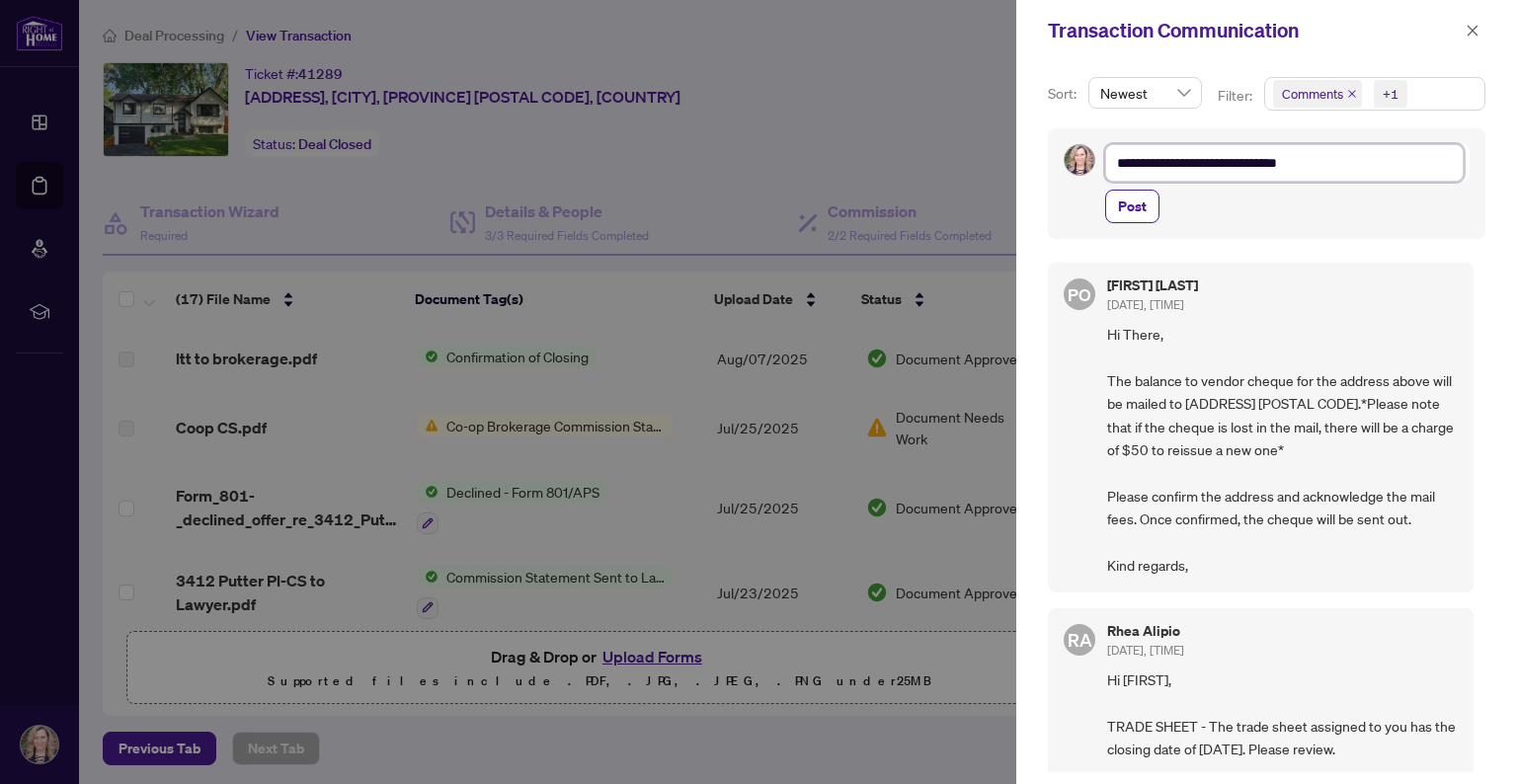 type on "**********" 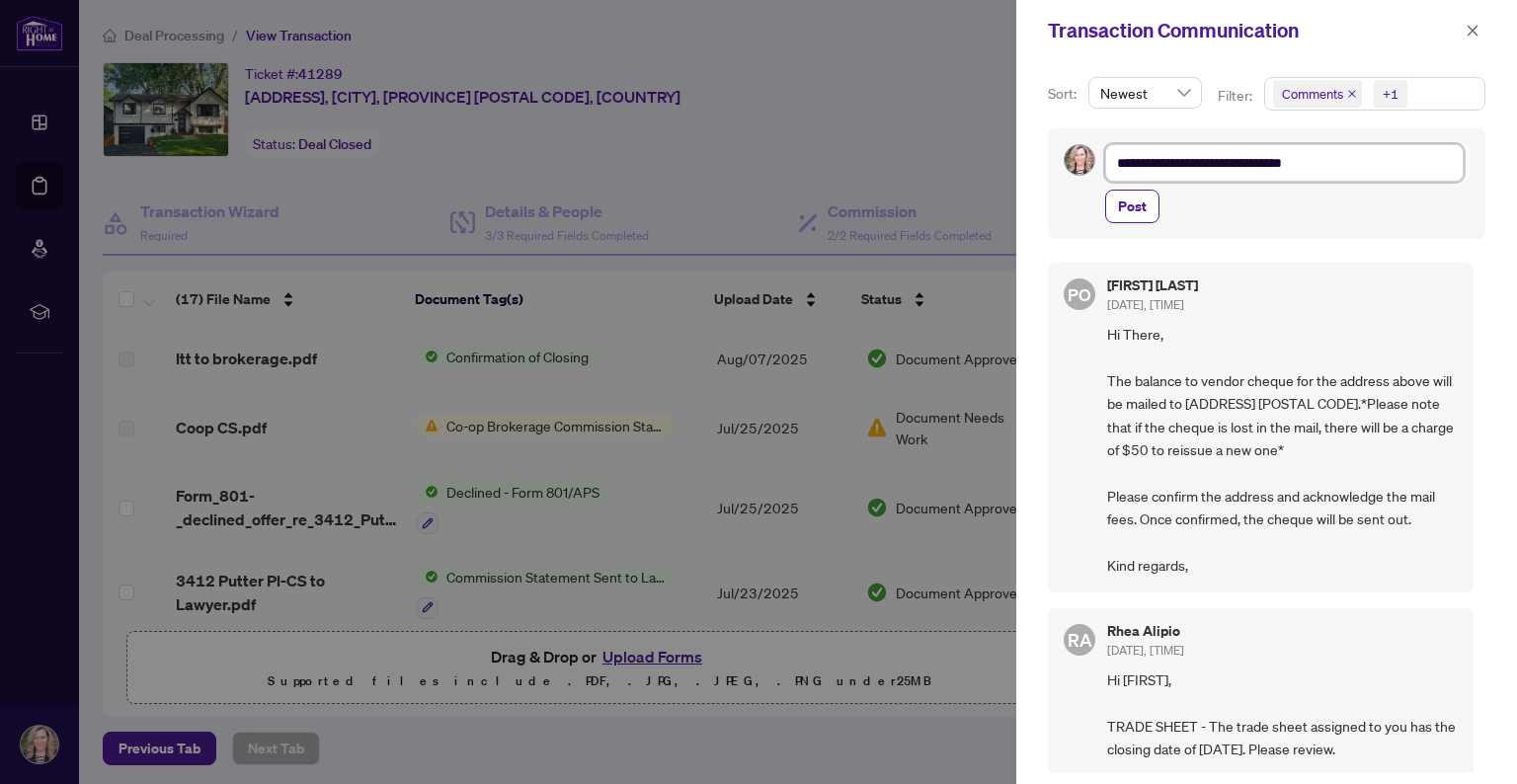 type on "**********" 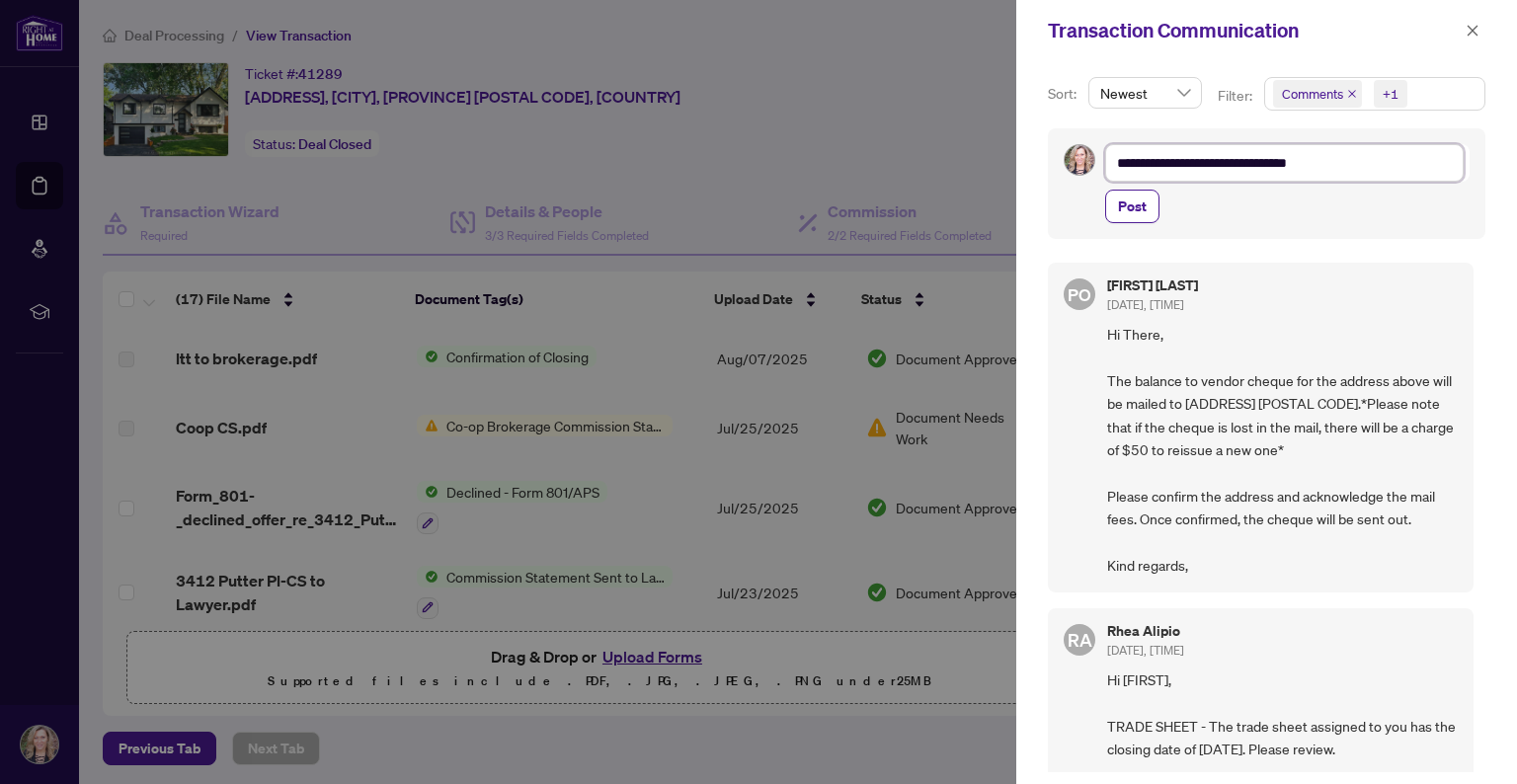 type on "**********" 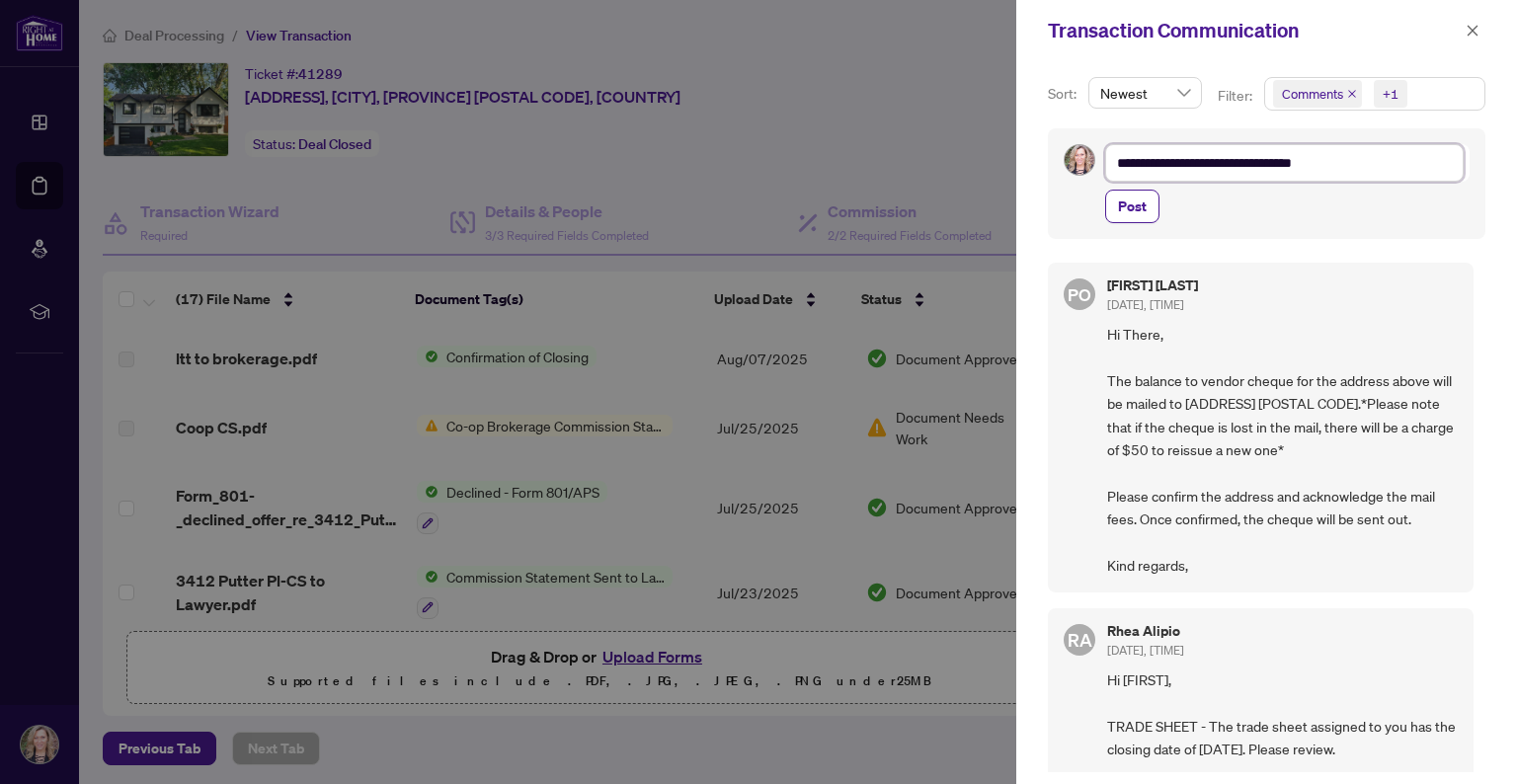 type on "**********" 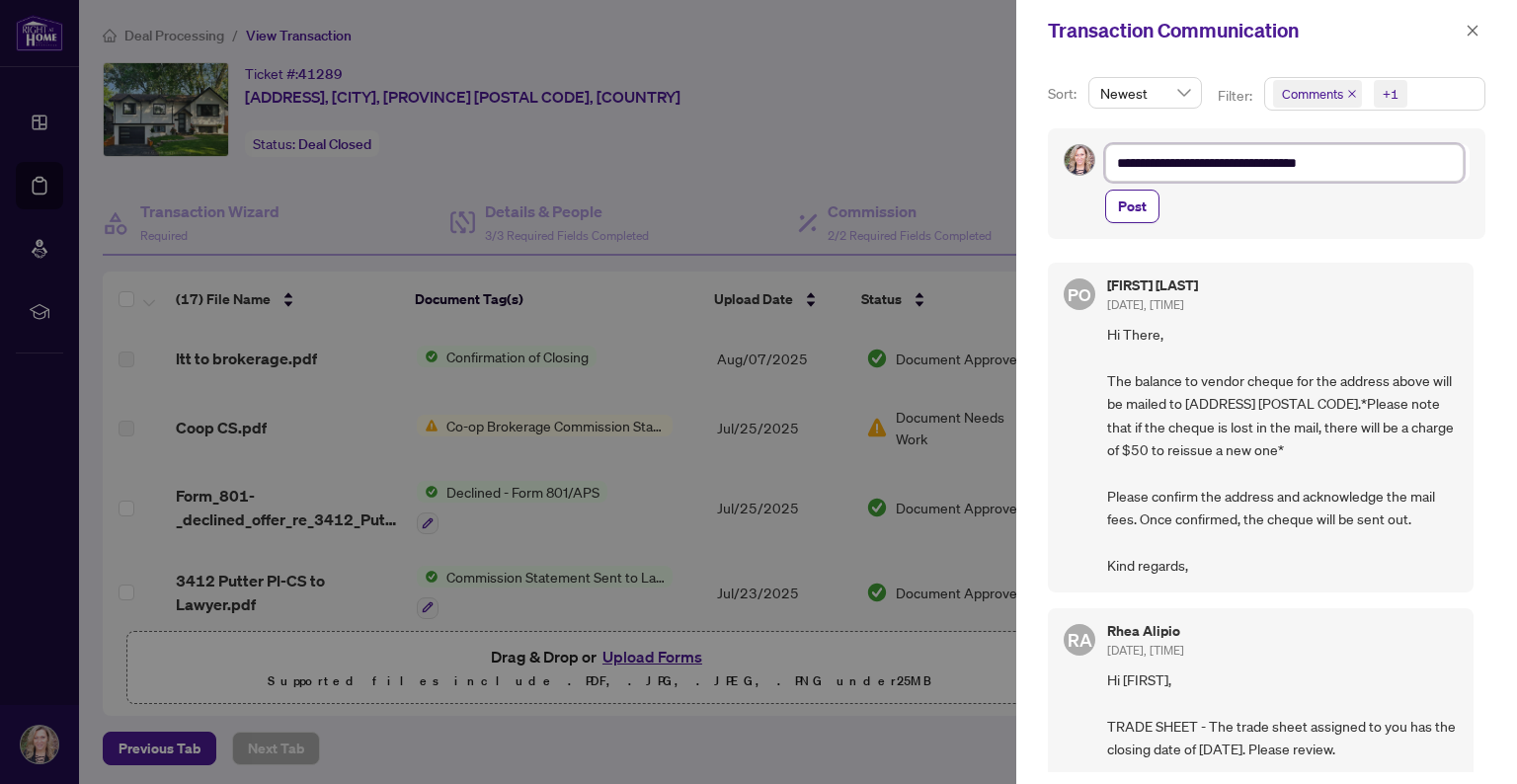 type on "**********" 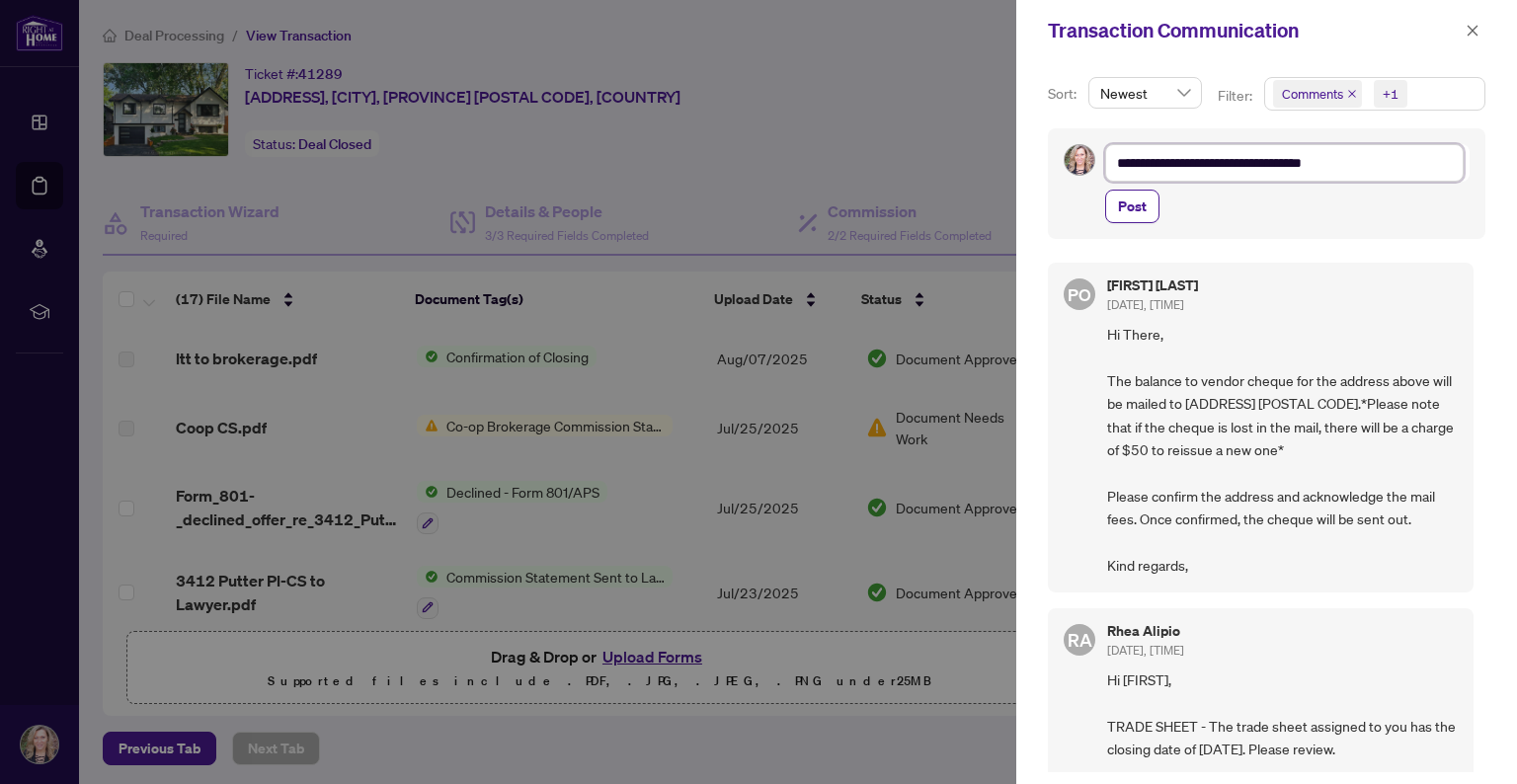 type on "**********" 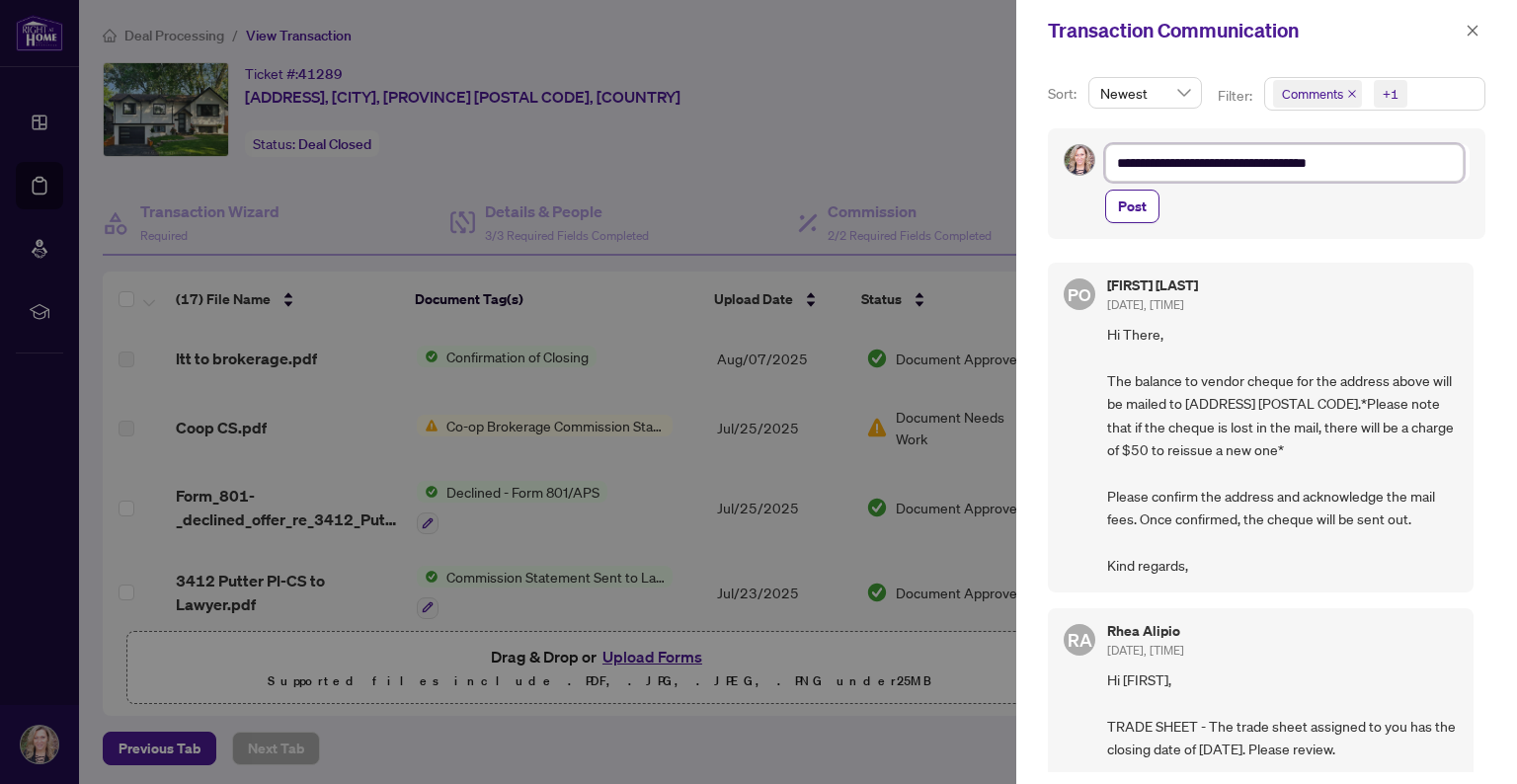 type on "**********" 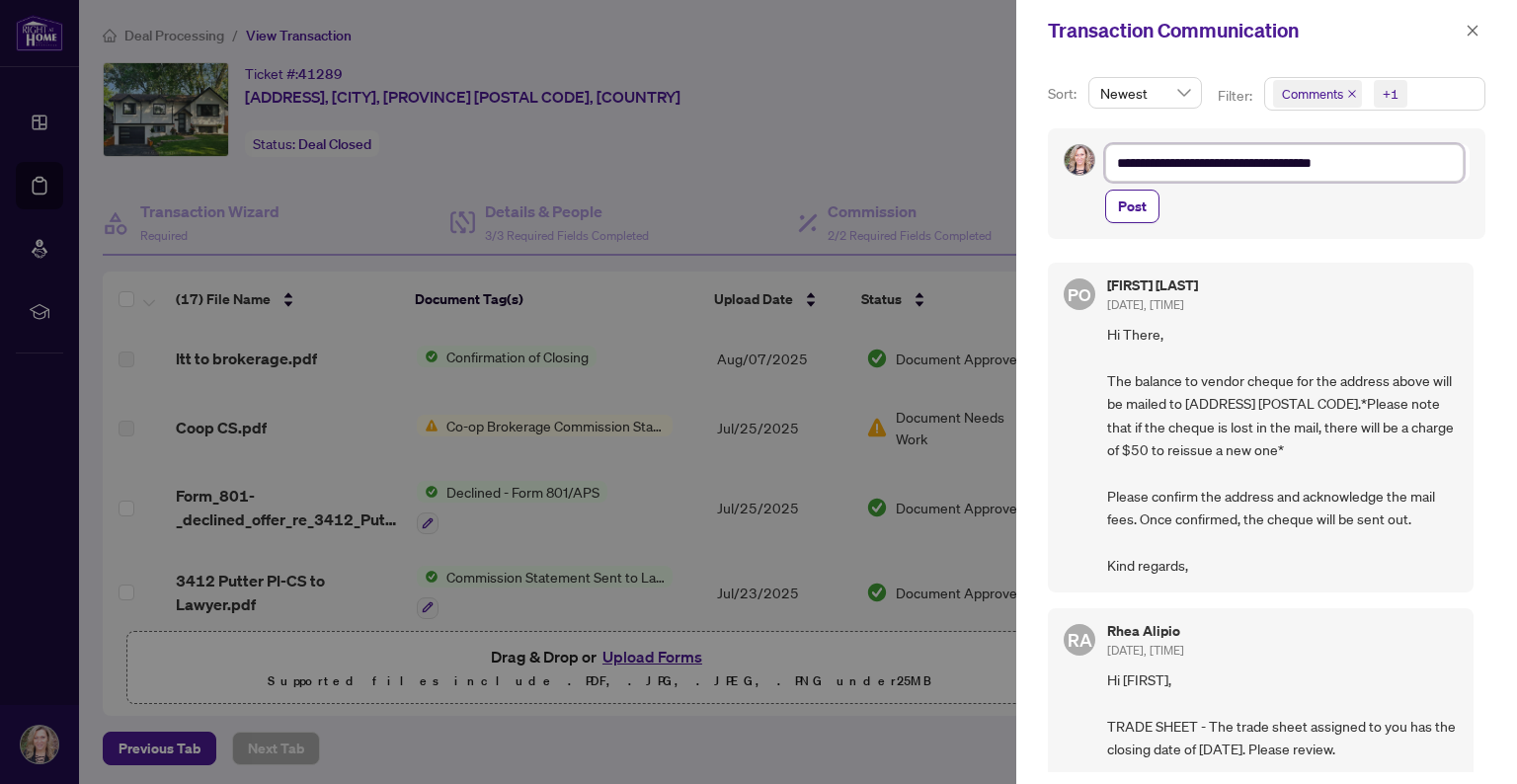 type on "**********" 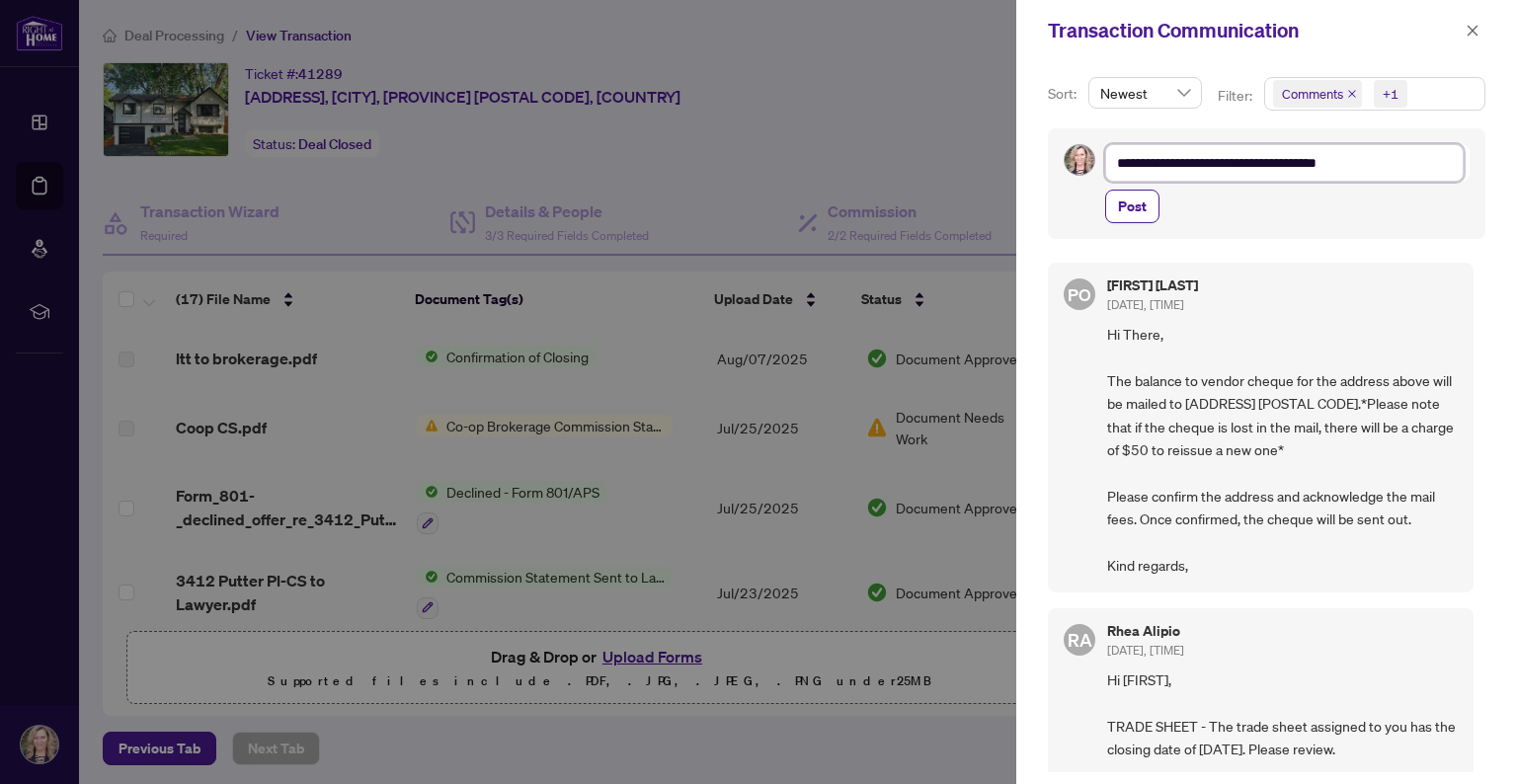 type on "**********" 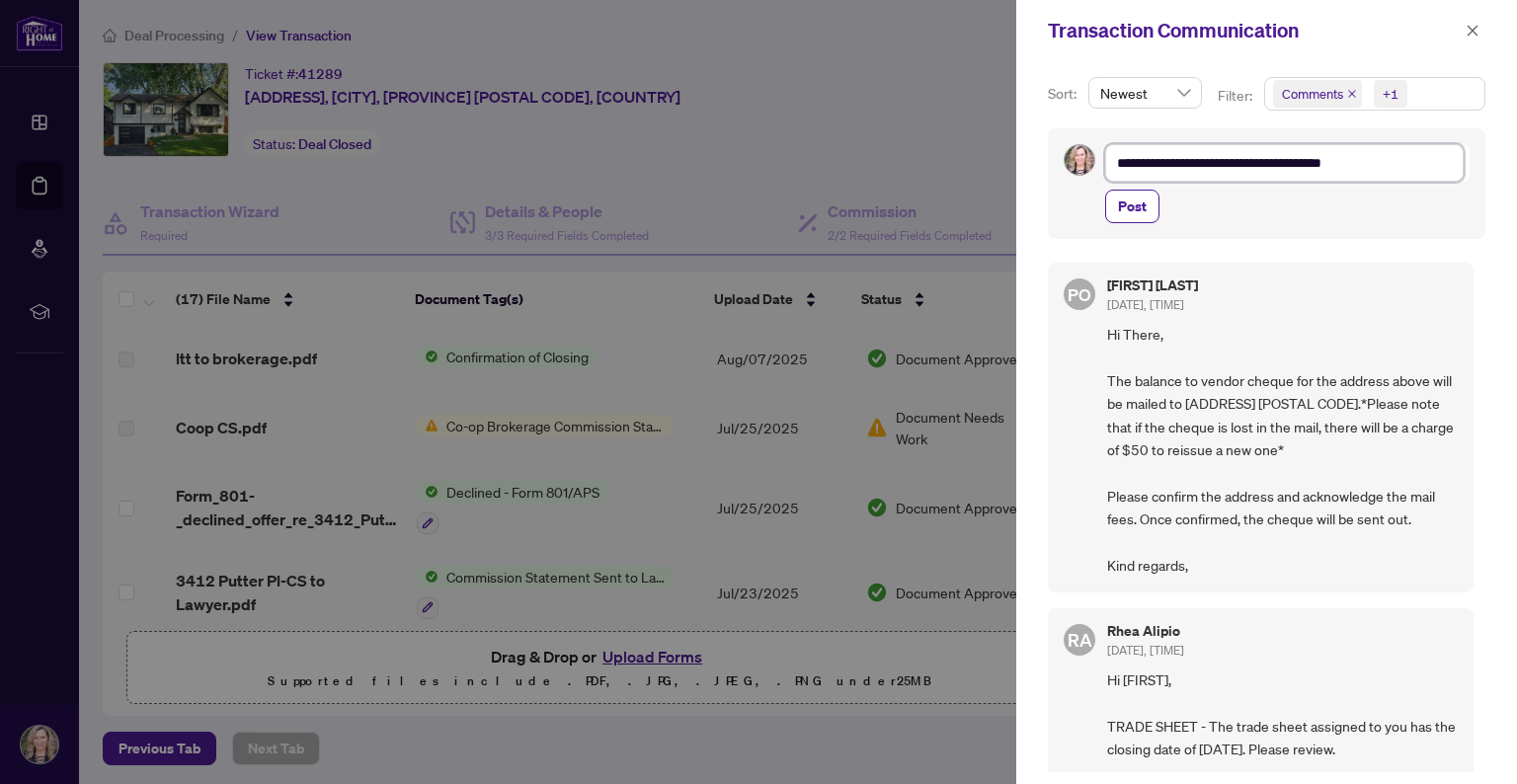 type on "**********" 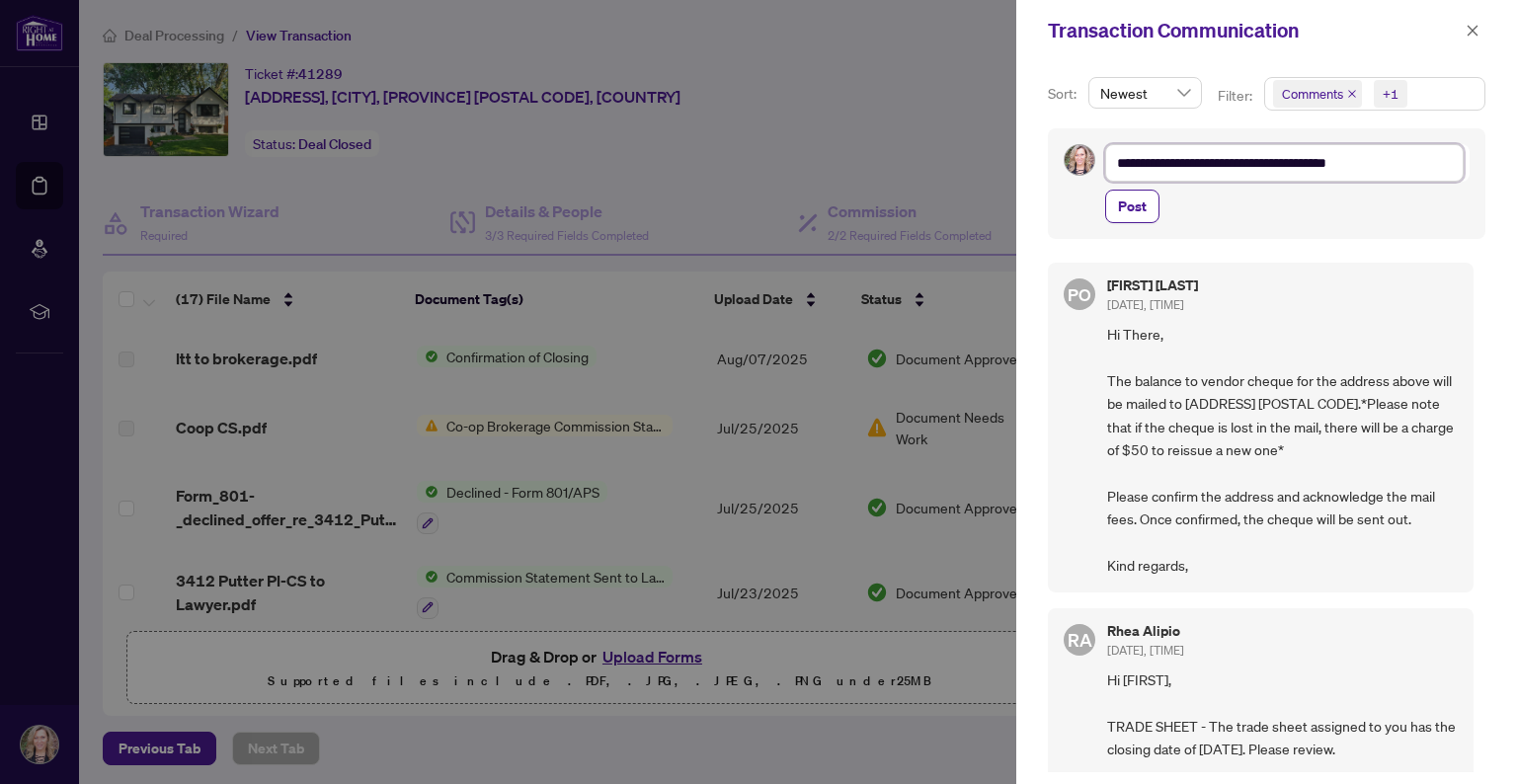 type on "**********" 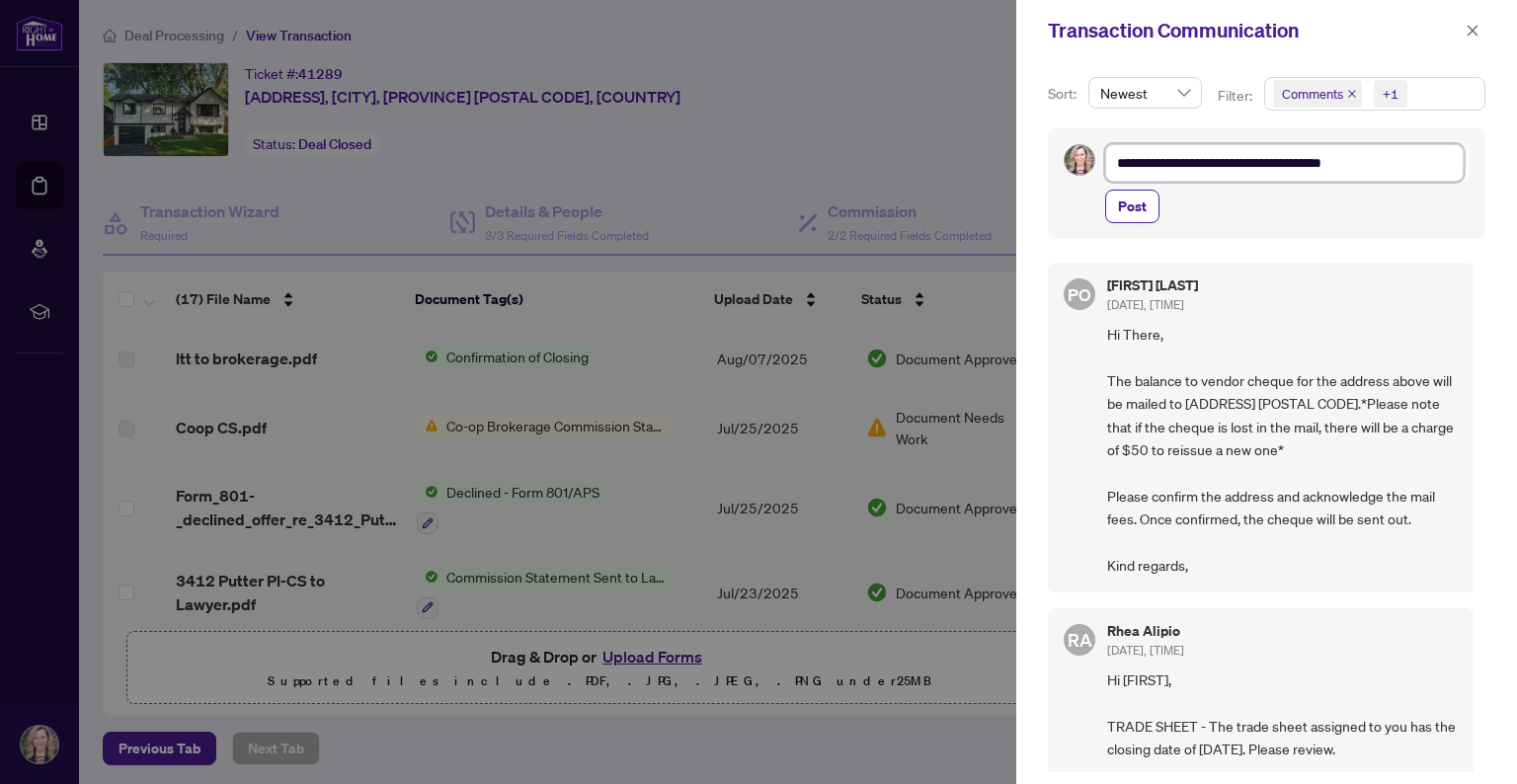 type on "**********" 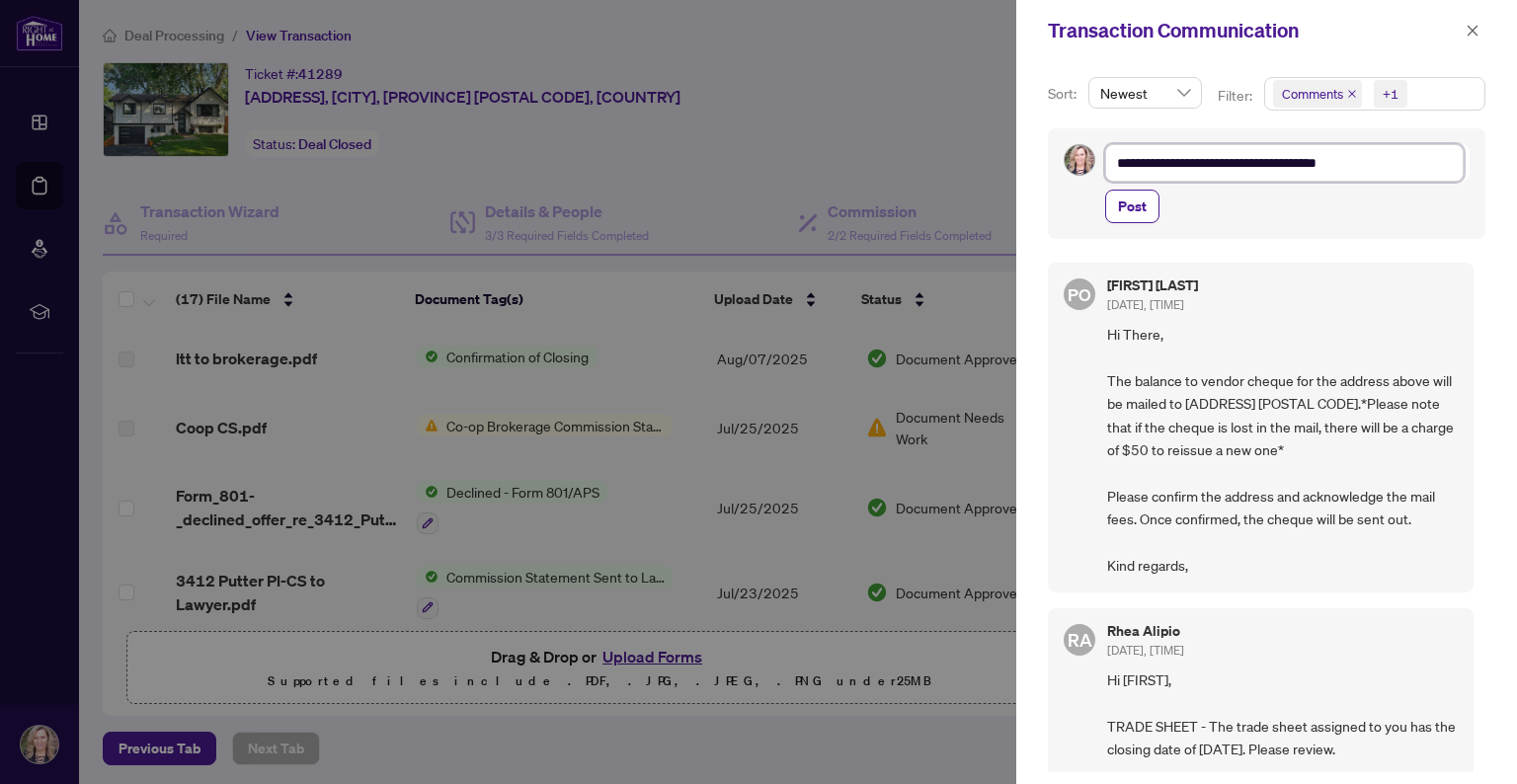 type on "**********" 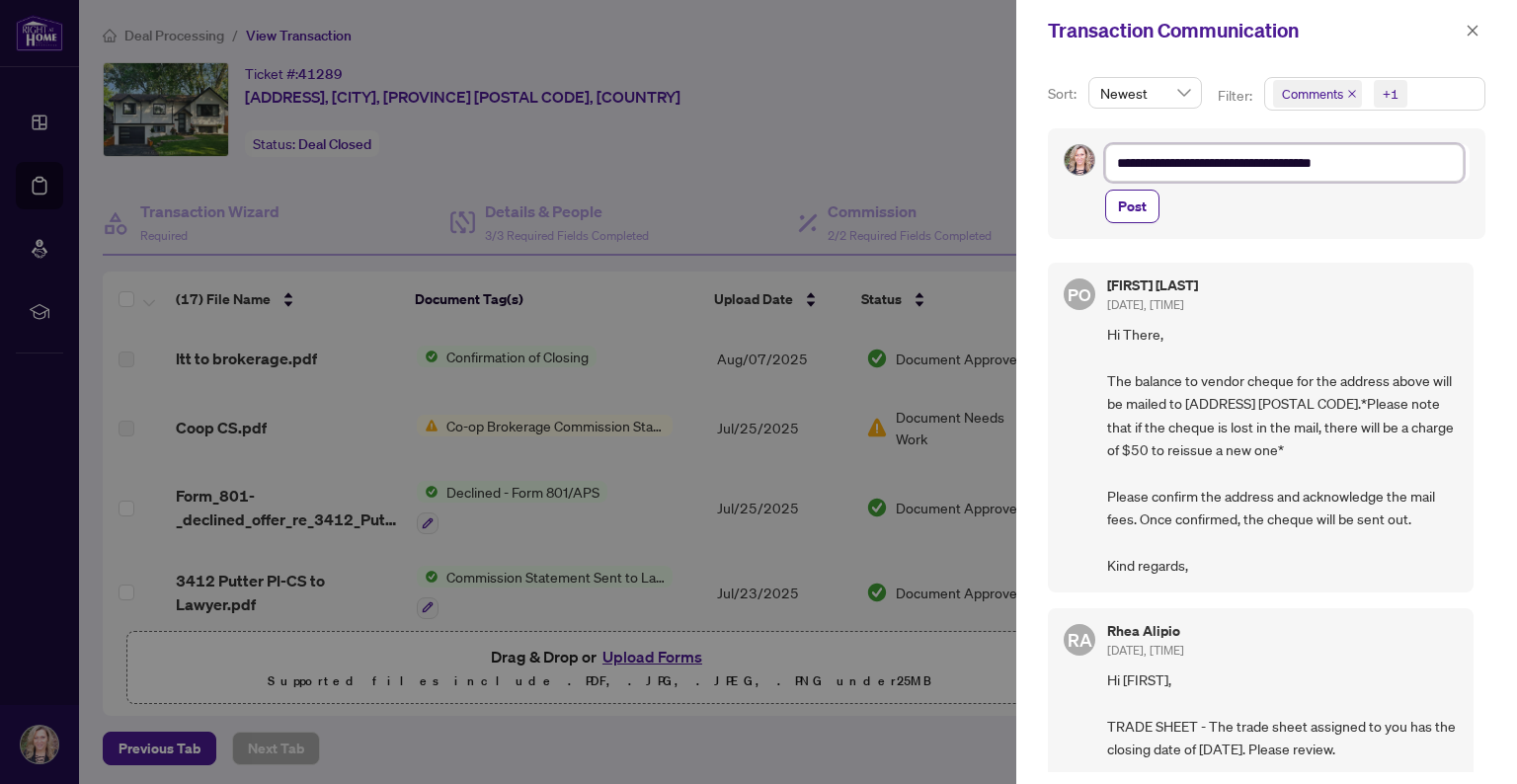 type on "**********" 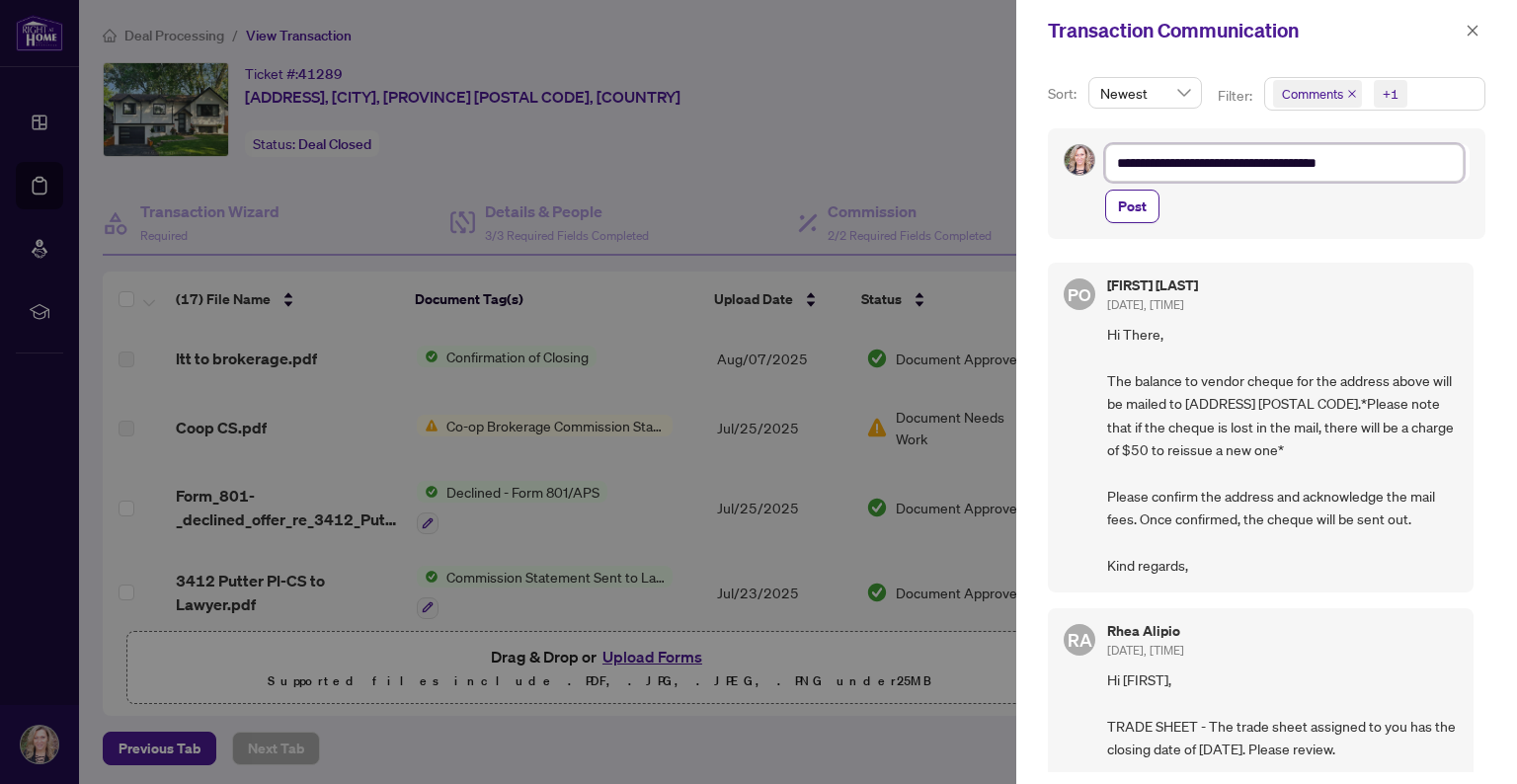 type on "**********" 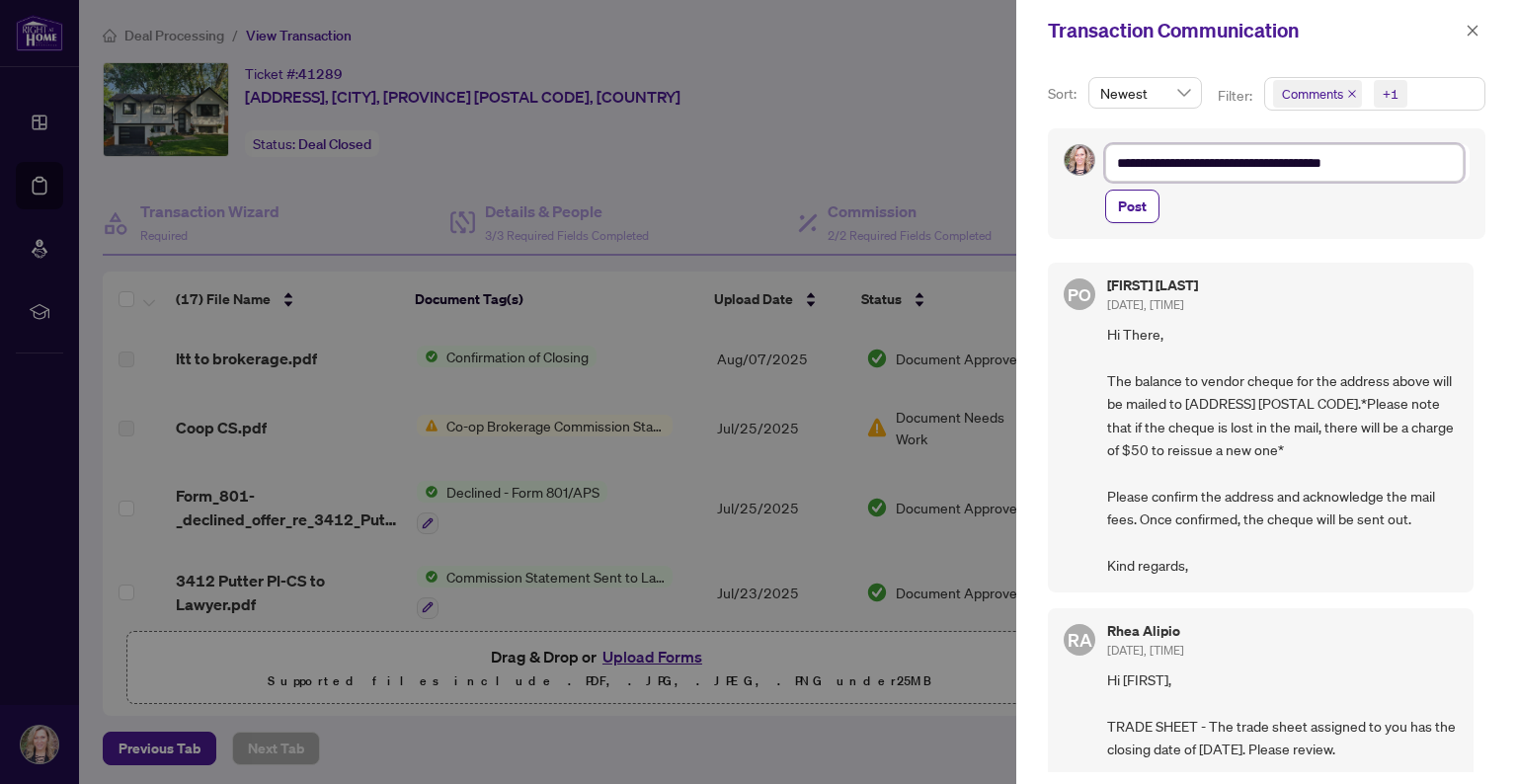 type on "**********" 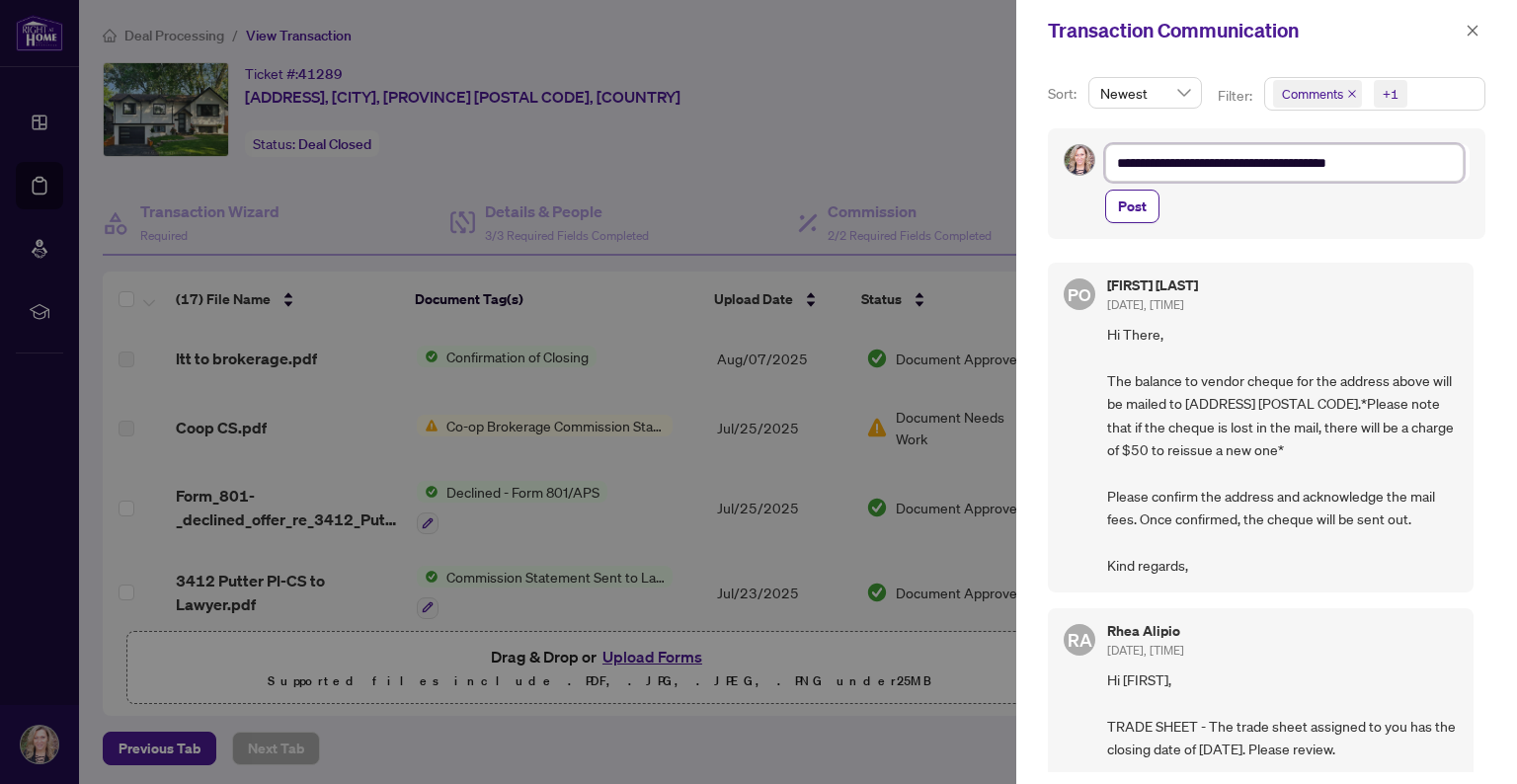 type on "**********" 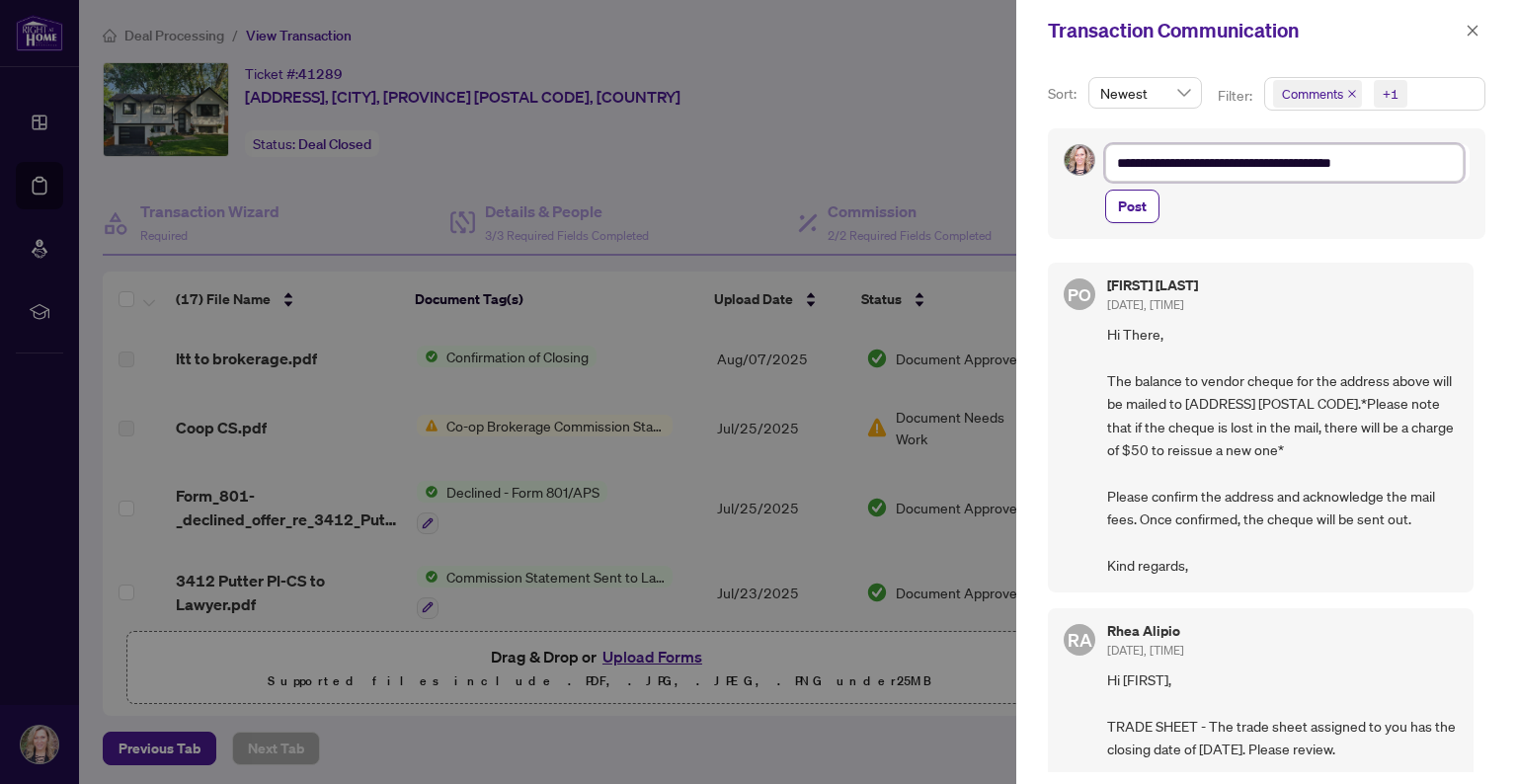 type on "**********" 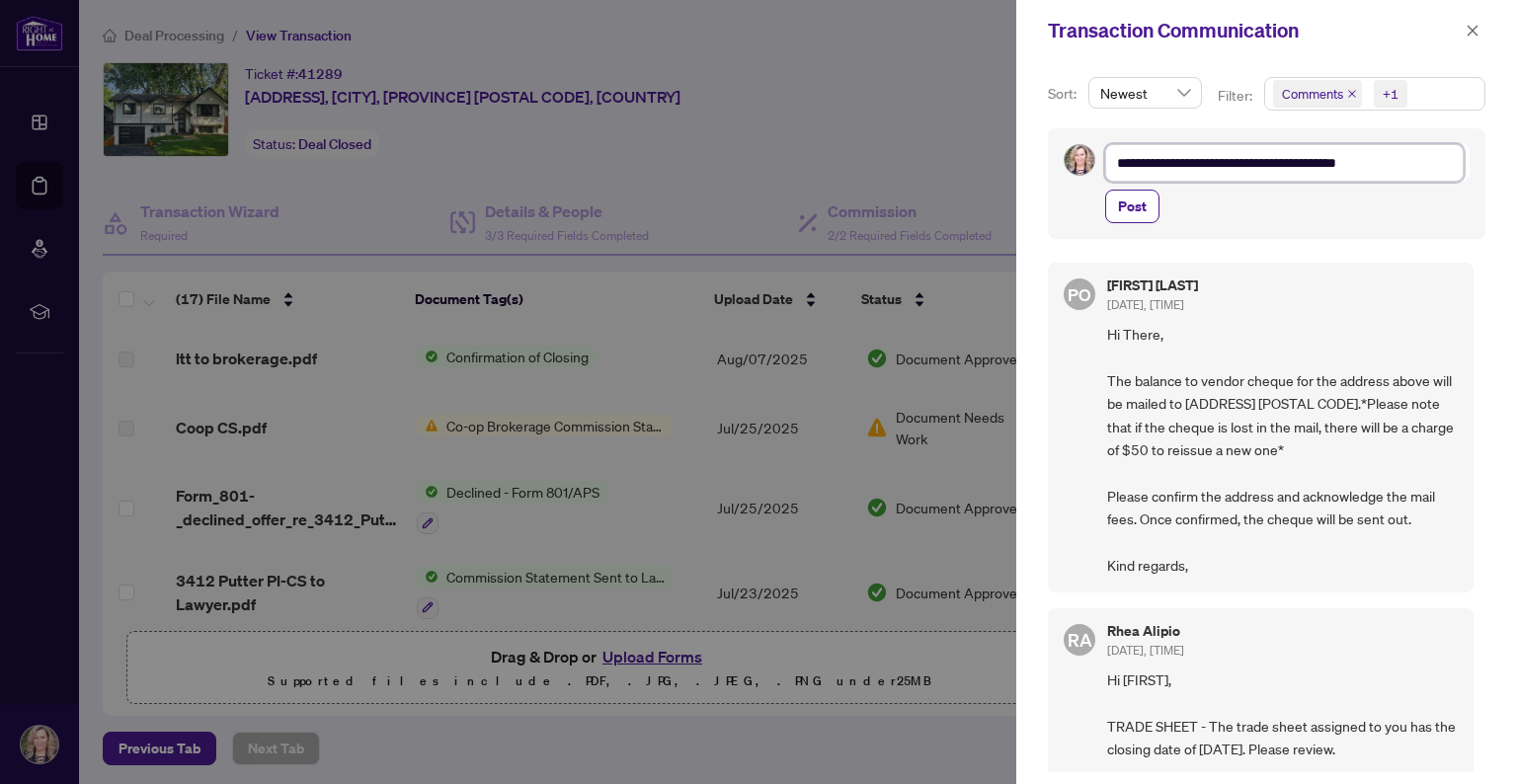 type on "**********" 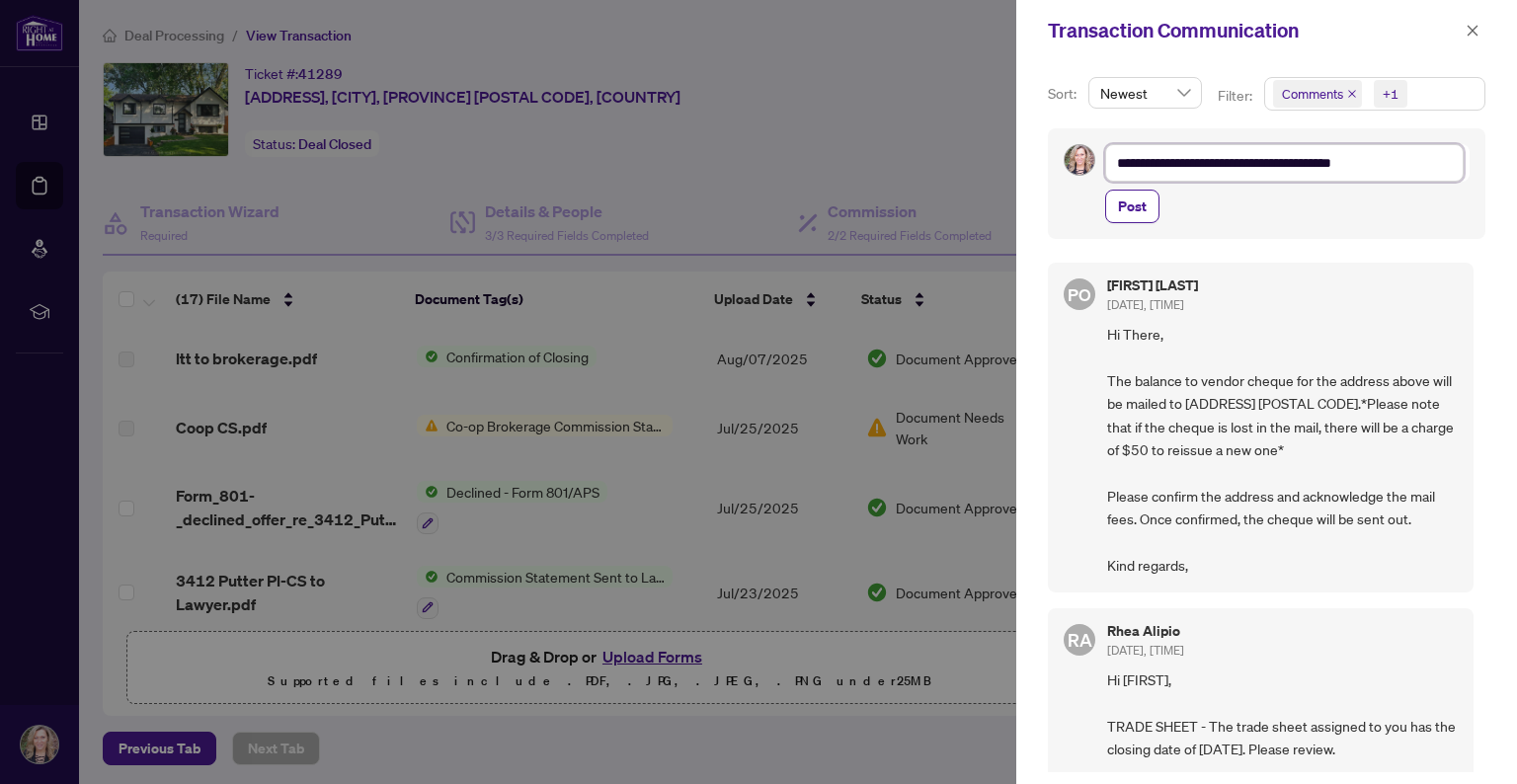 type on "**********" 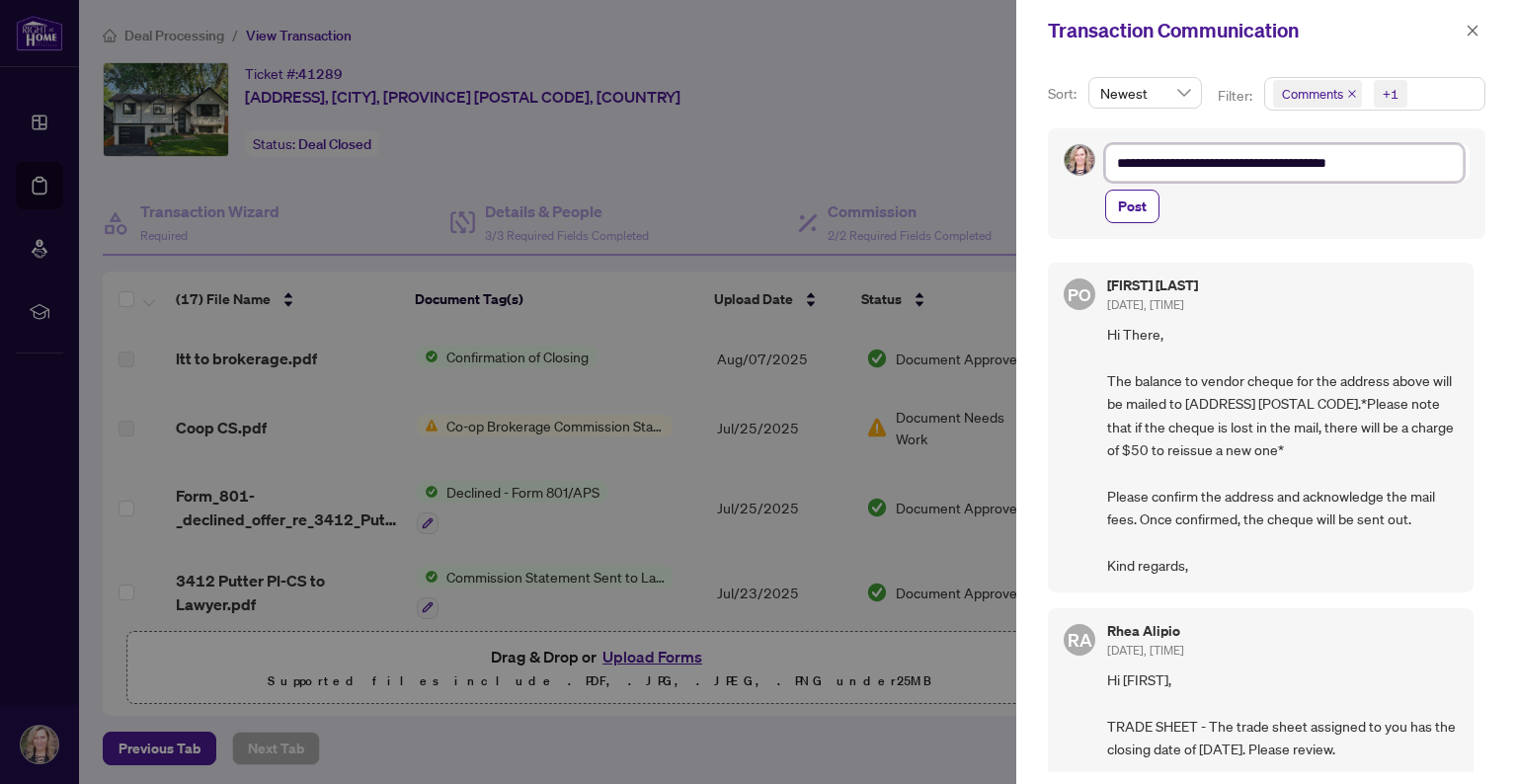 type on "**********" 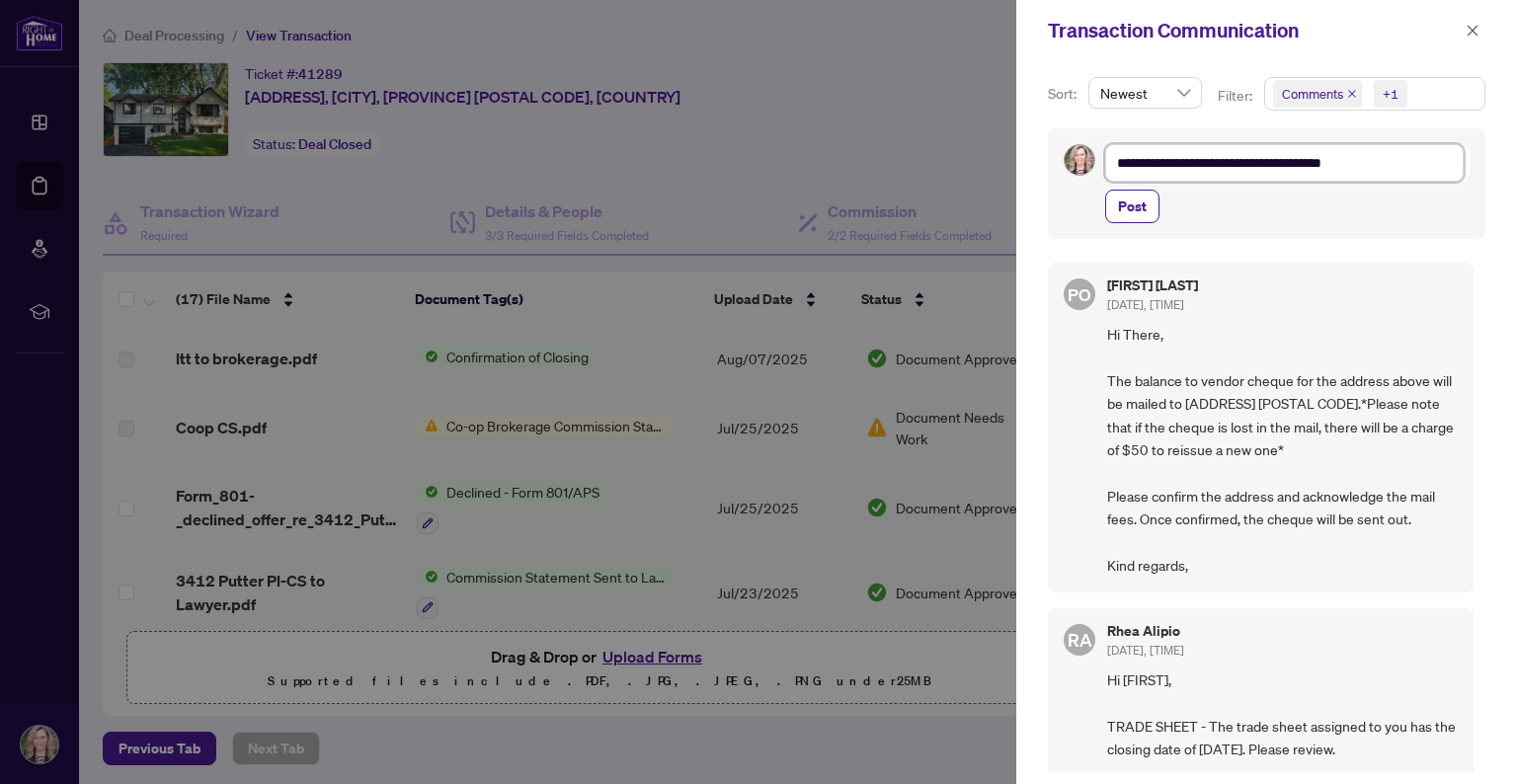 type on "**********" 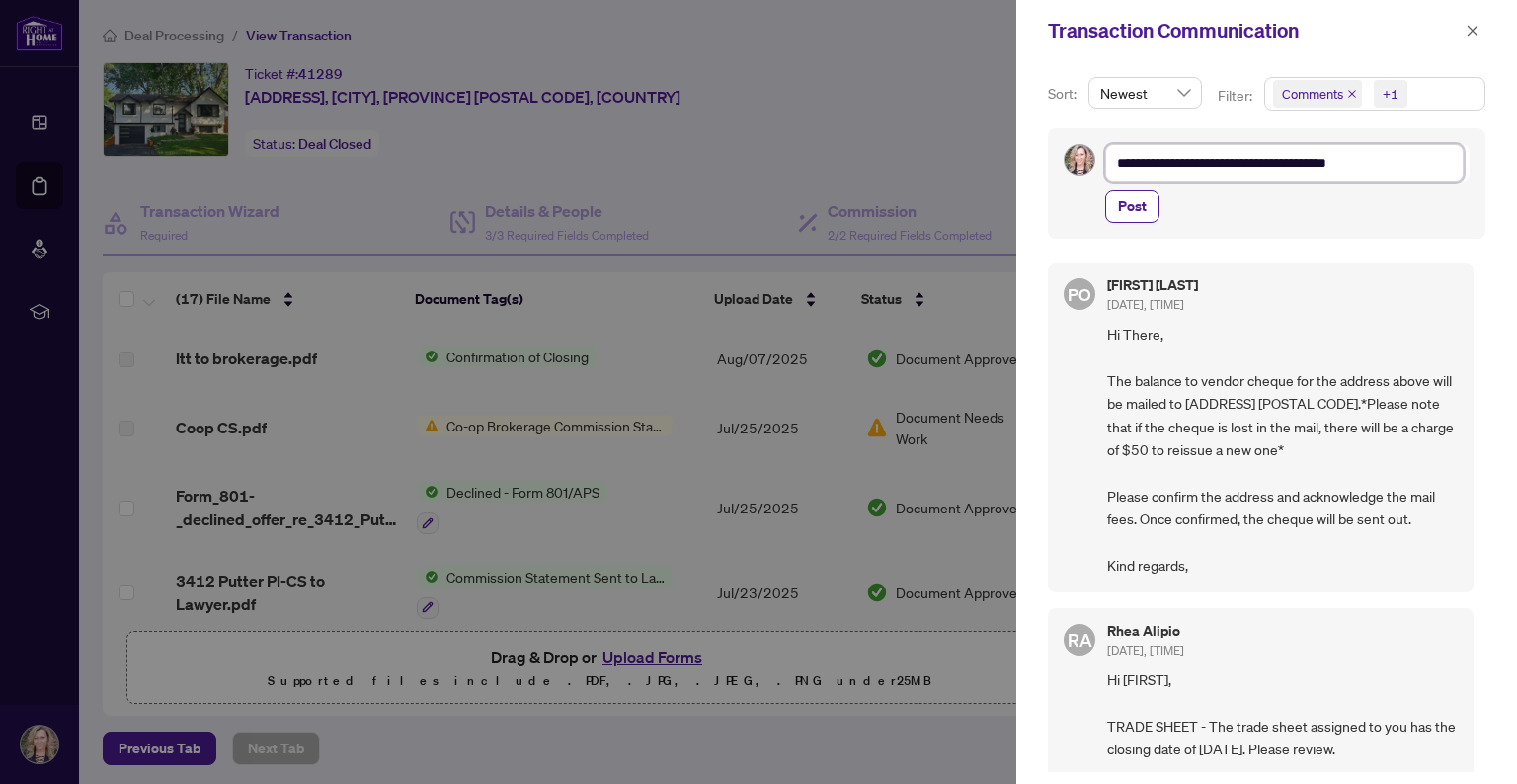 type on "**********" 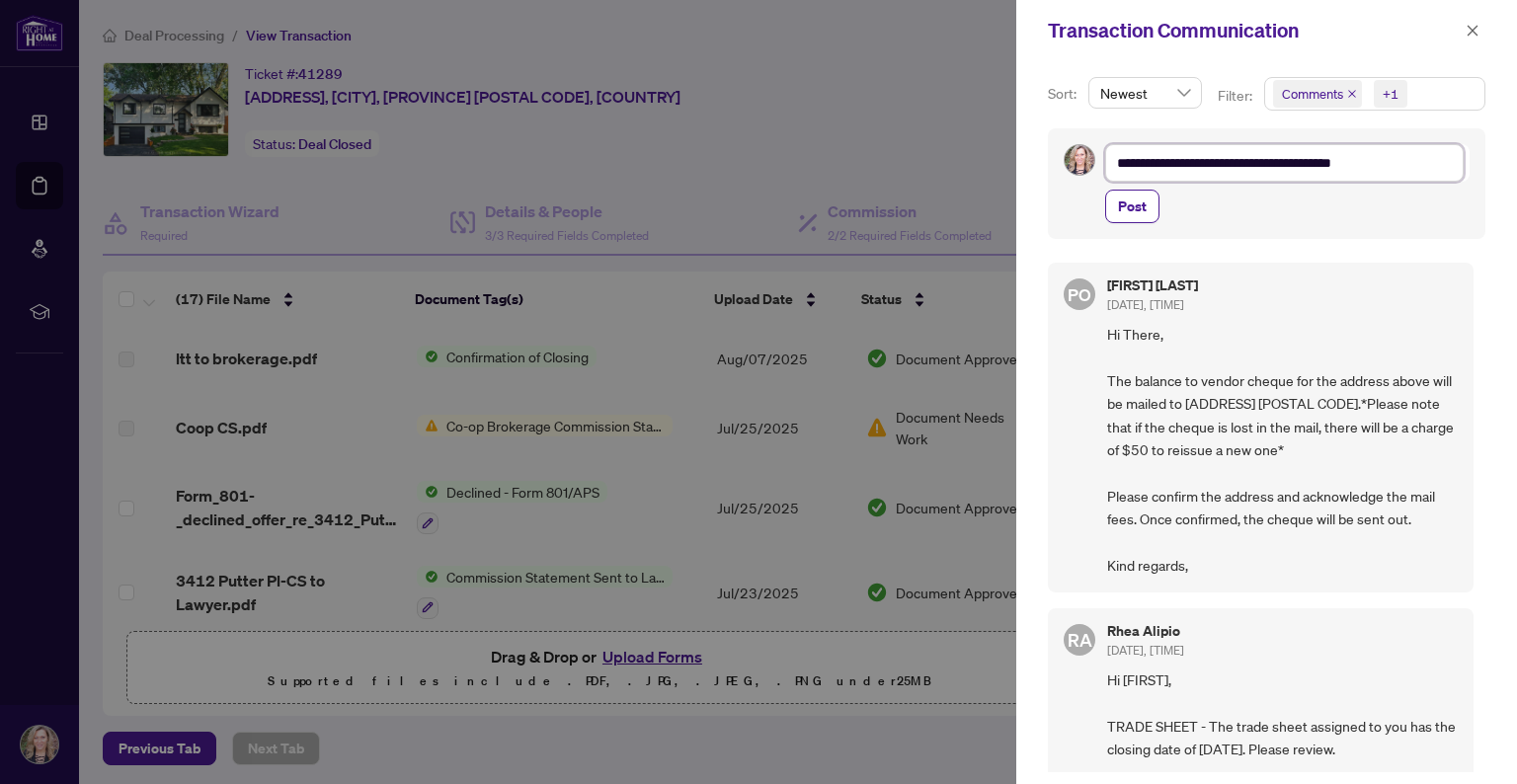 type on "**********" 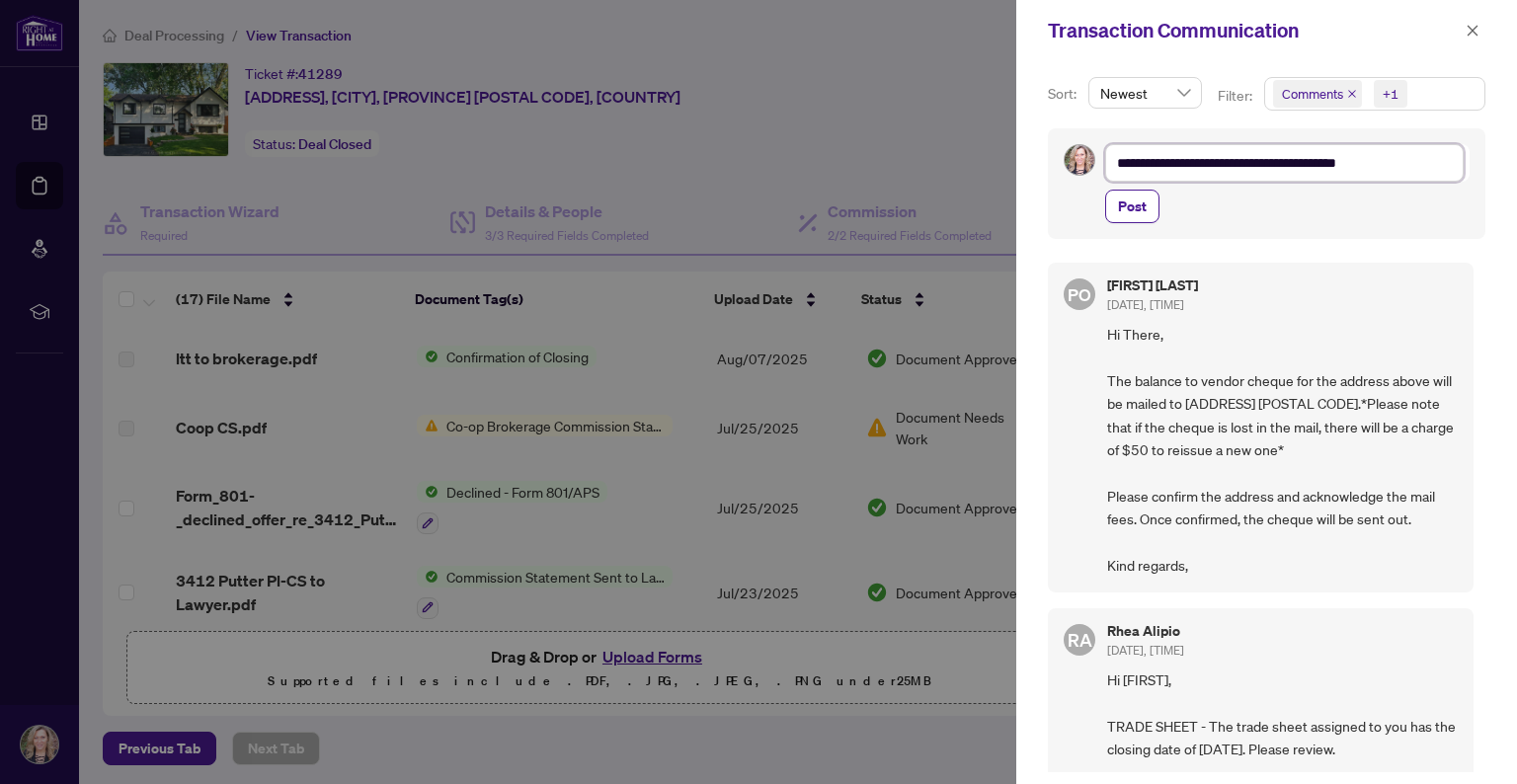 type on "**********" 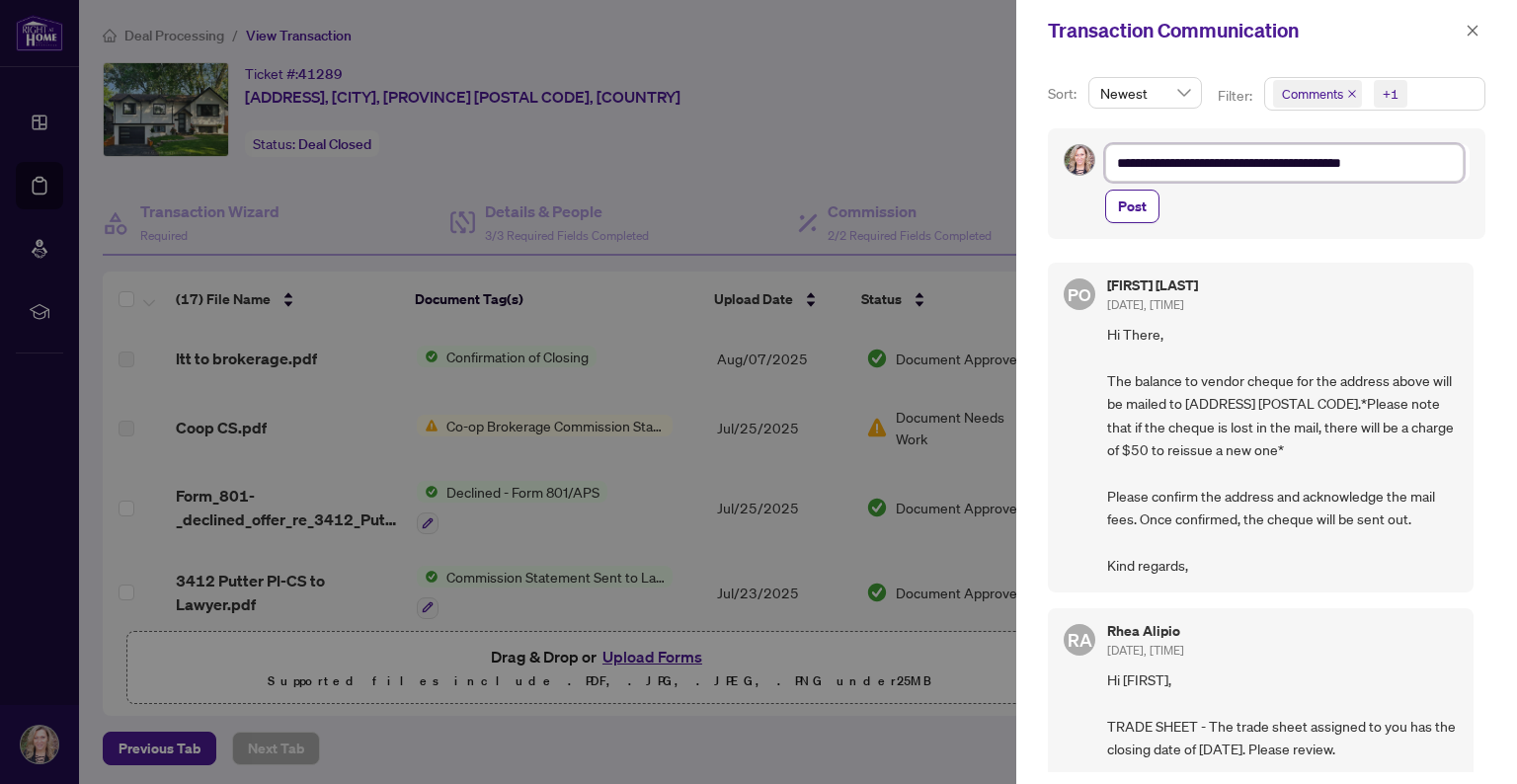 type on "**********" 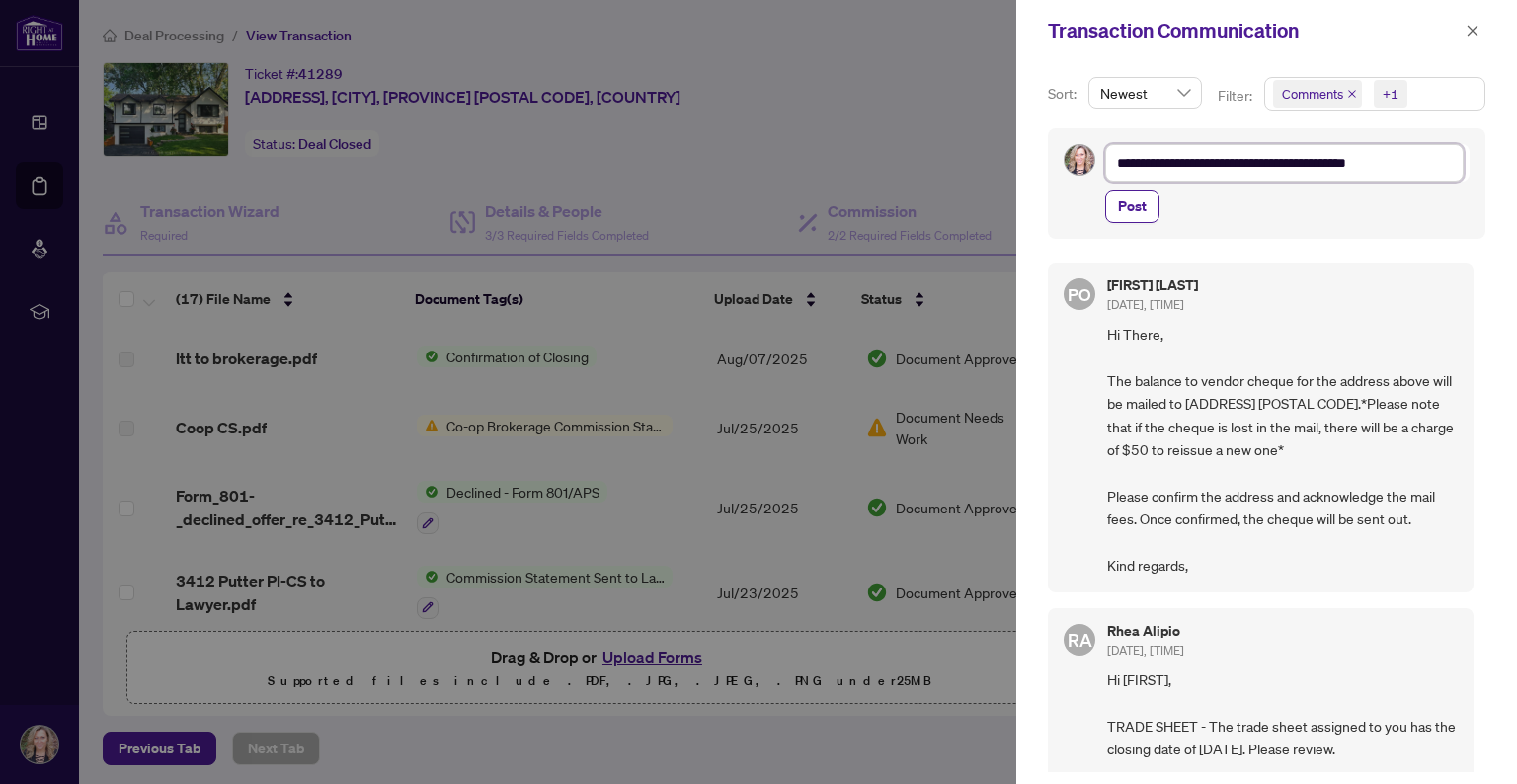 type on "**********" 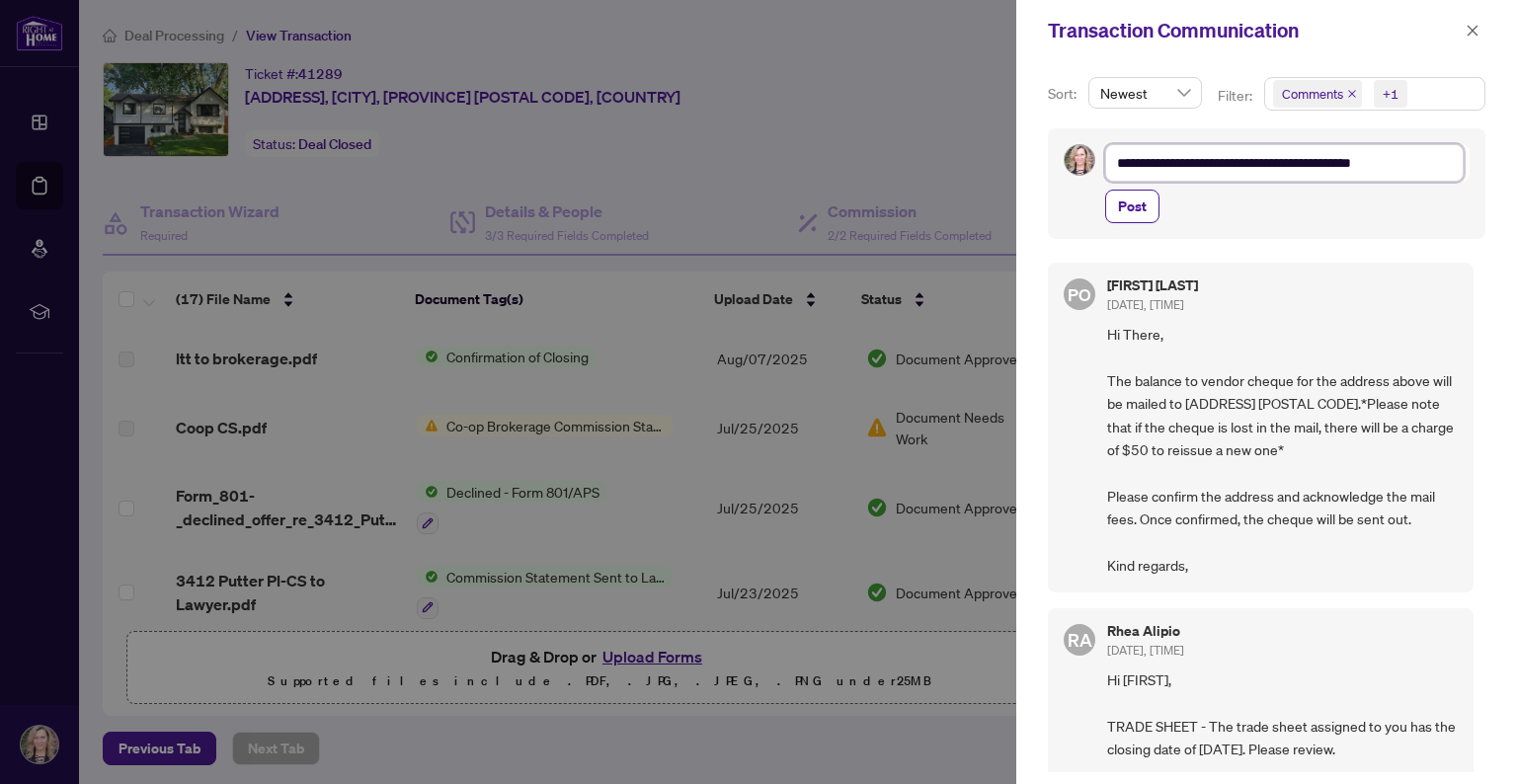 type on "**********" 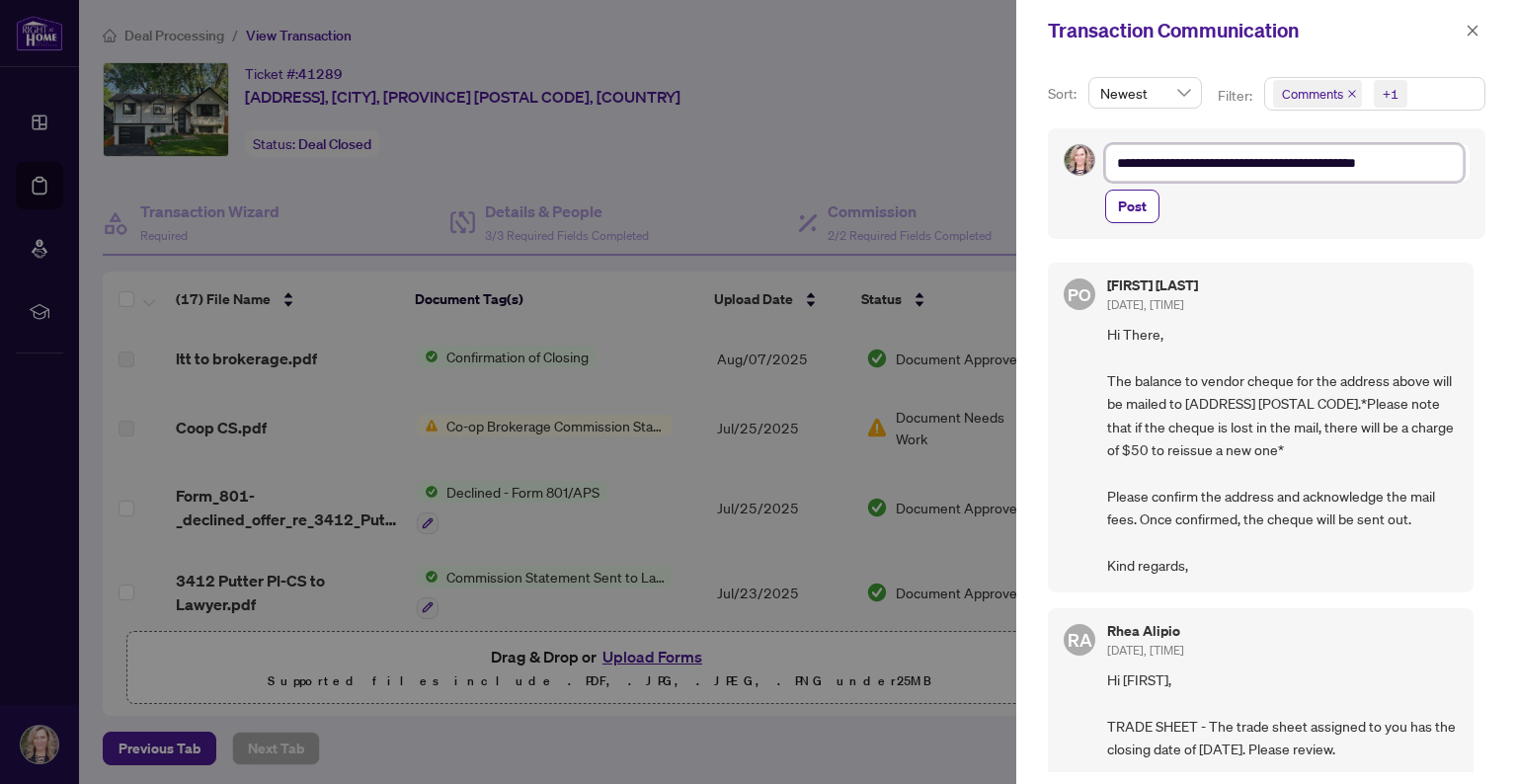 type on "**********" 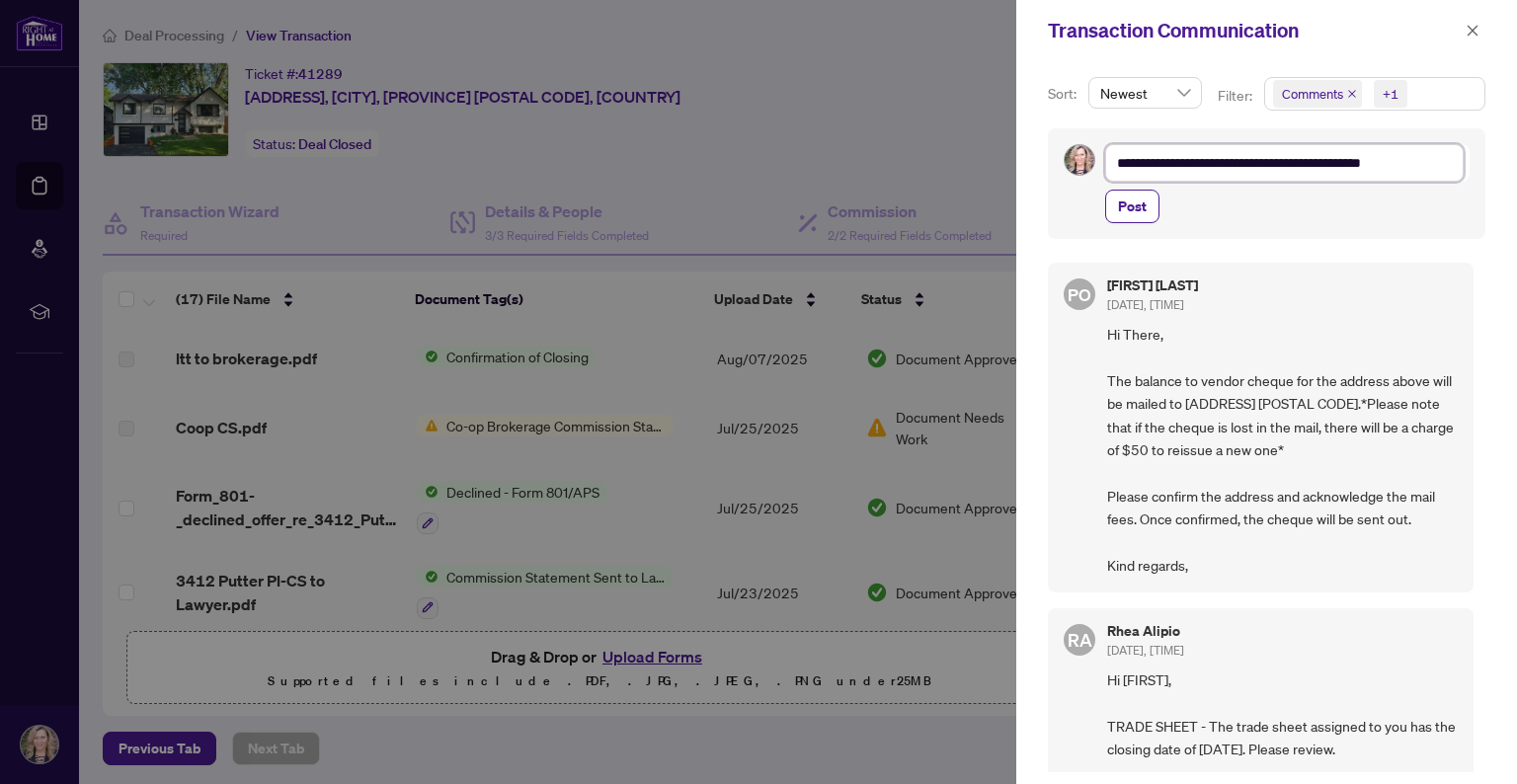 type on "**********" 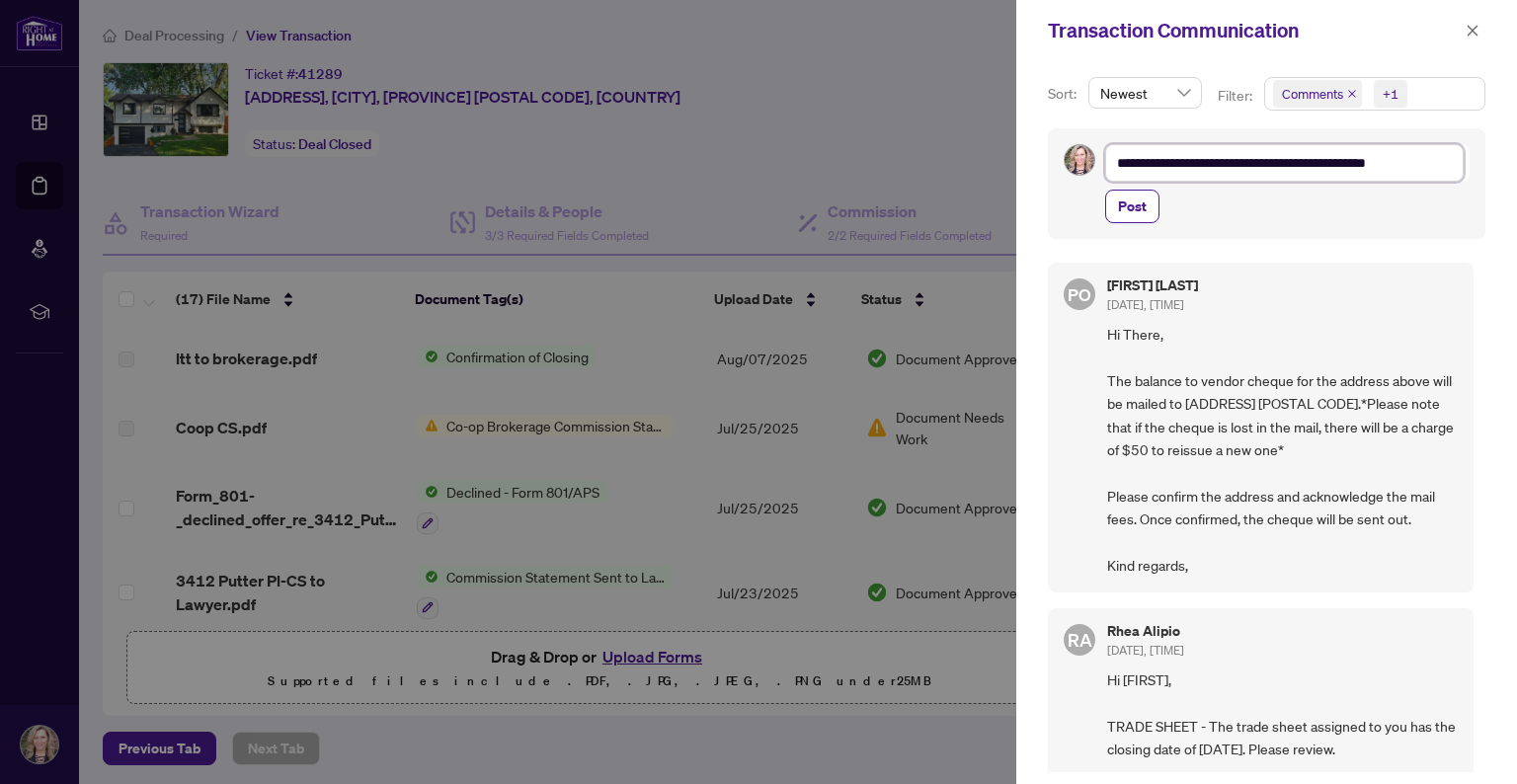 type on "**********" 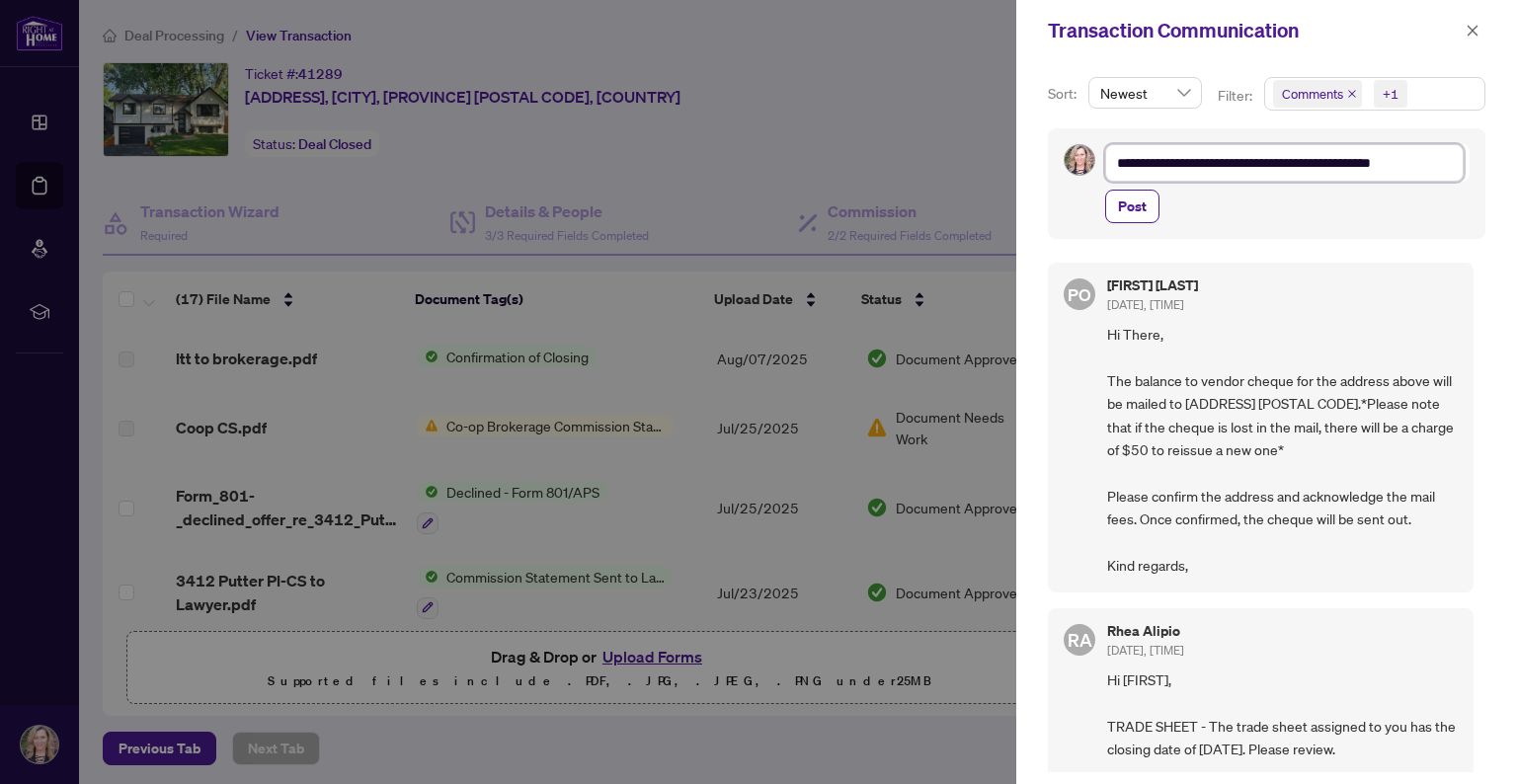 type on "**********" 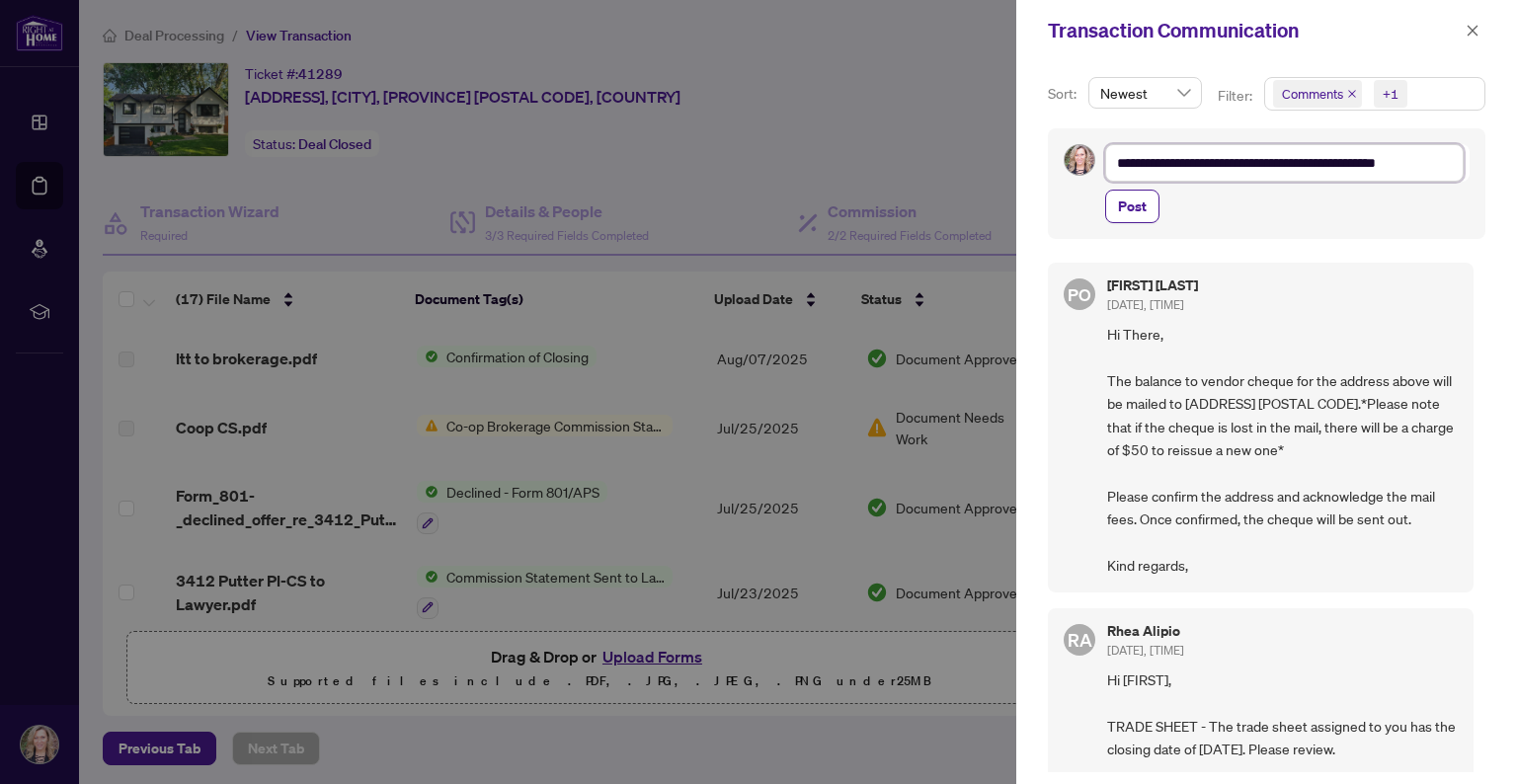 type on "**********" 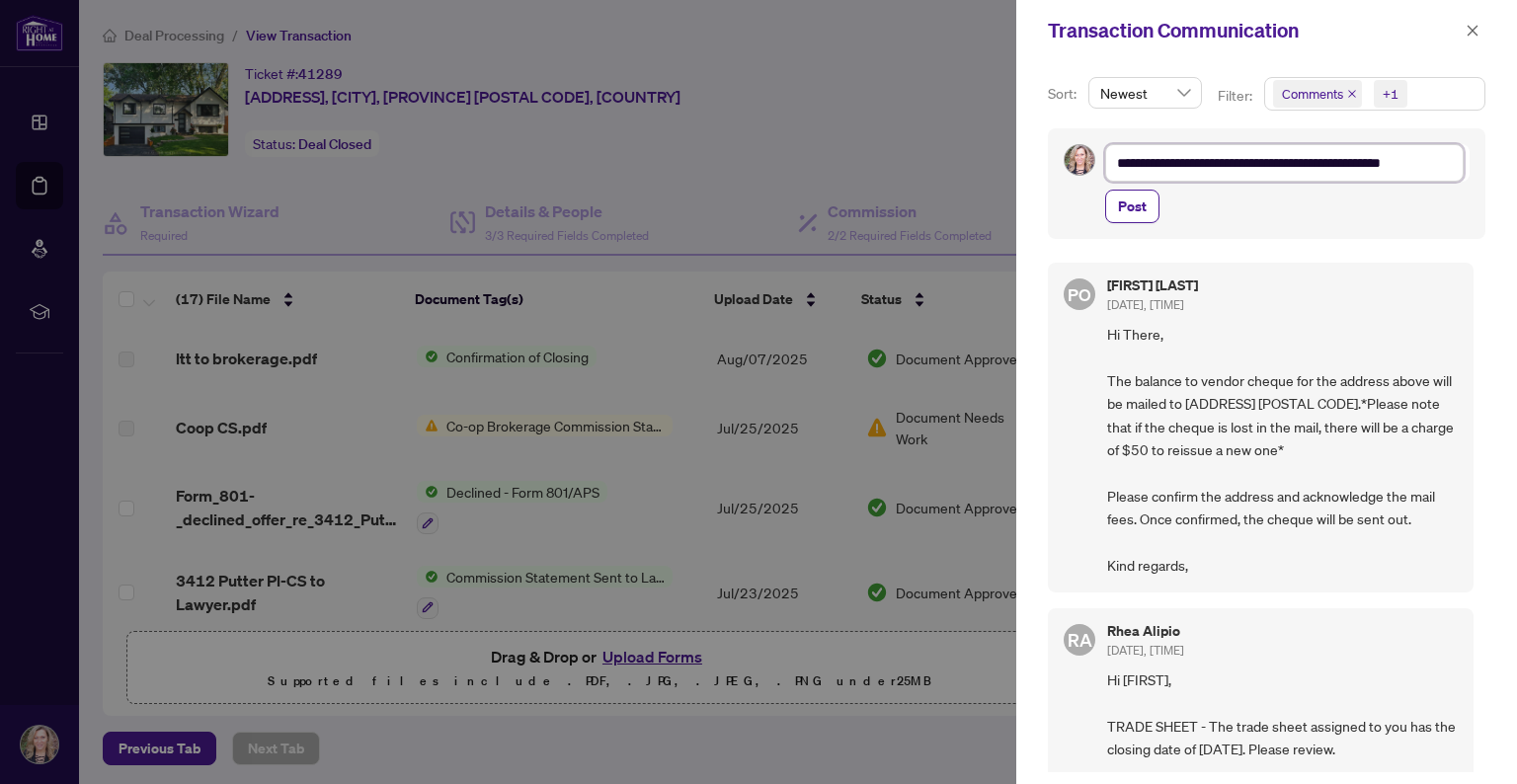 type on "**********" 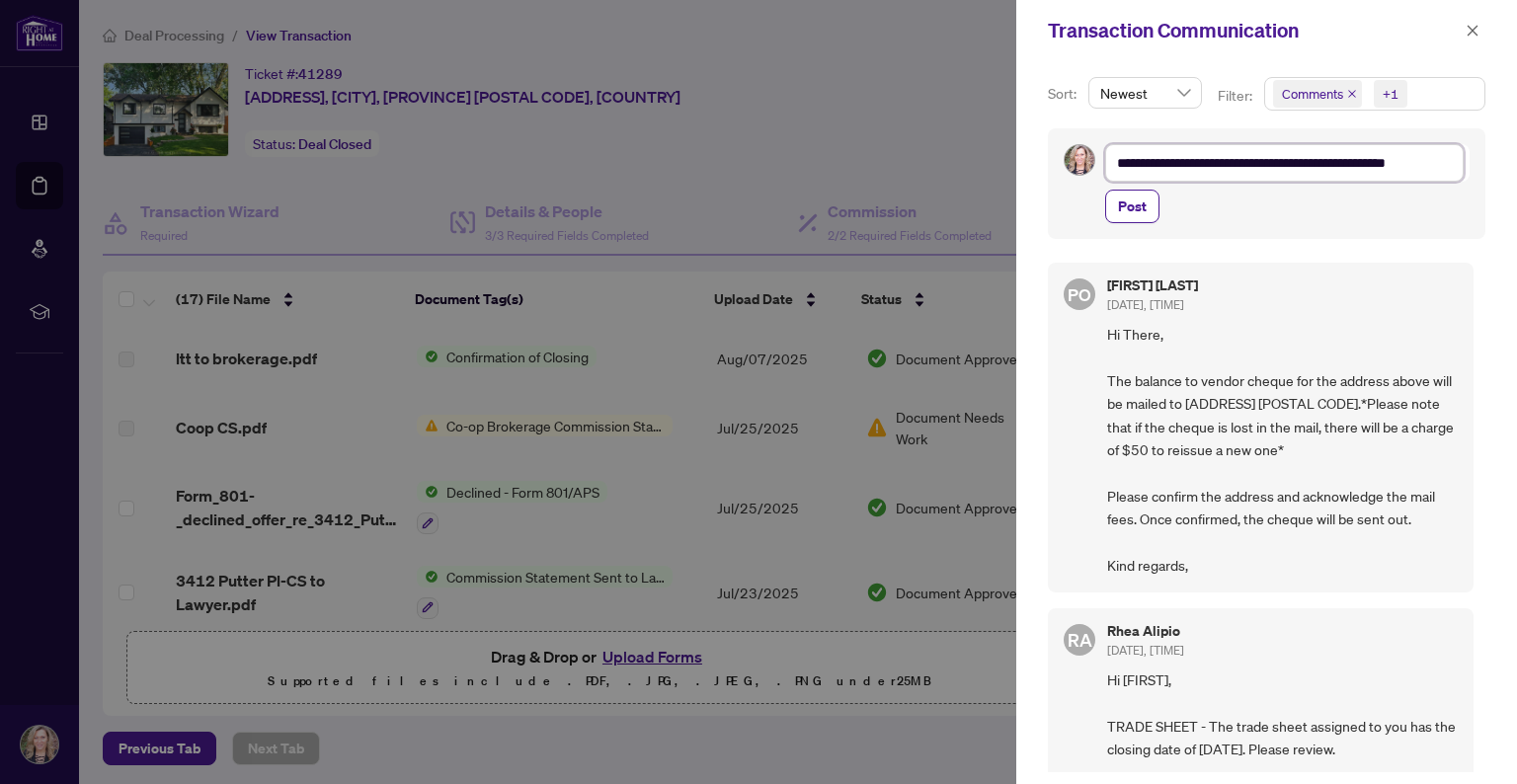 type on "**********" 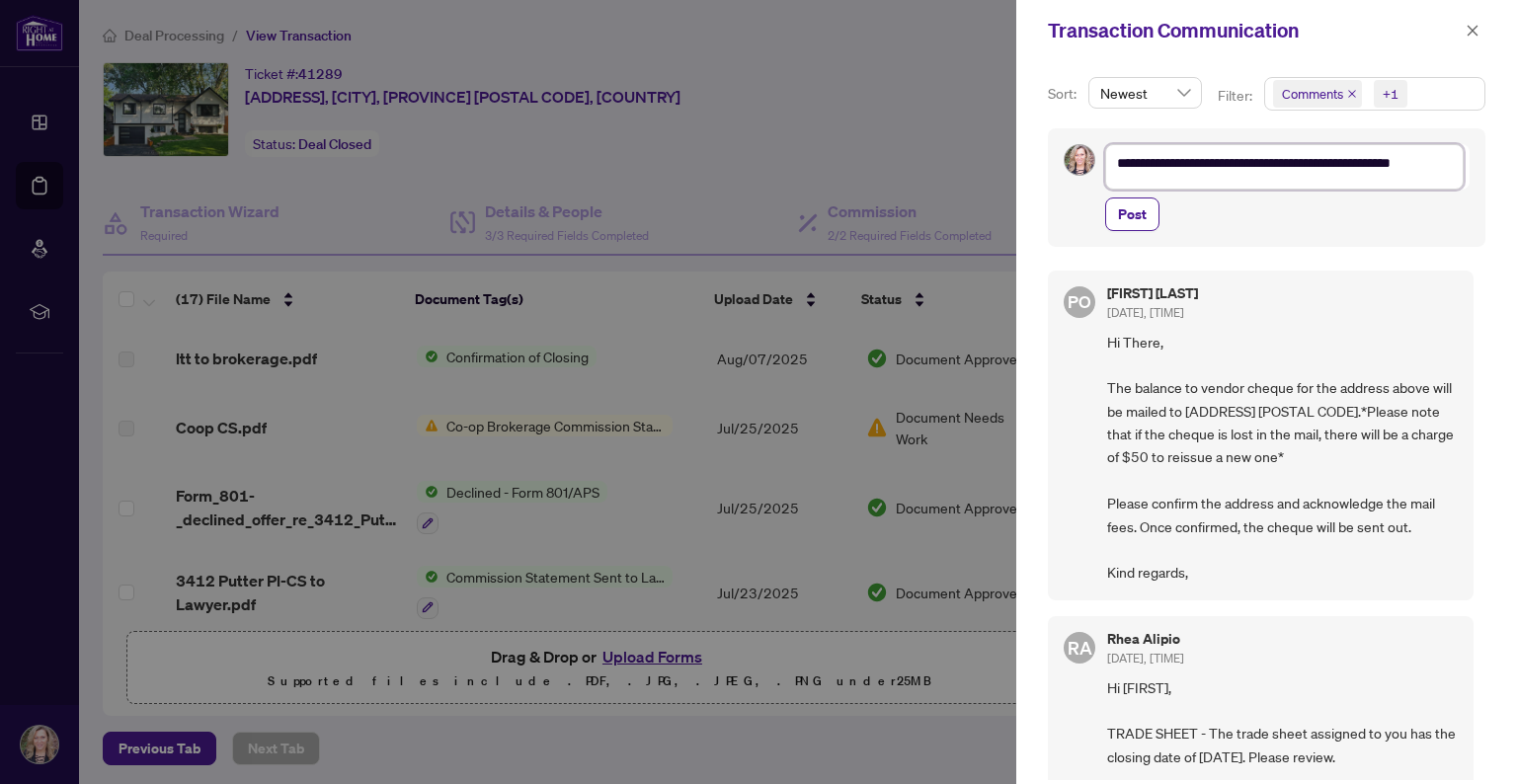 scroll, scrollTop: 2, scrollLeft: 0, axis: vertical 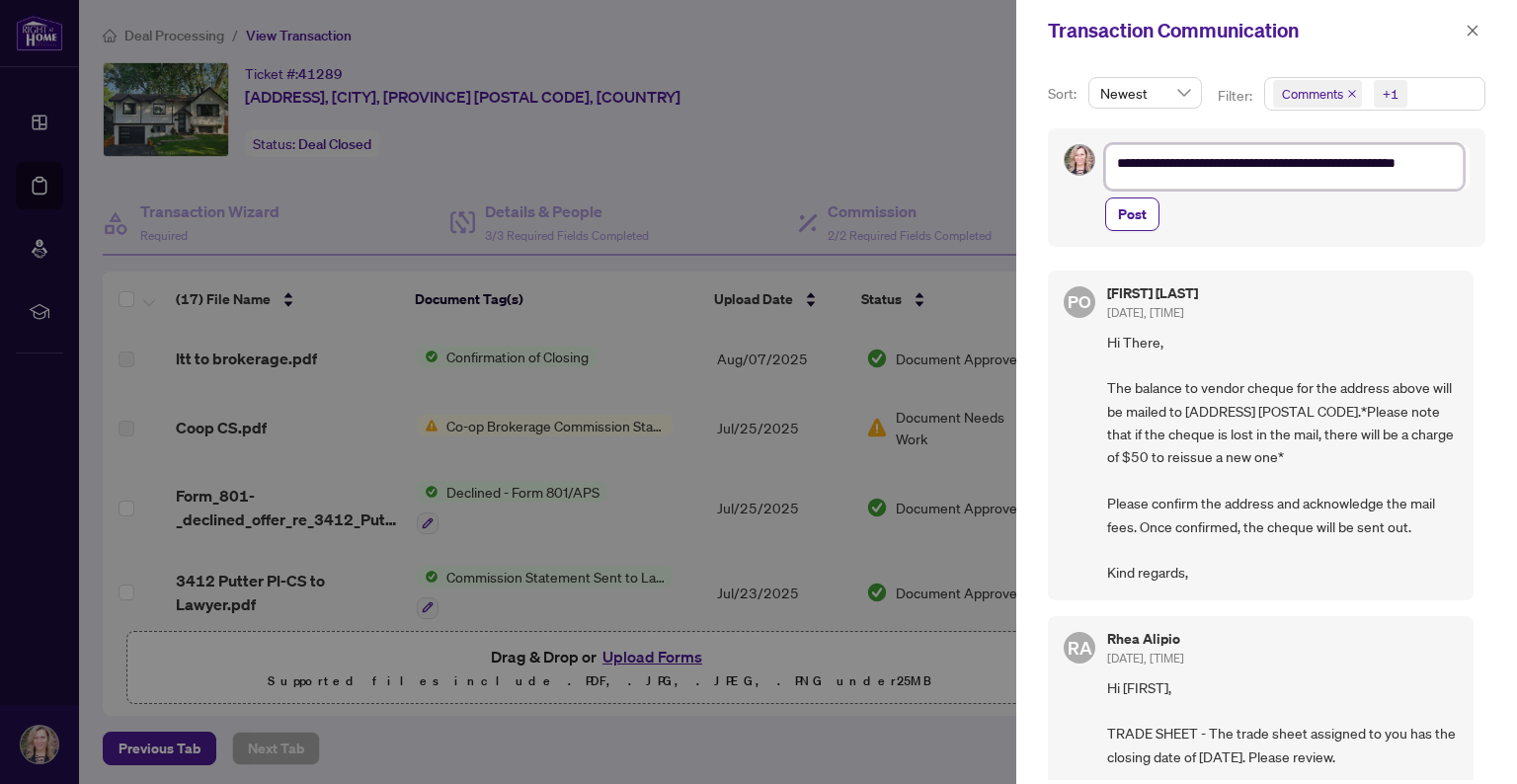type on "**********" 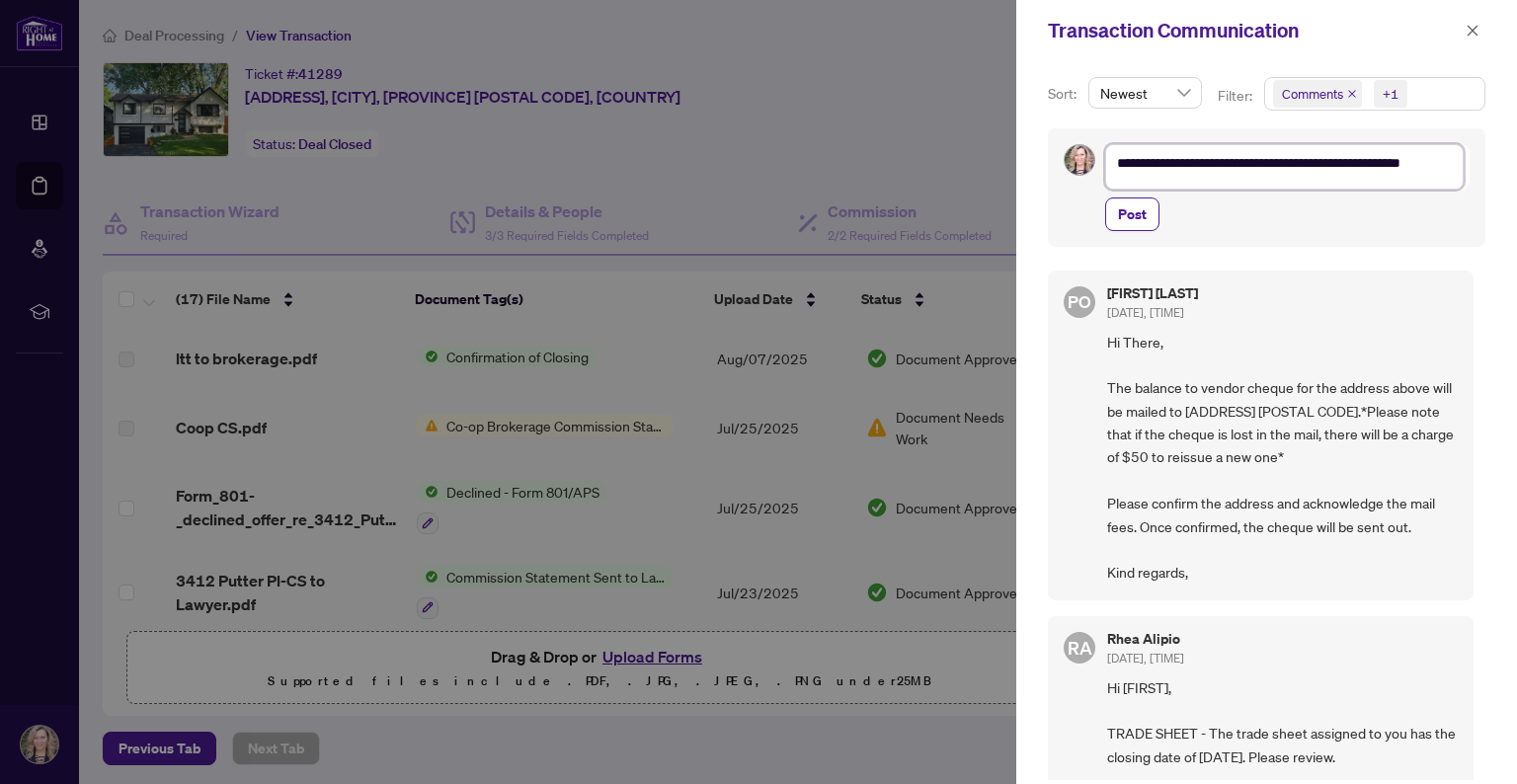 scroll, scrollTop: 0, scrollLeft: 0, axis: both 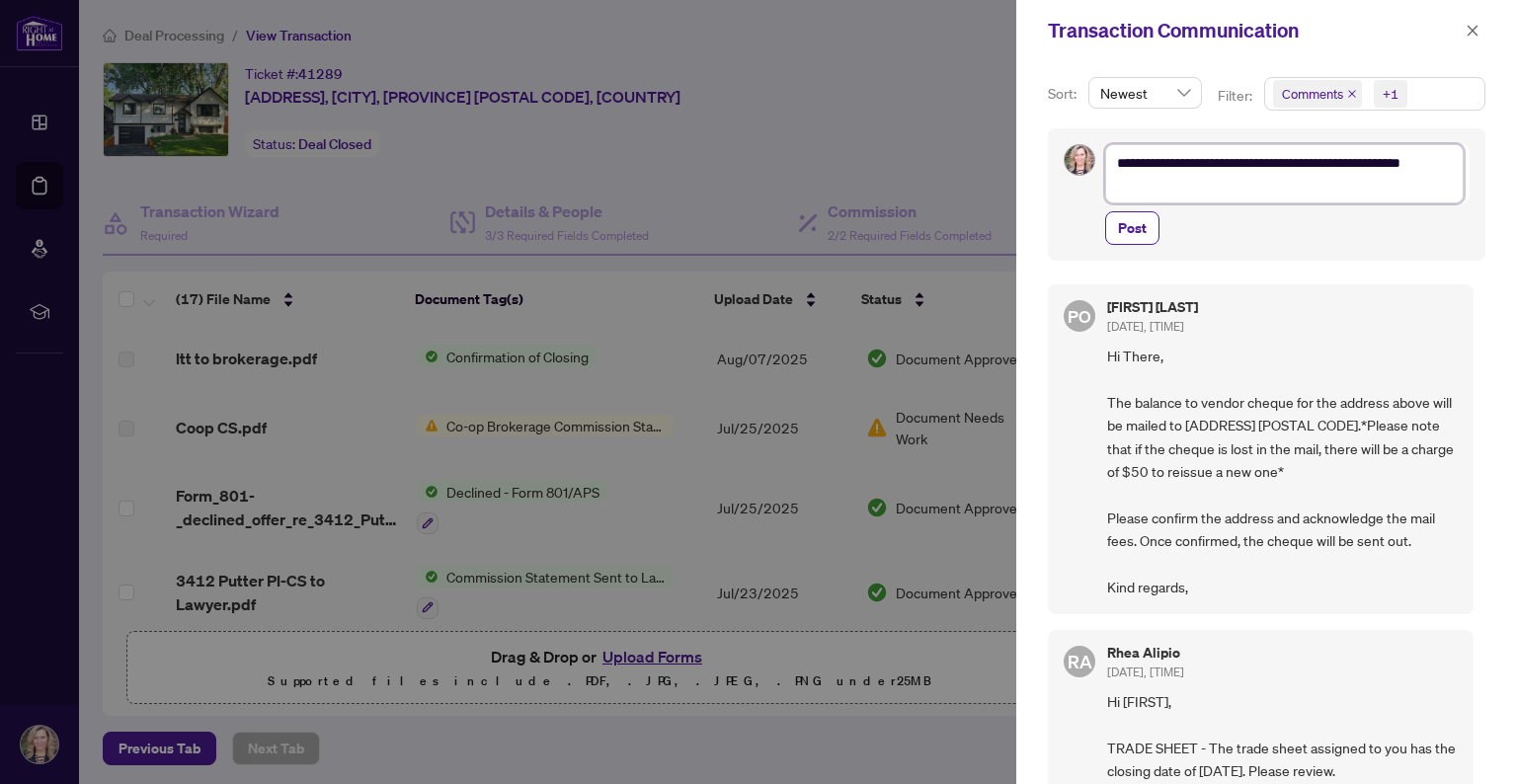 type on "**********" 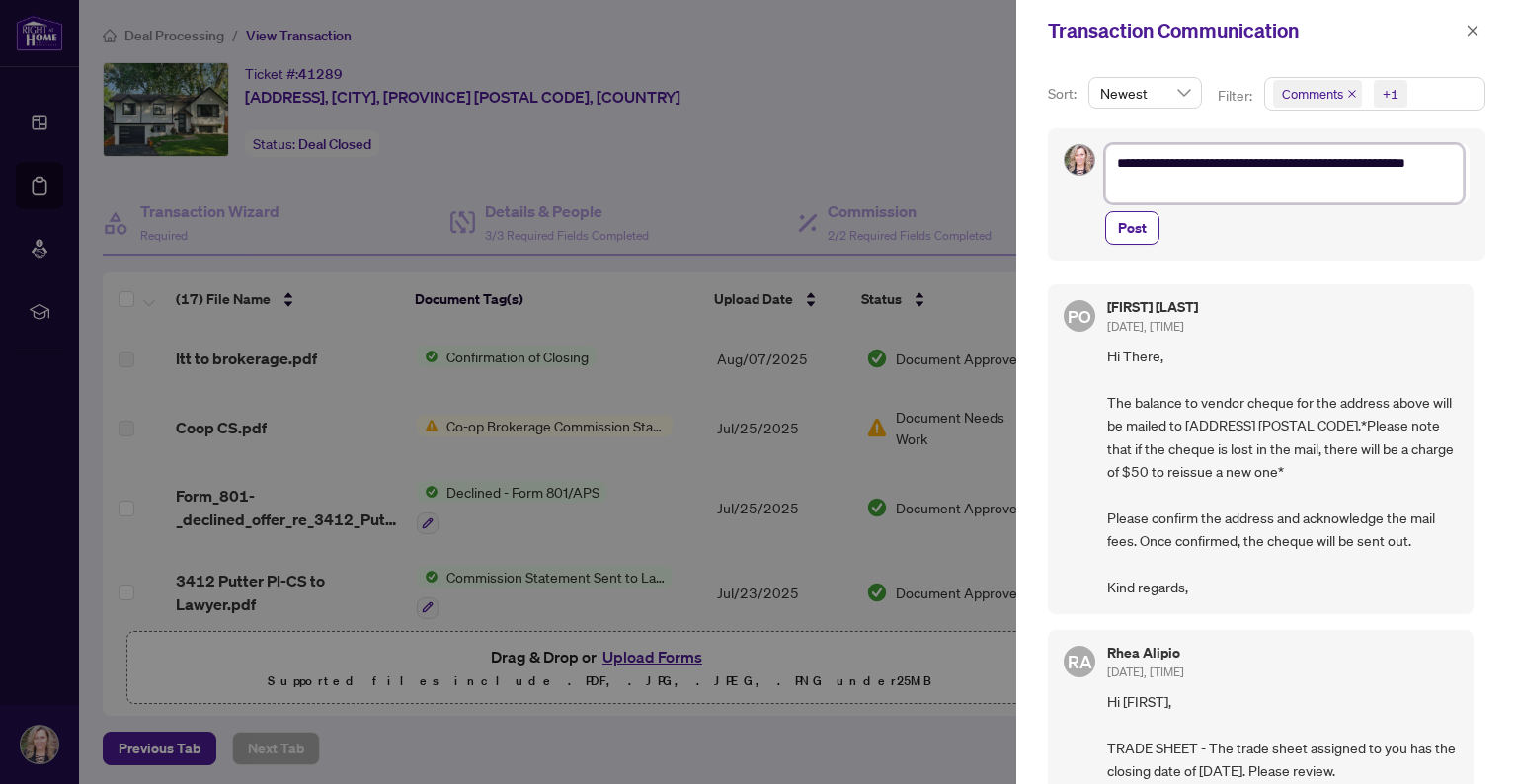 type on "**********" 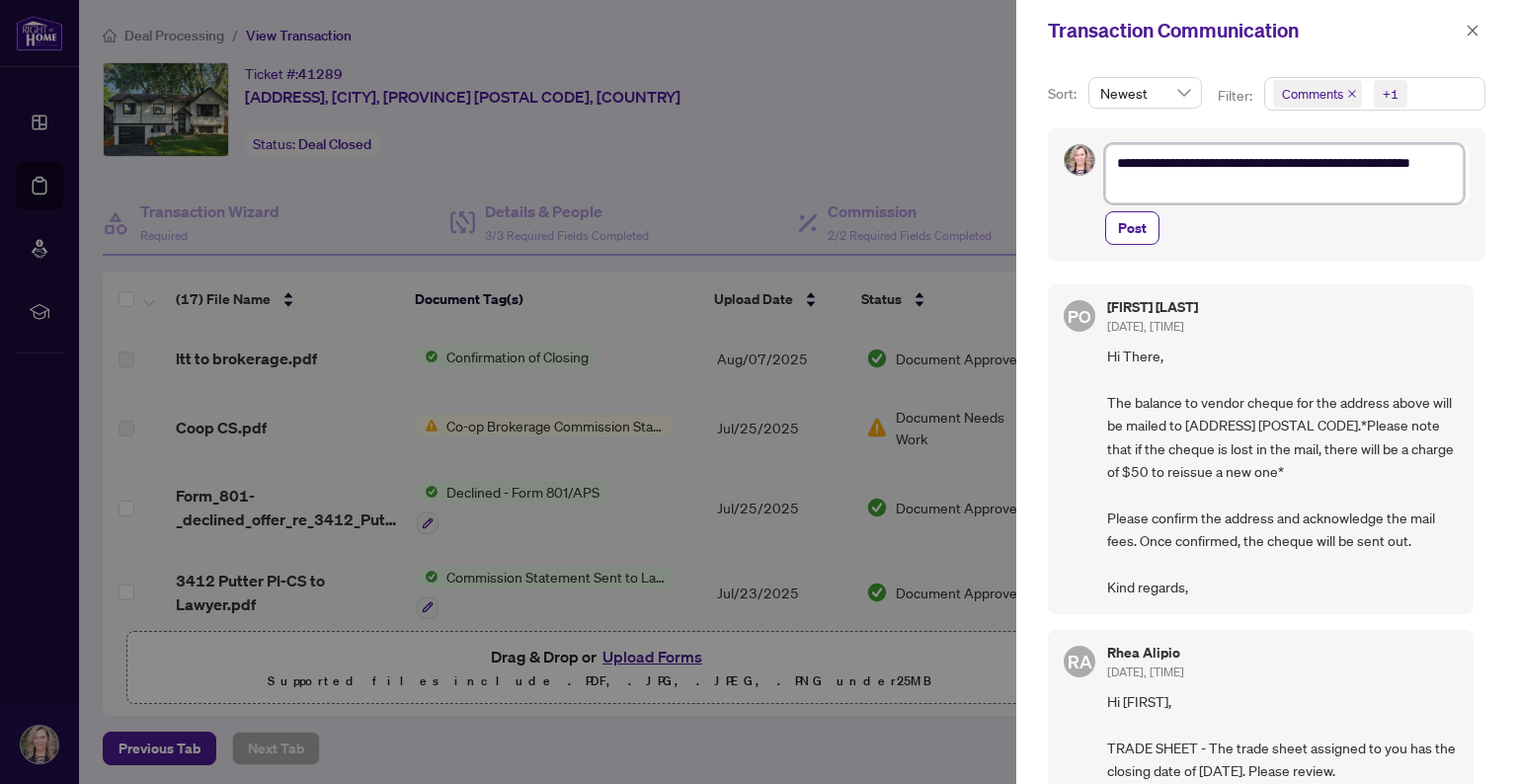 type on "**********" 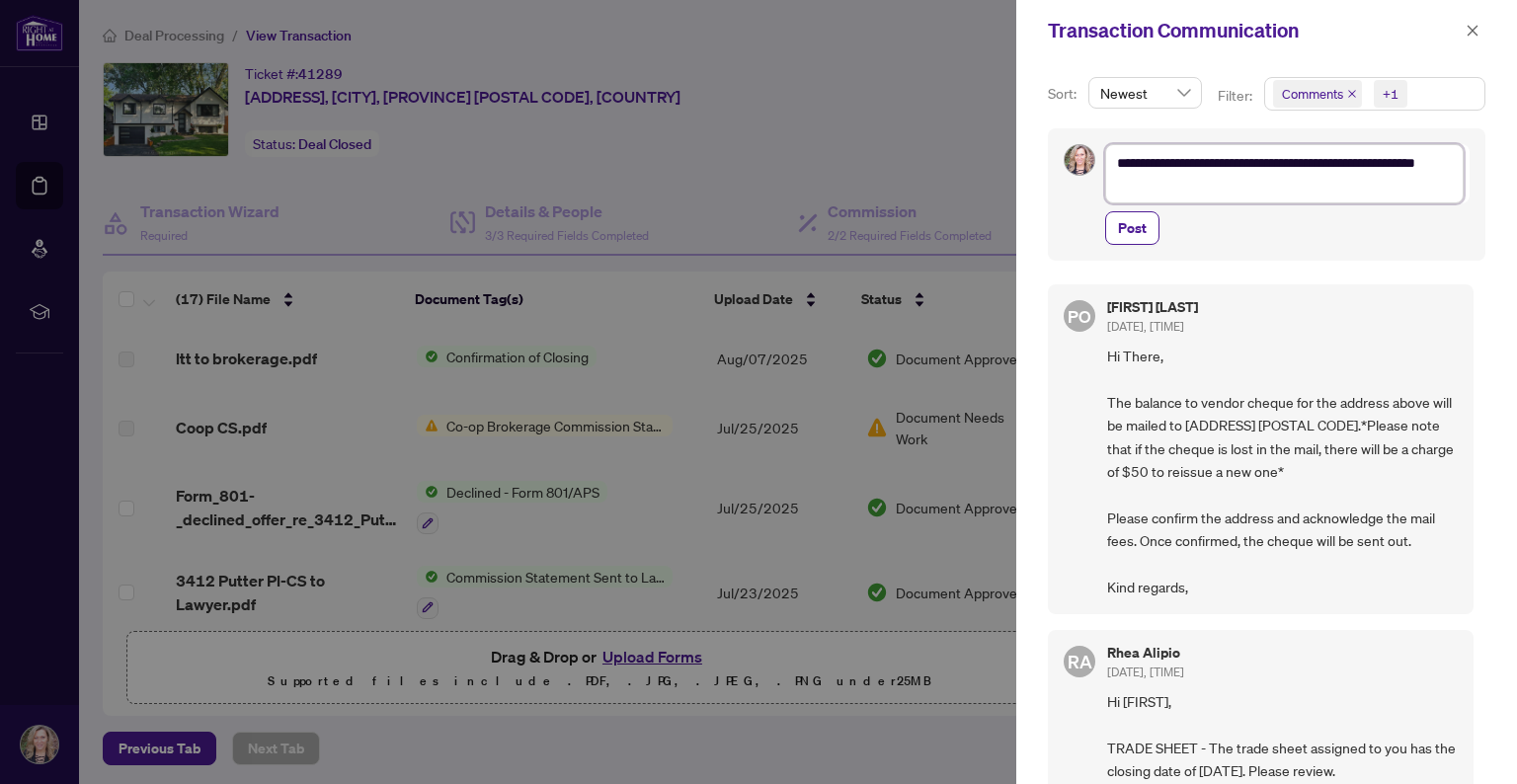 type on "**********" 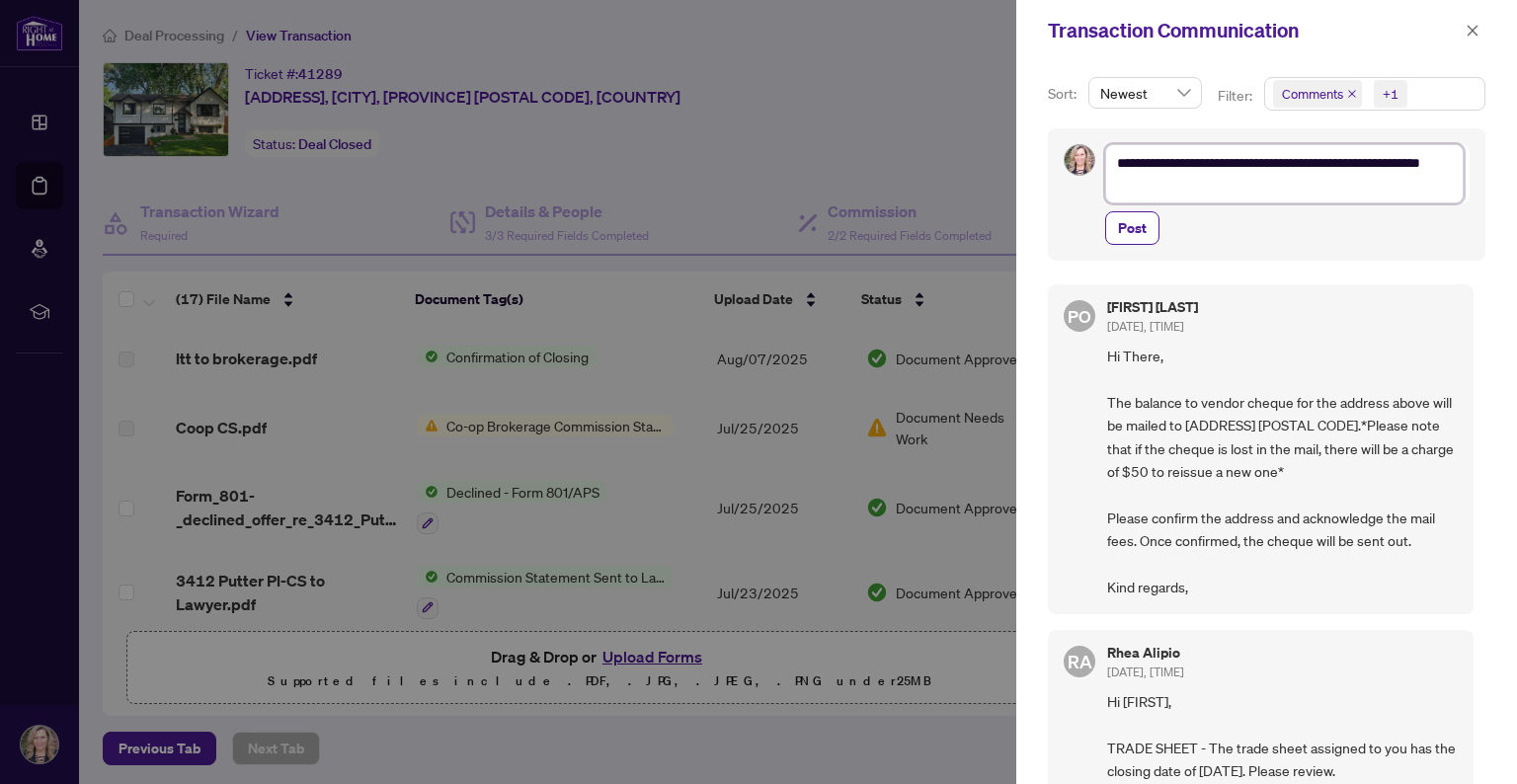 type on "**********" 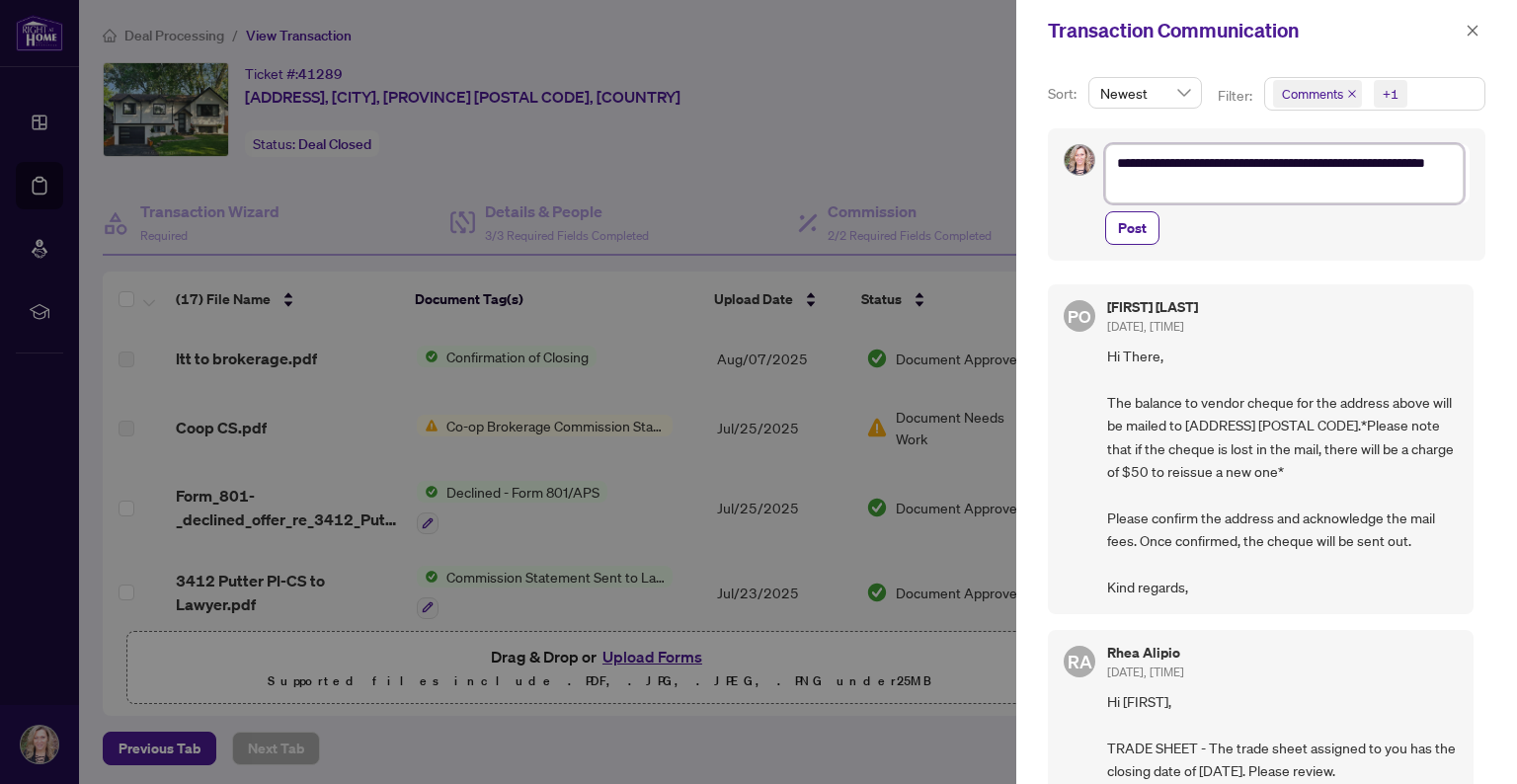 type on "**********" 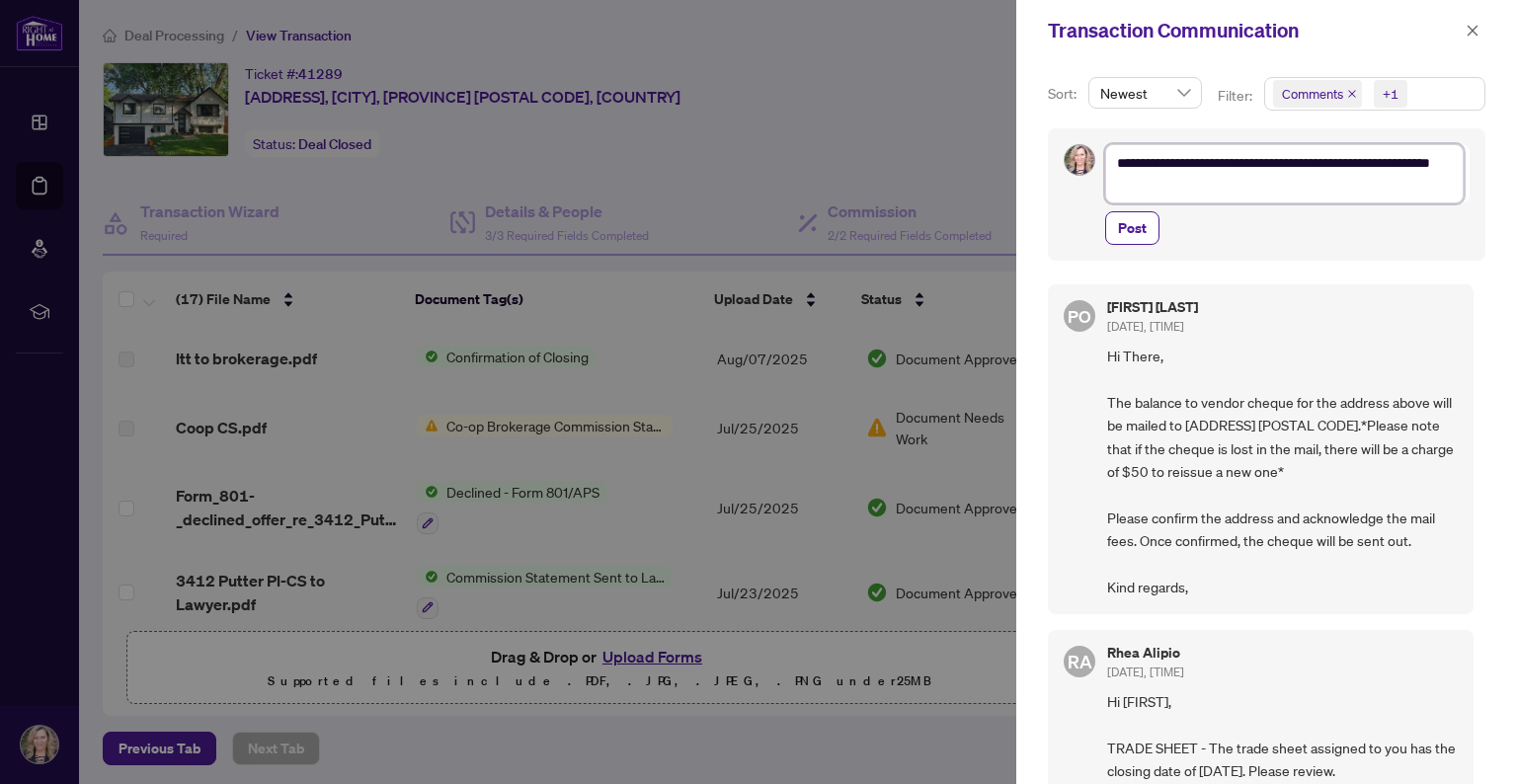 type on "**********" 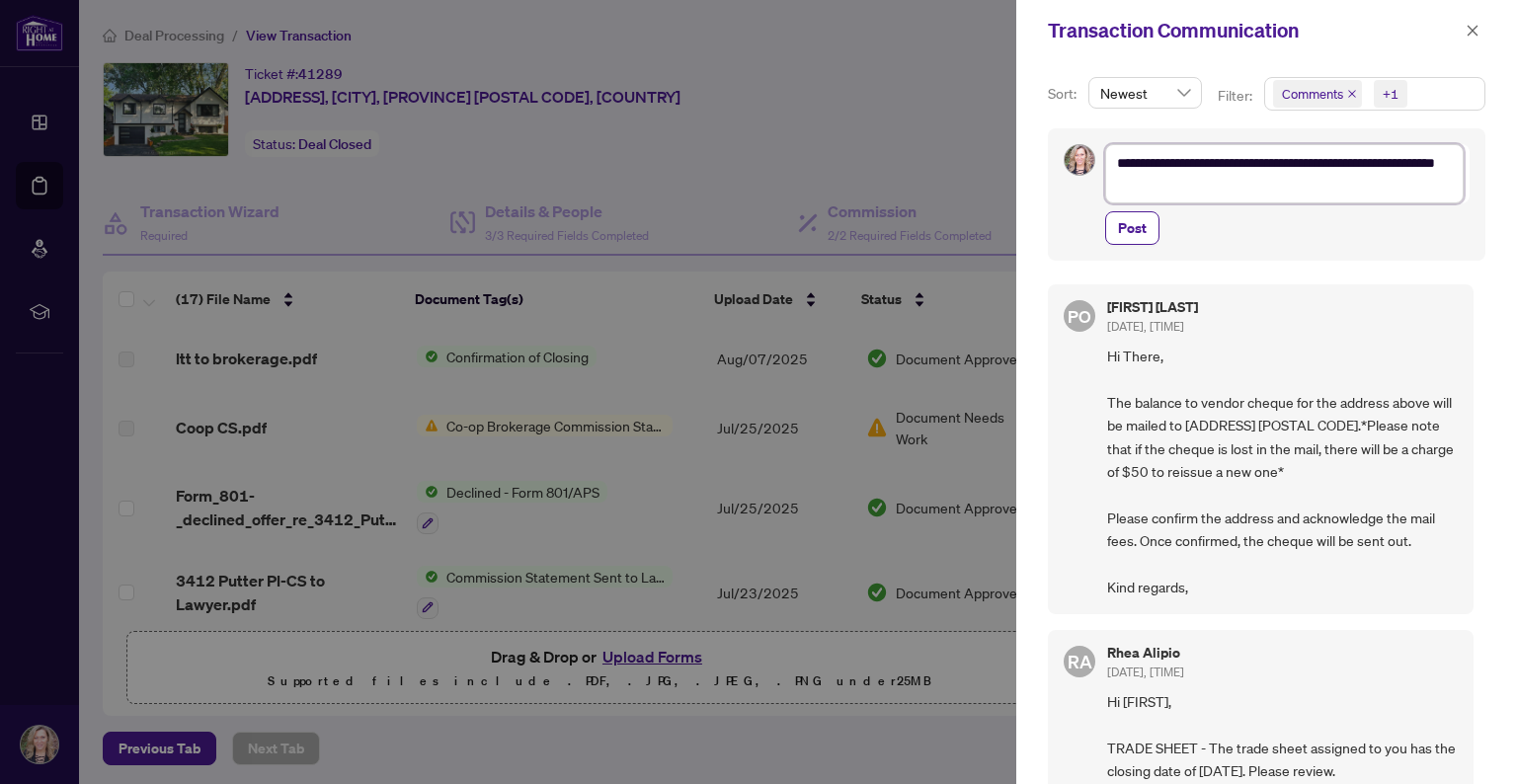 type on "**********" 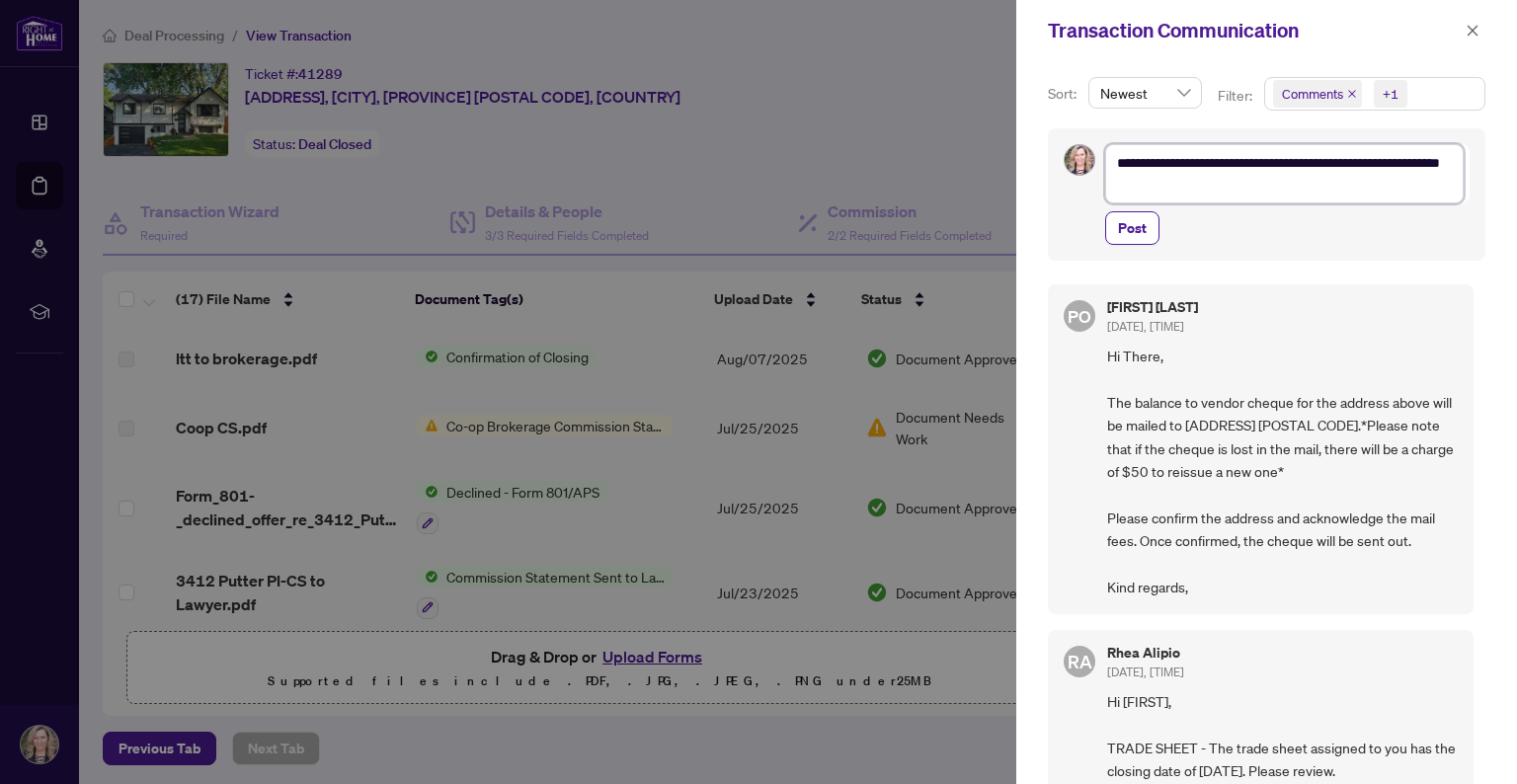 type on "**********" 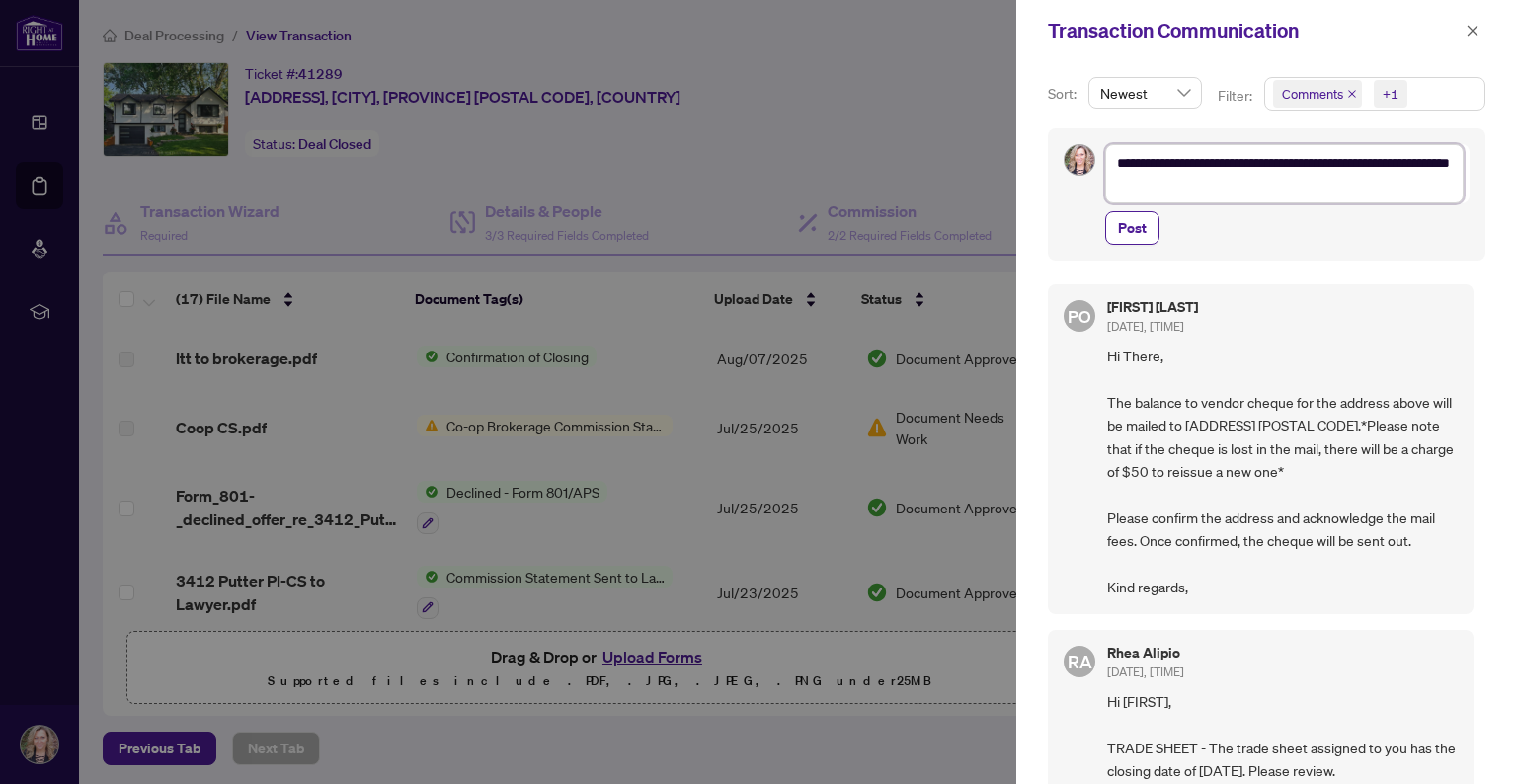 type on "**********" 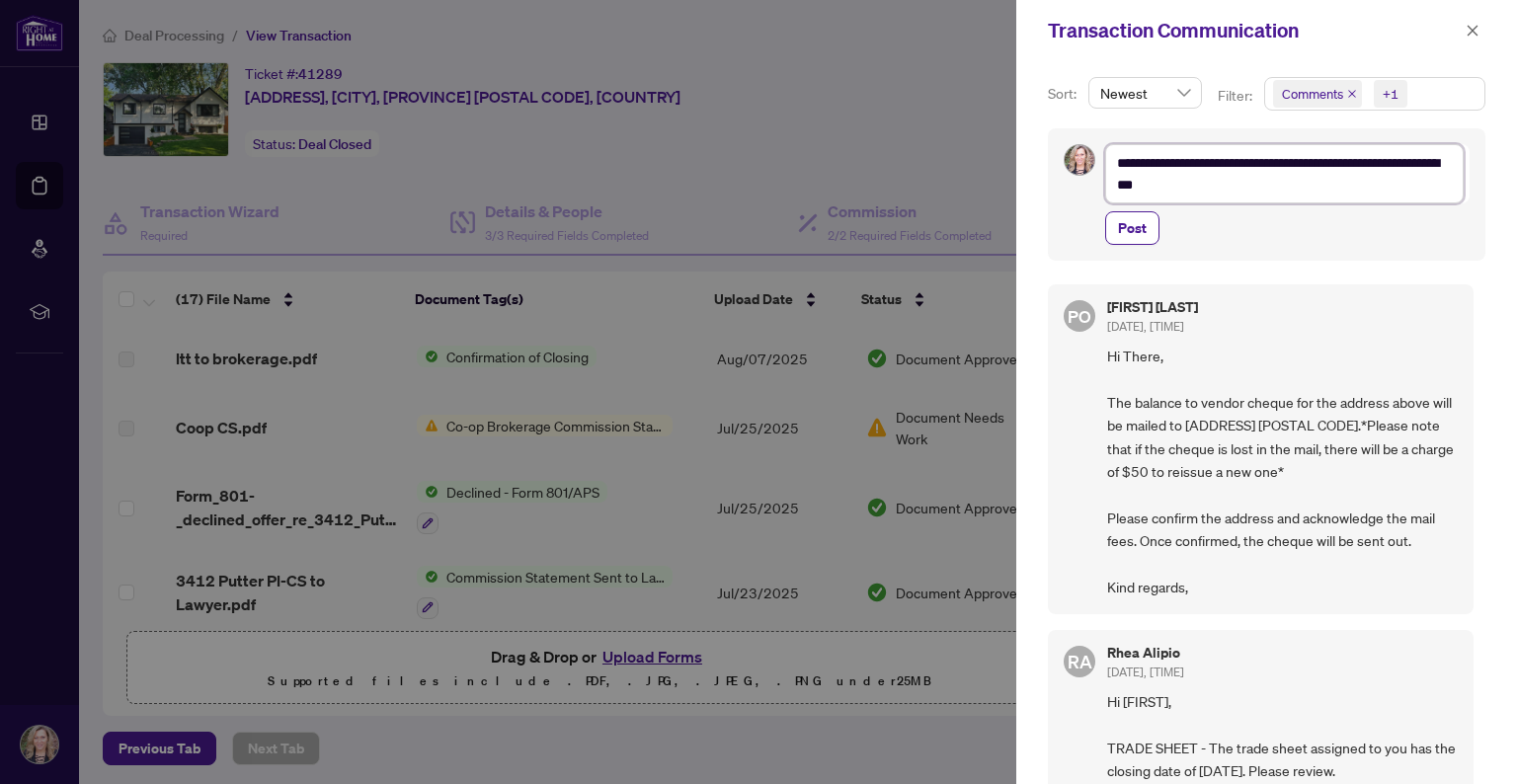 type on "**********" 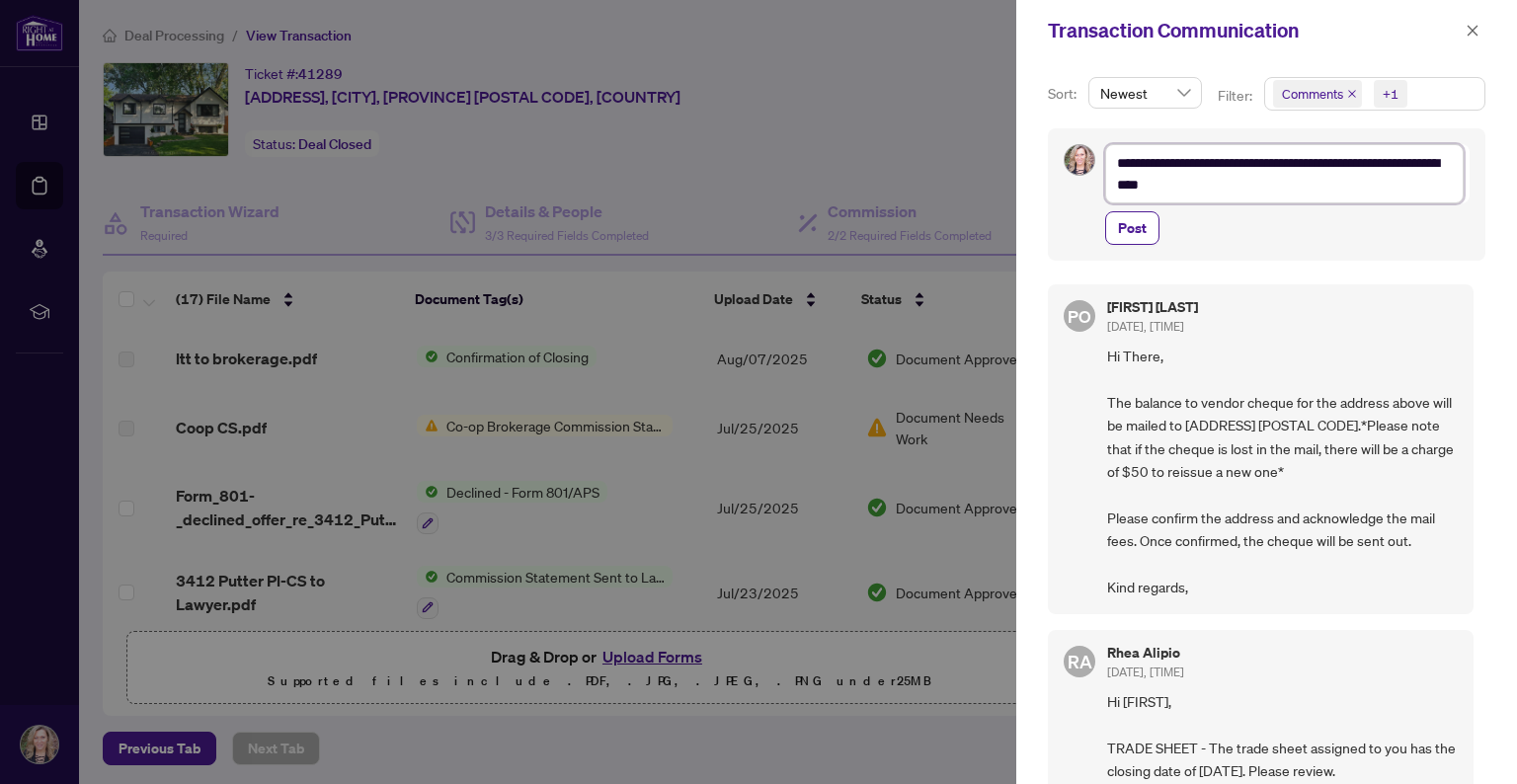 type on "**********" 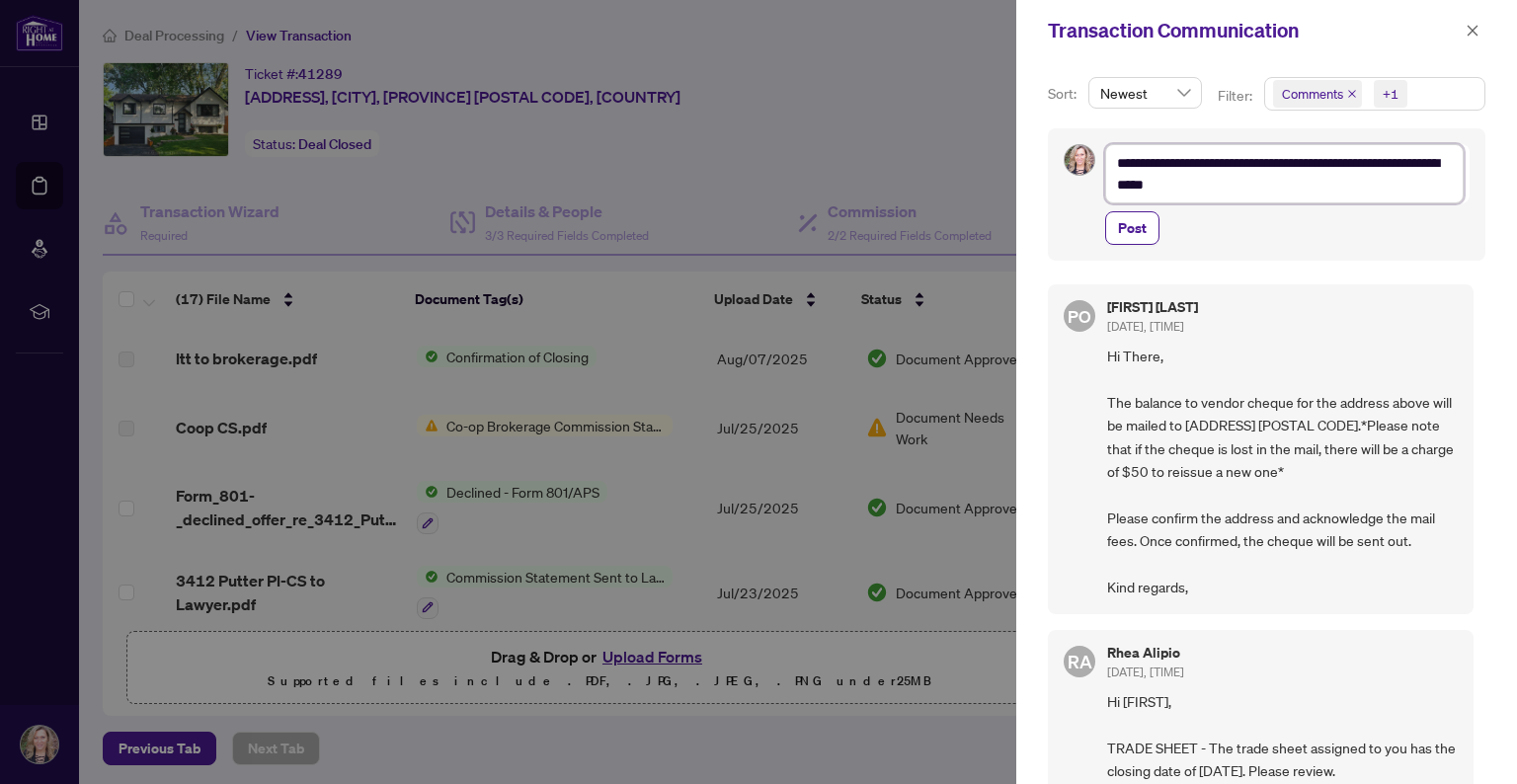 type on "**********" 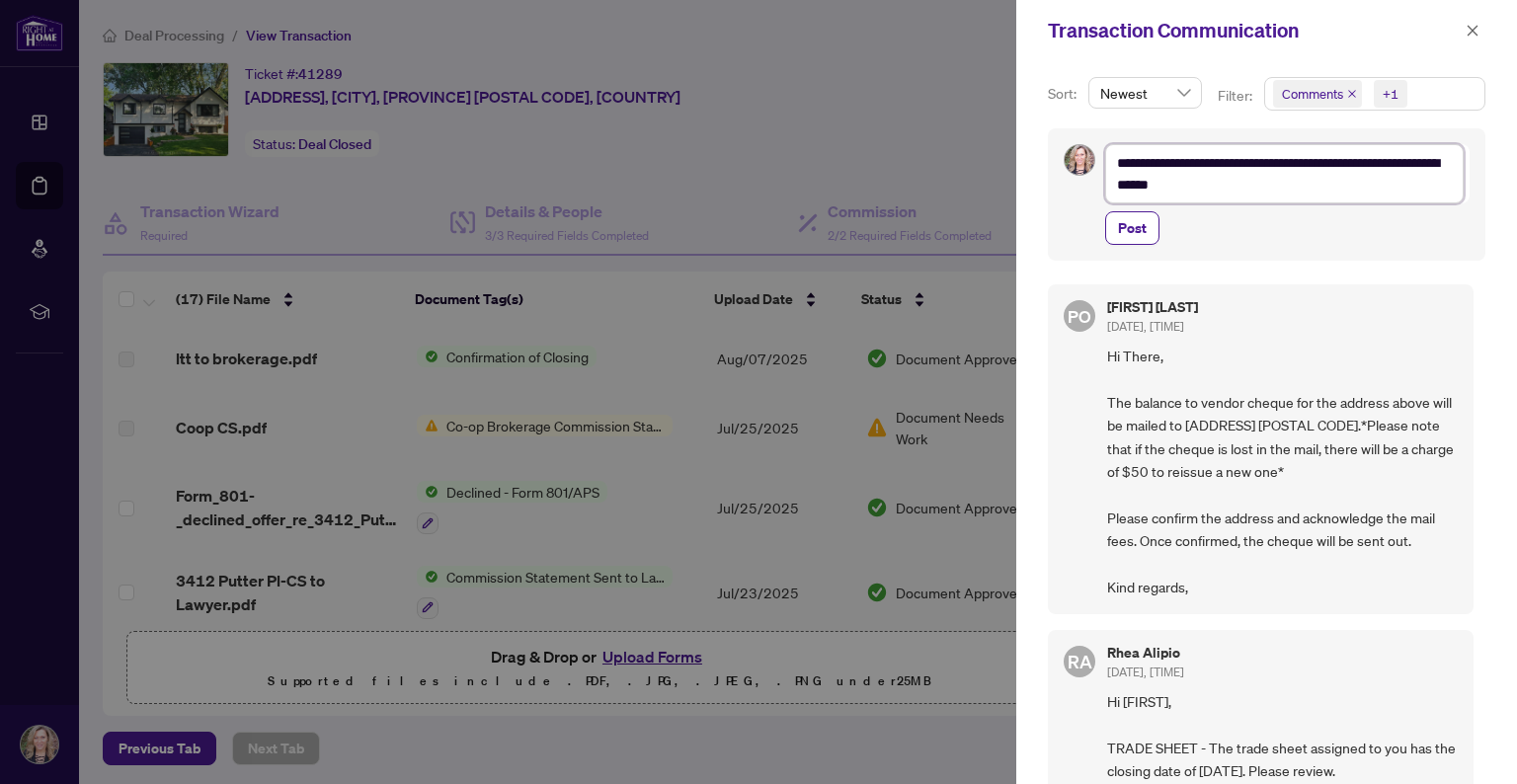 type on "**********" 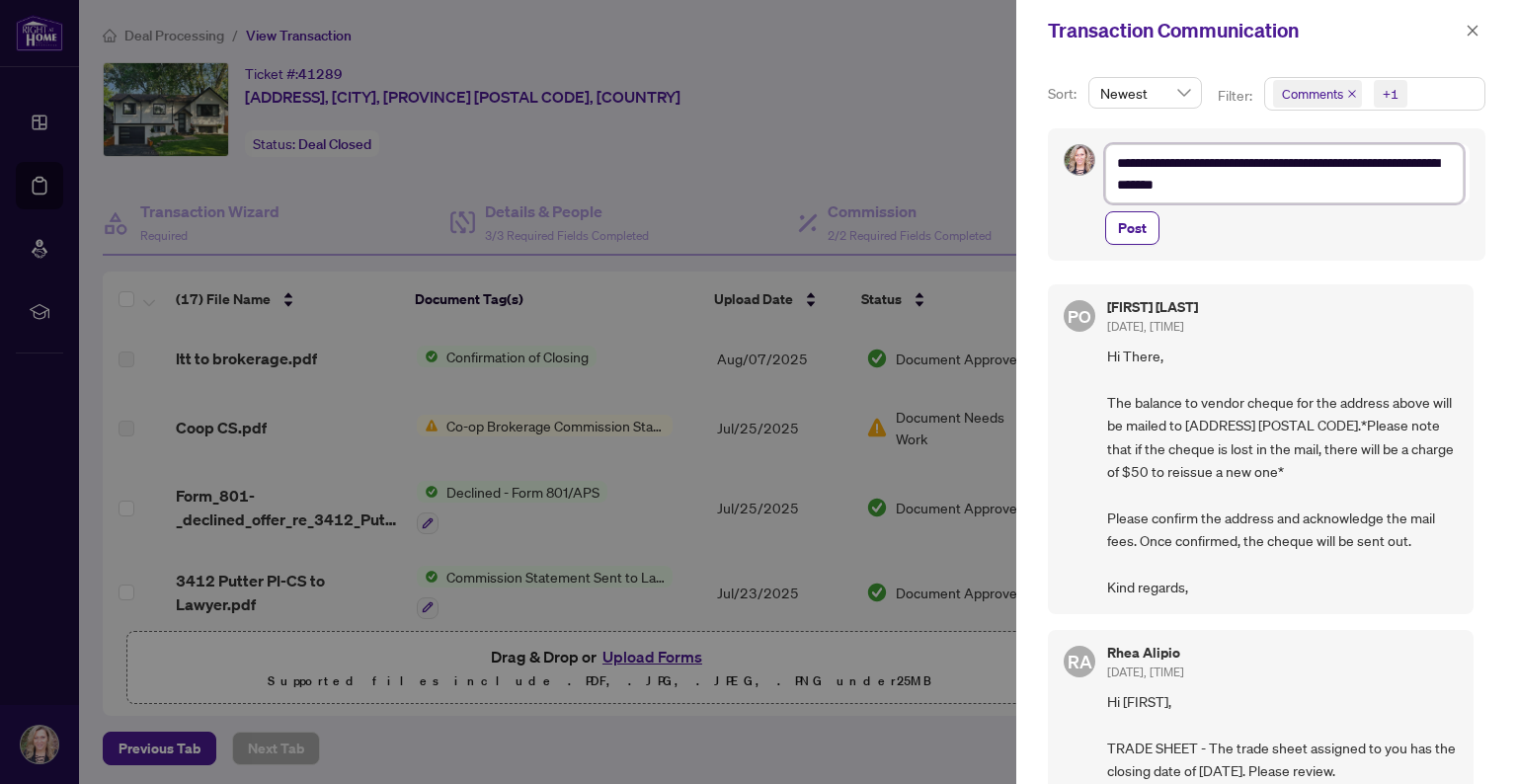 type on "**********" 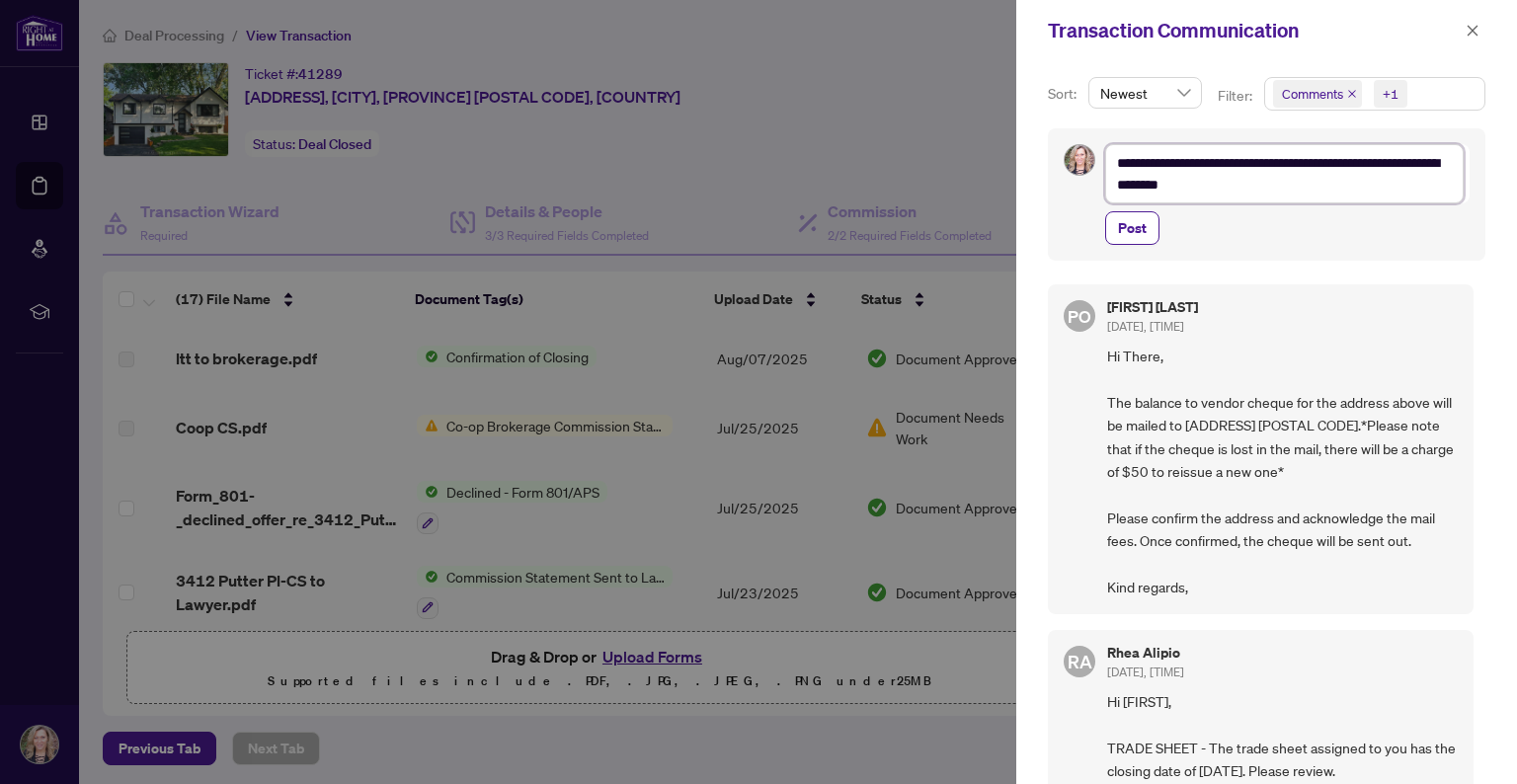 type on "**********" 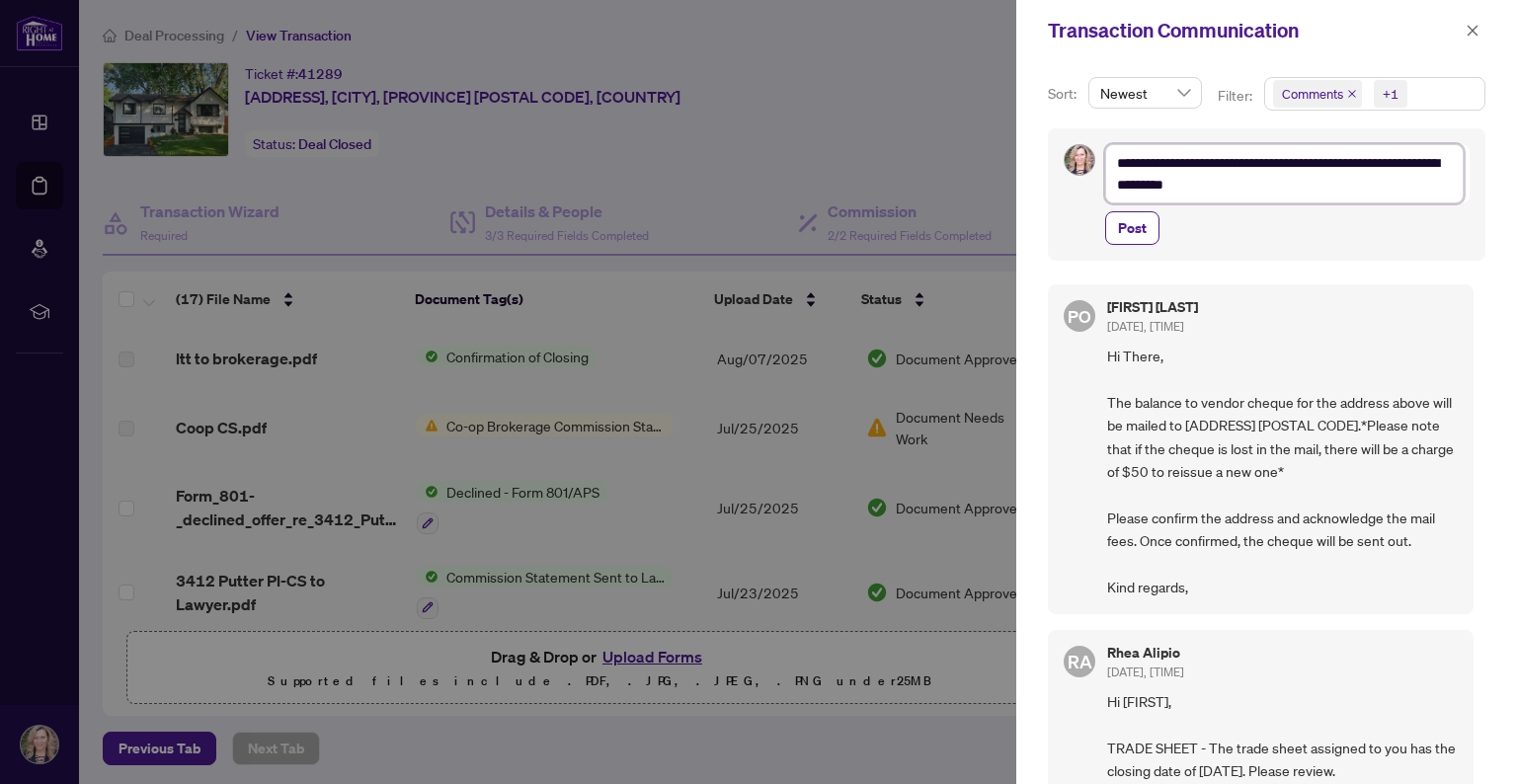 type on "**********" 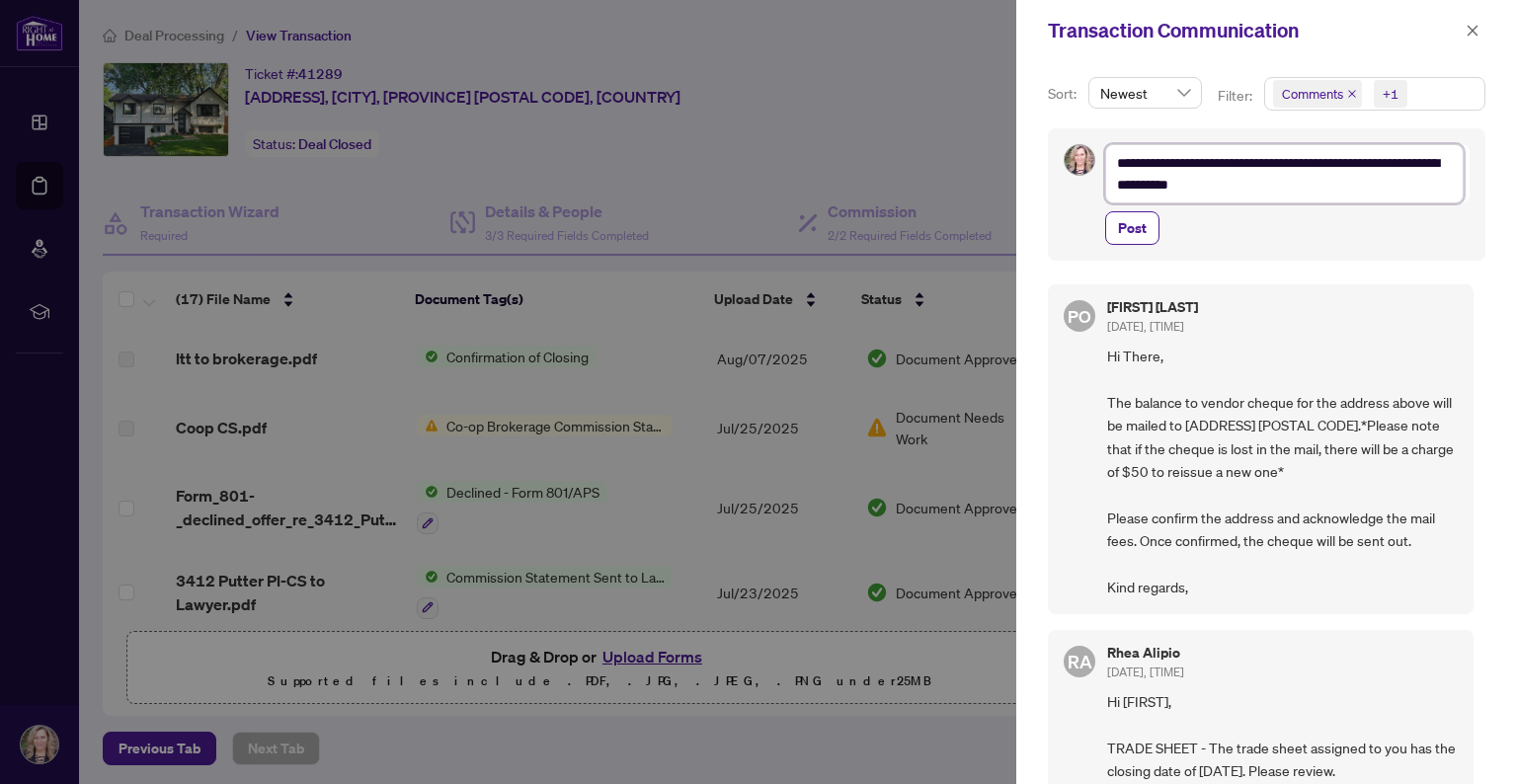 type on "**********" 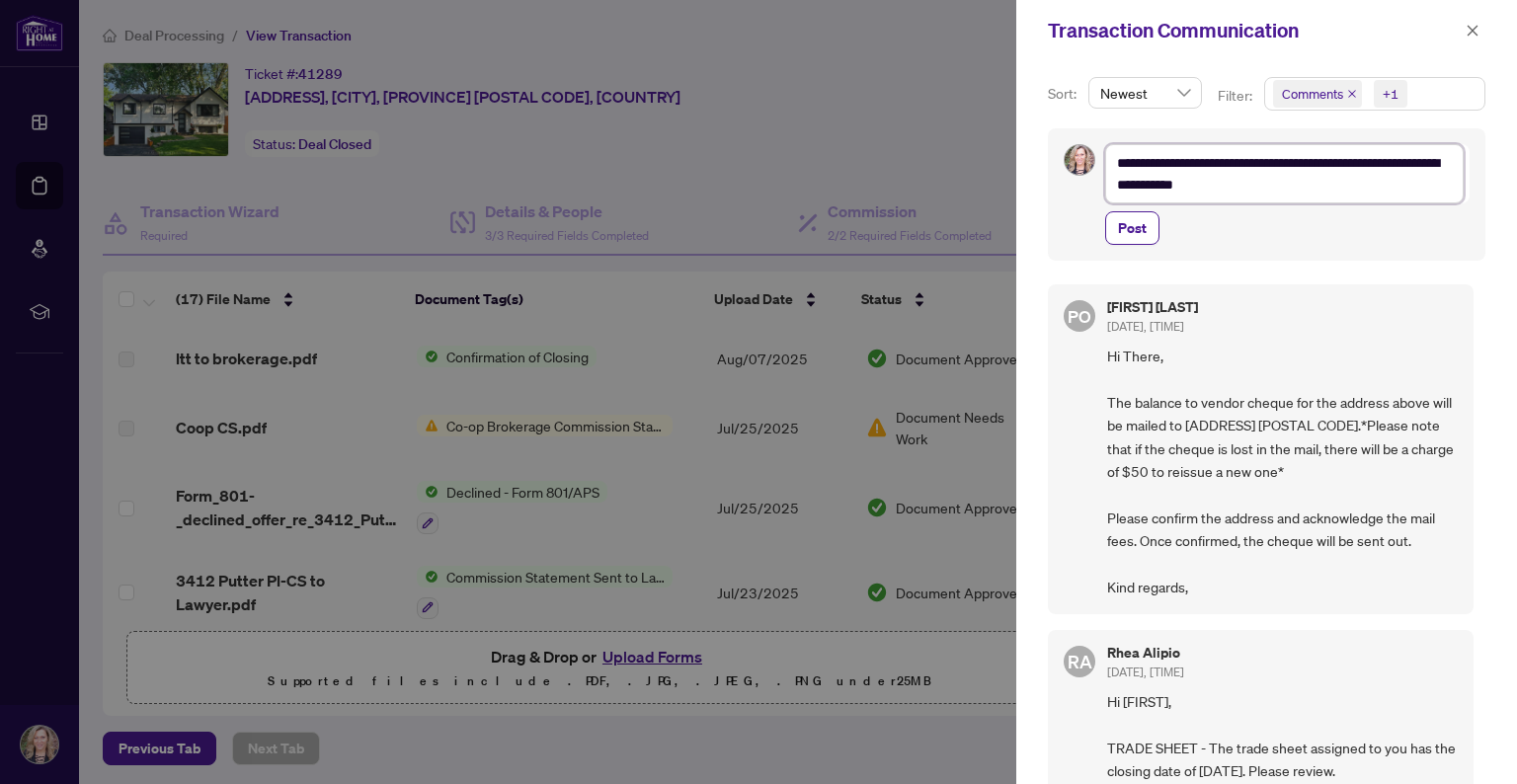 type on "**********" 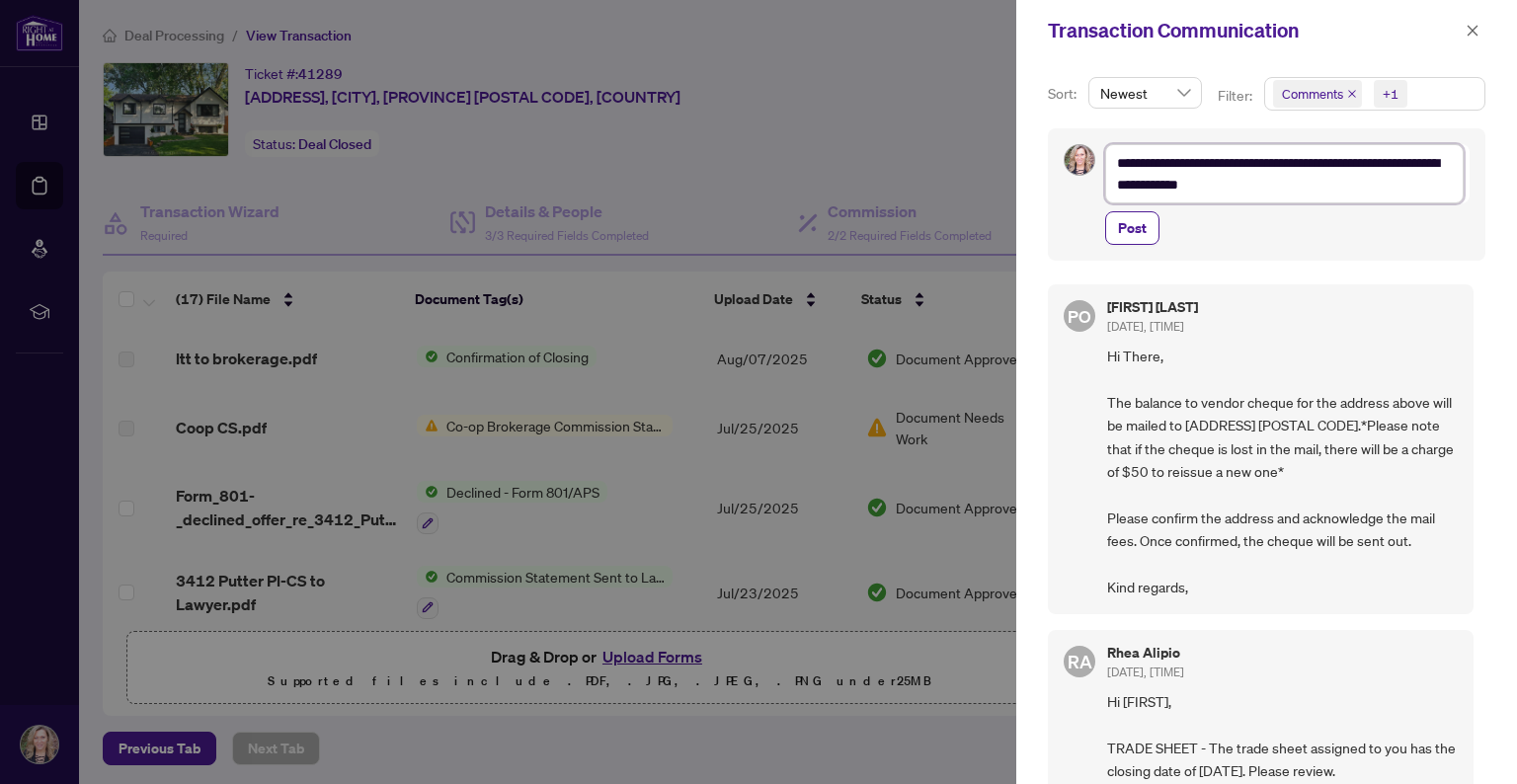 type on "**********" 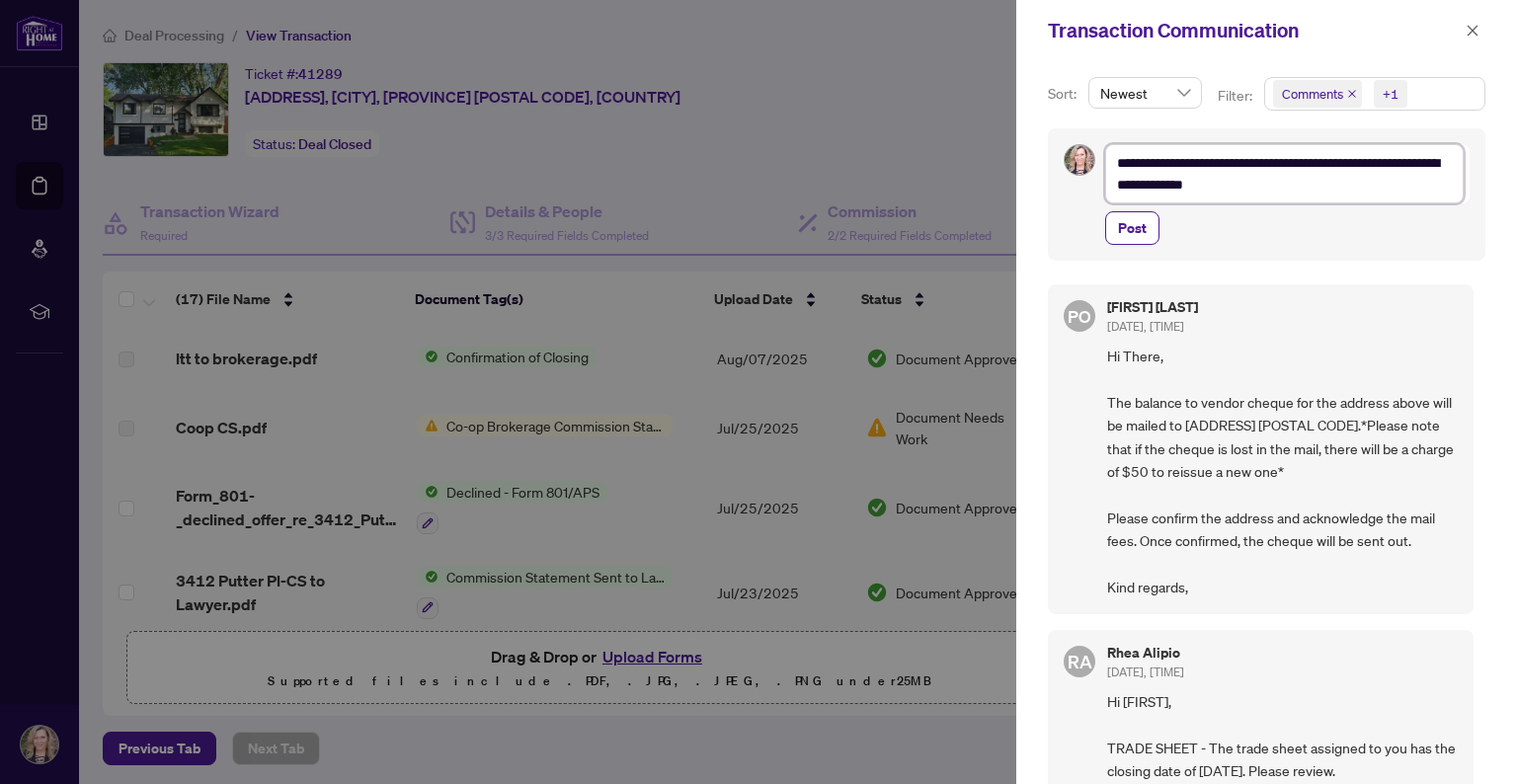 type on "**********" 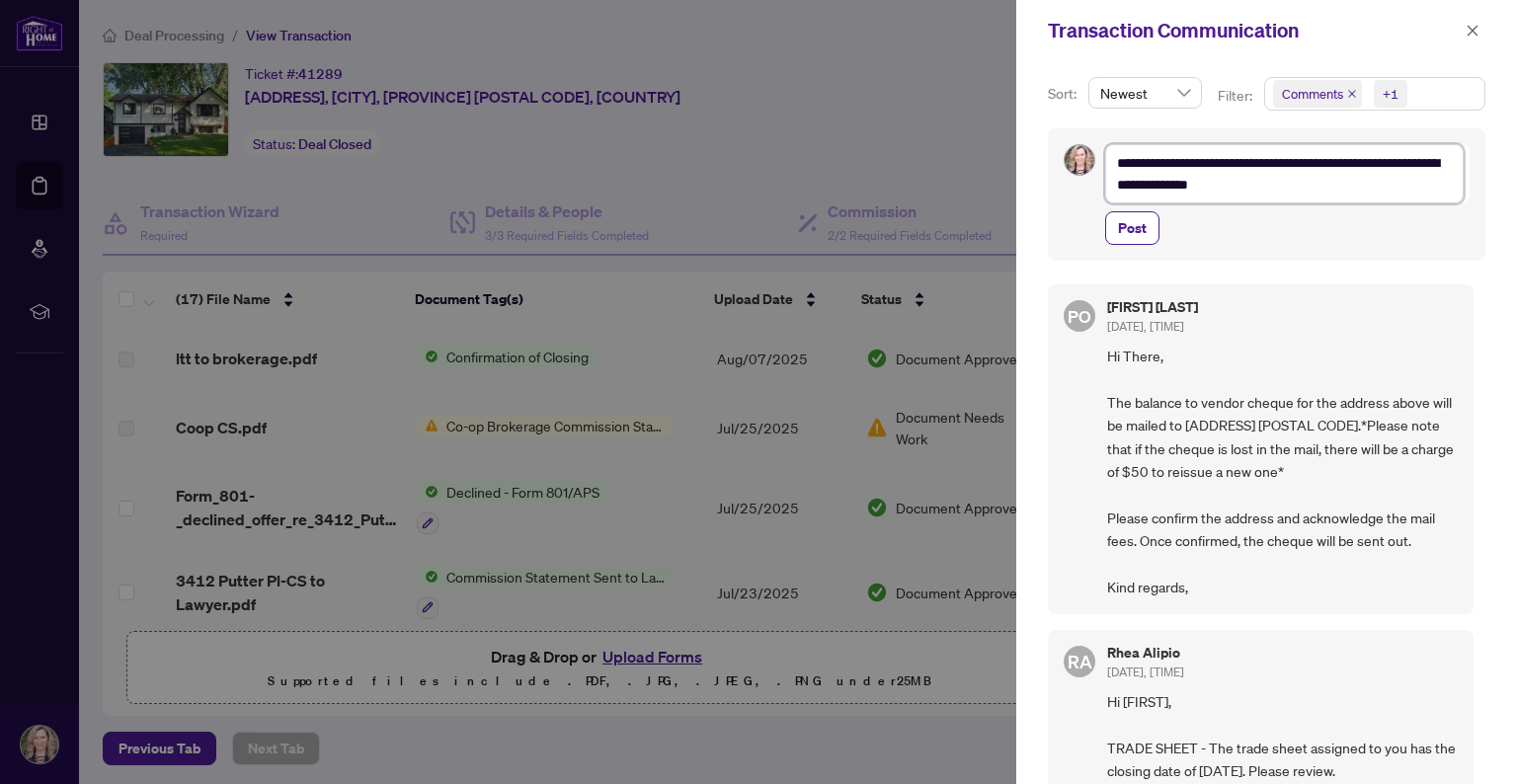 type on "**********" 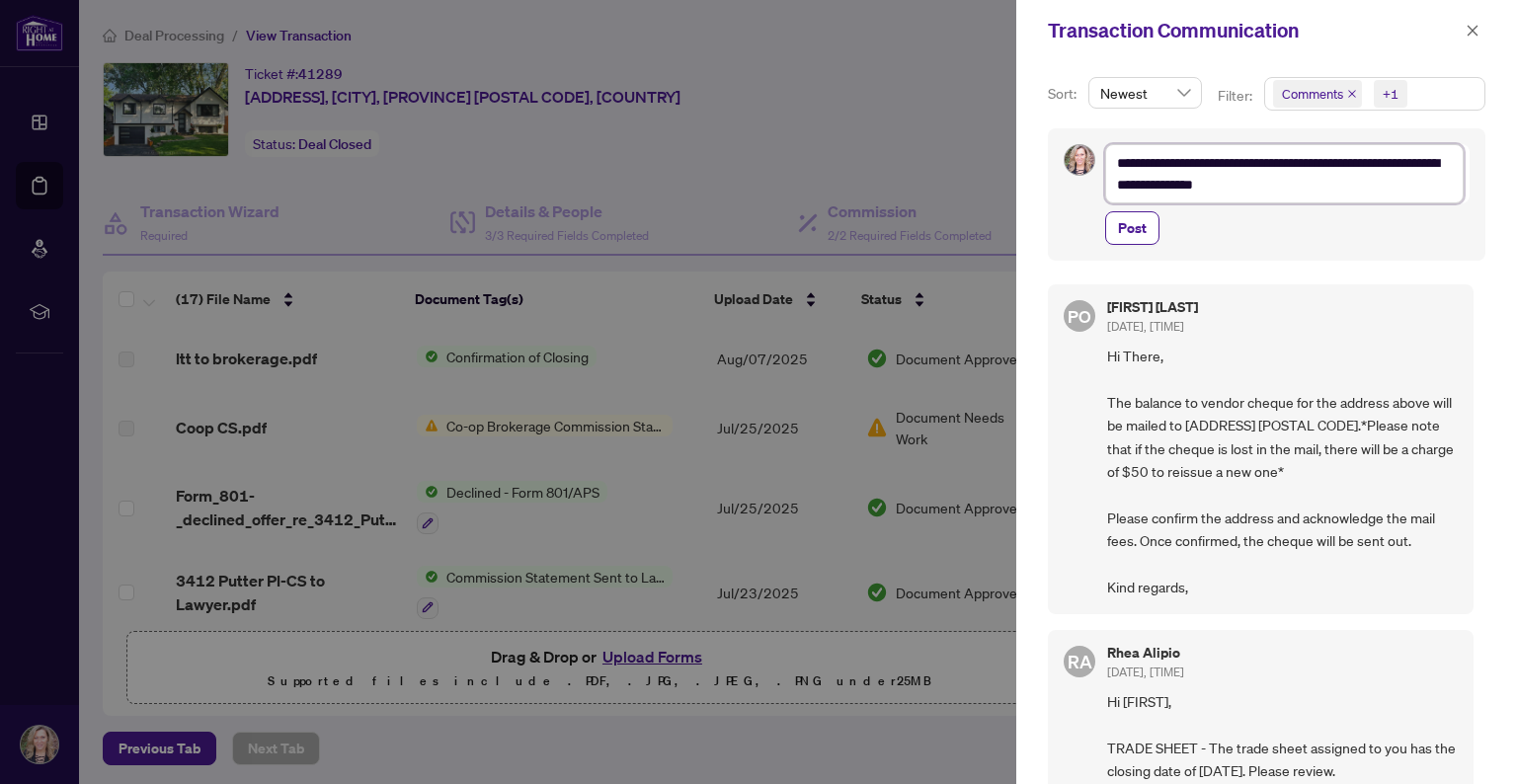 type on "**********" 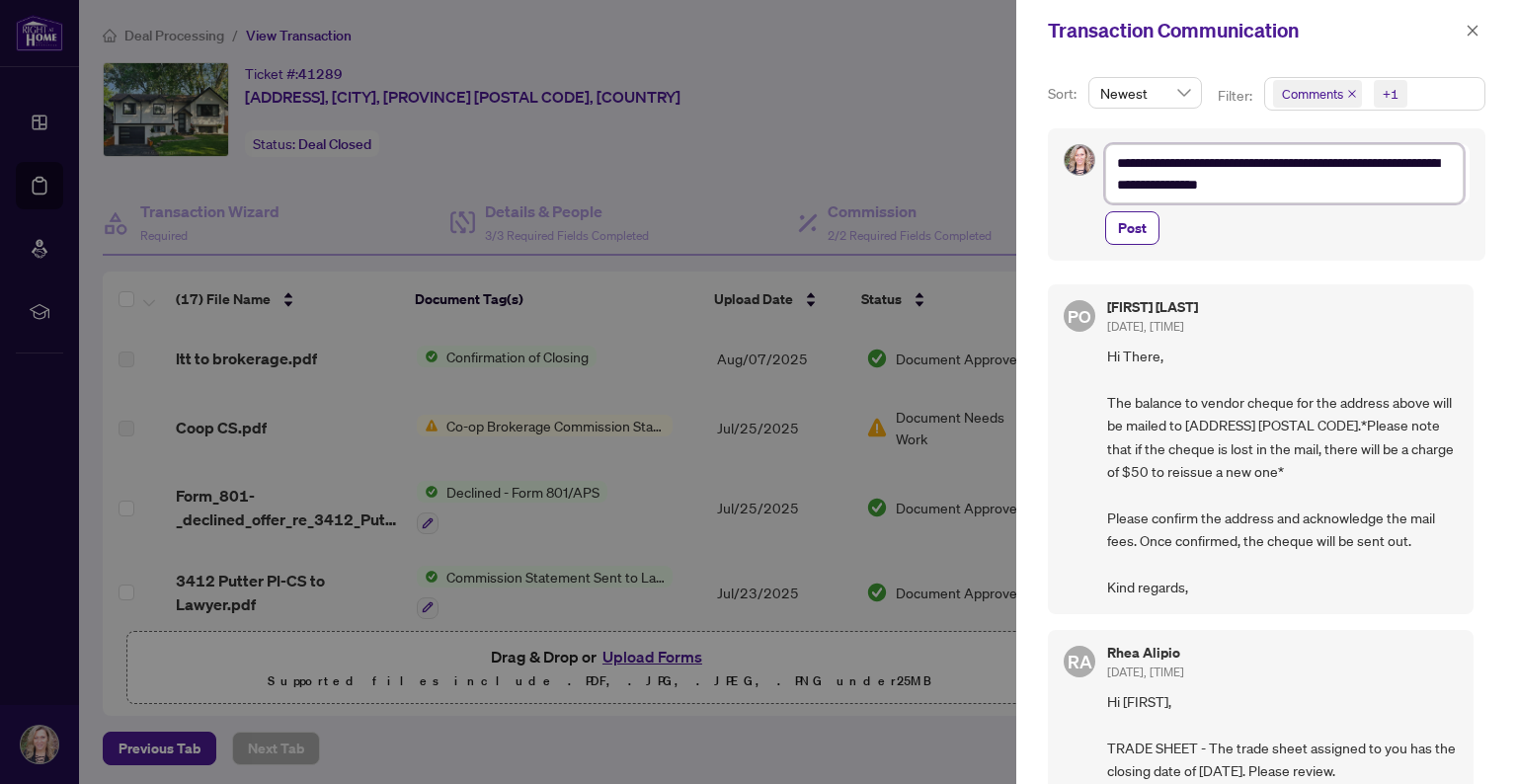 type 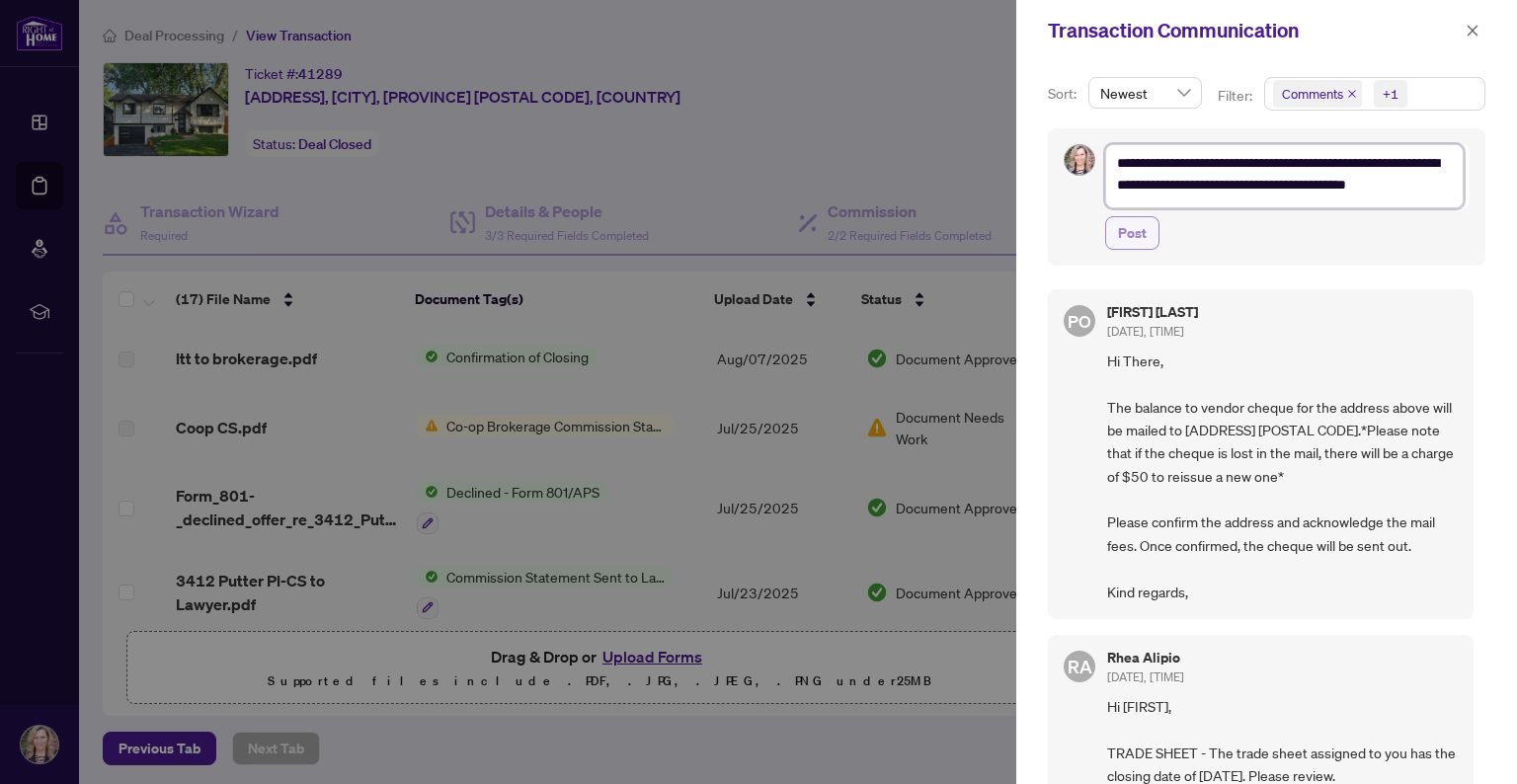 scroll, scrollTop: 0, scrollLeft: 0, axis: both 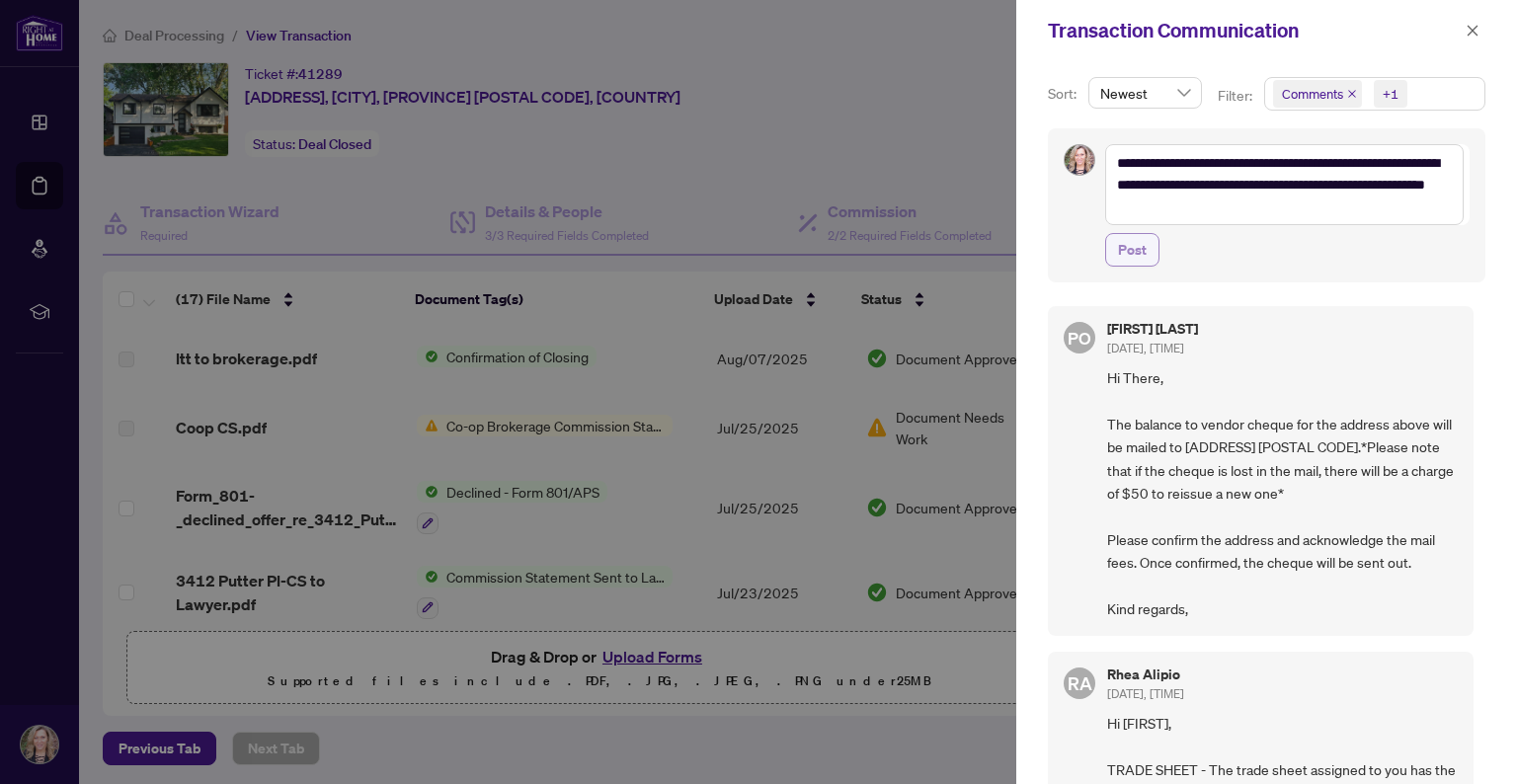 click on "Post" at bounding box center [1132, 250] 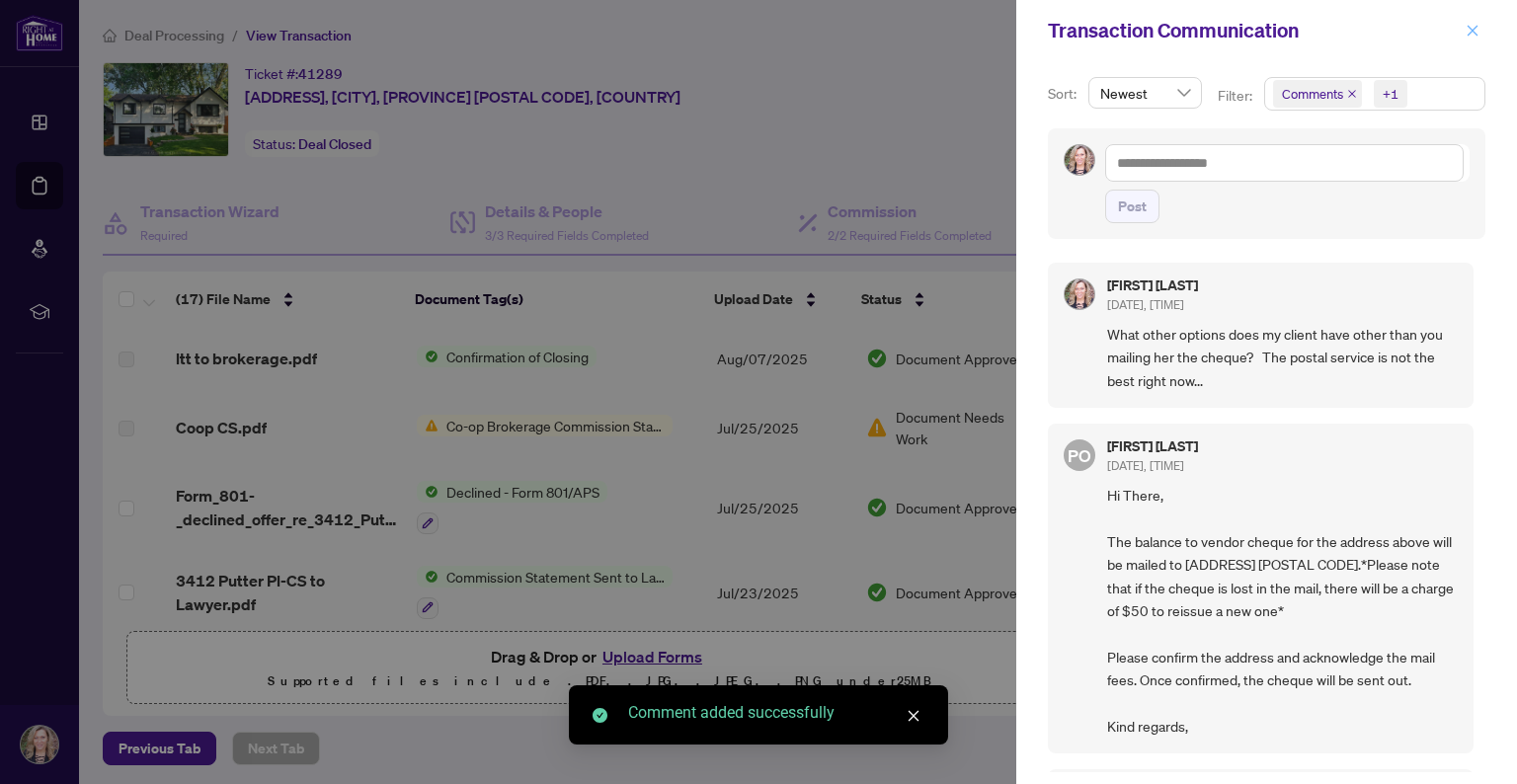 click 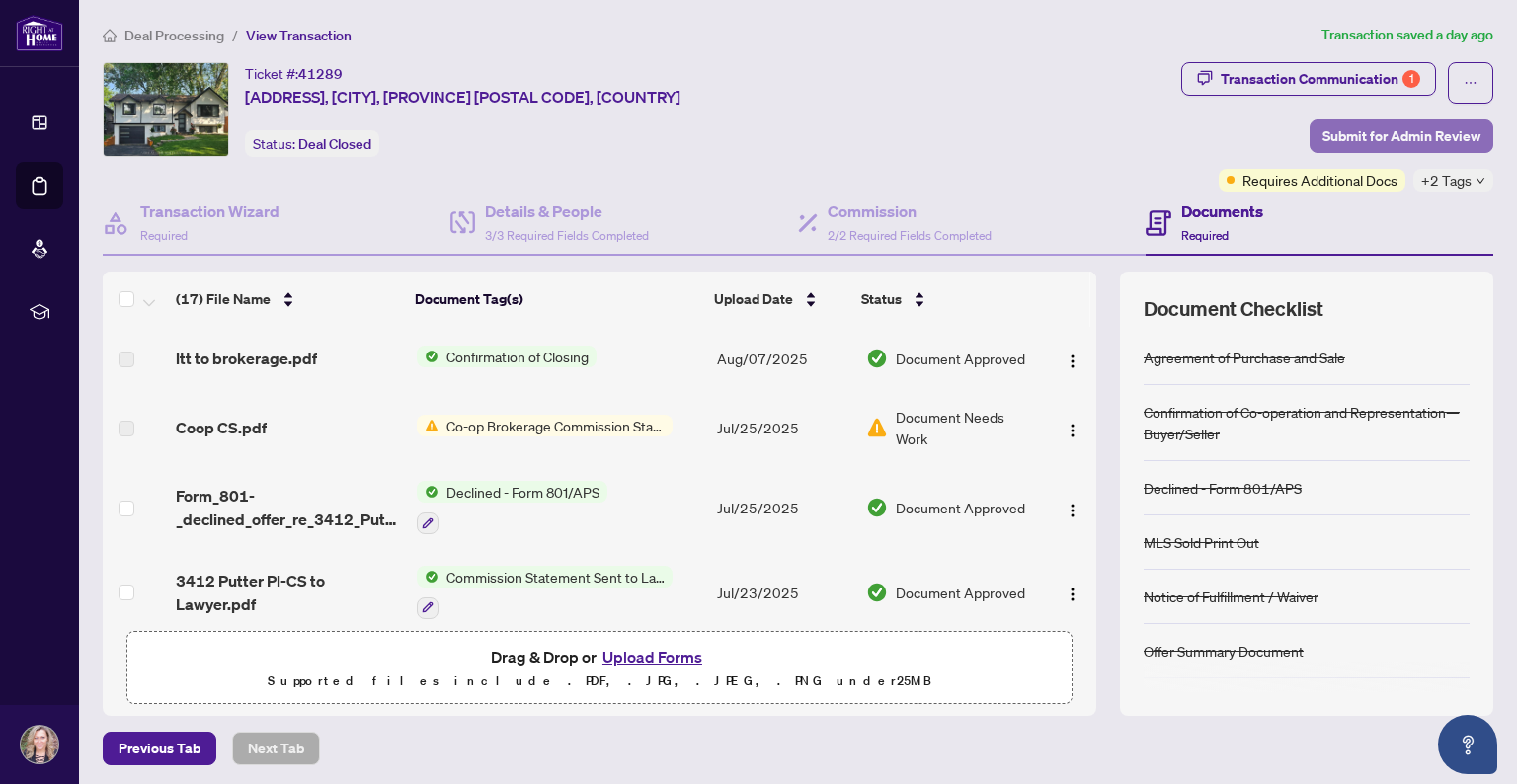 click on "Submit for Admin Review" at bounding box center (1401, 136) 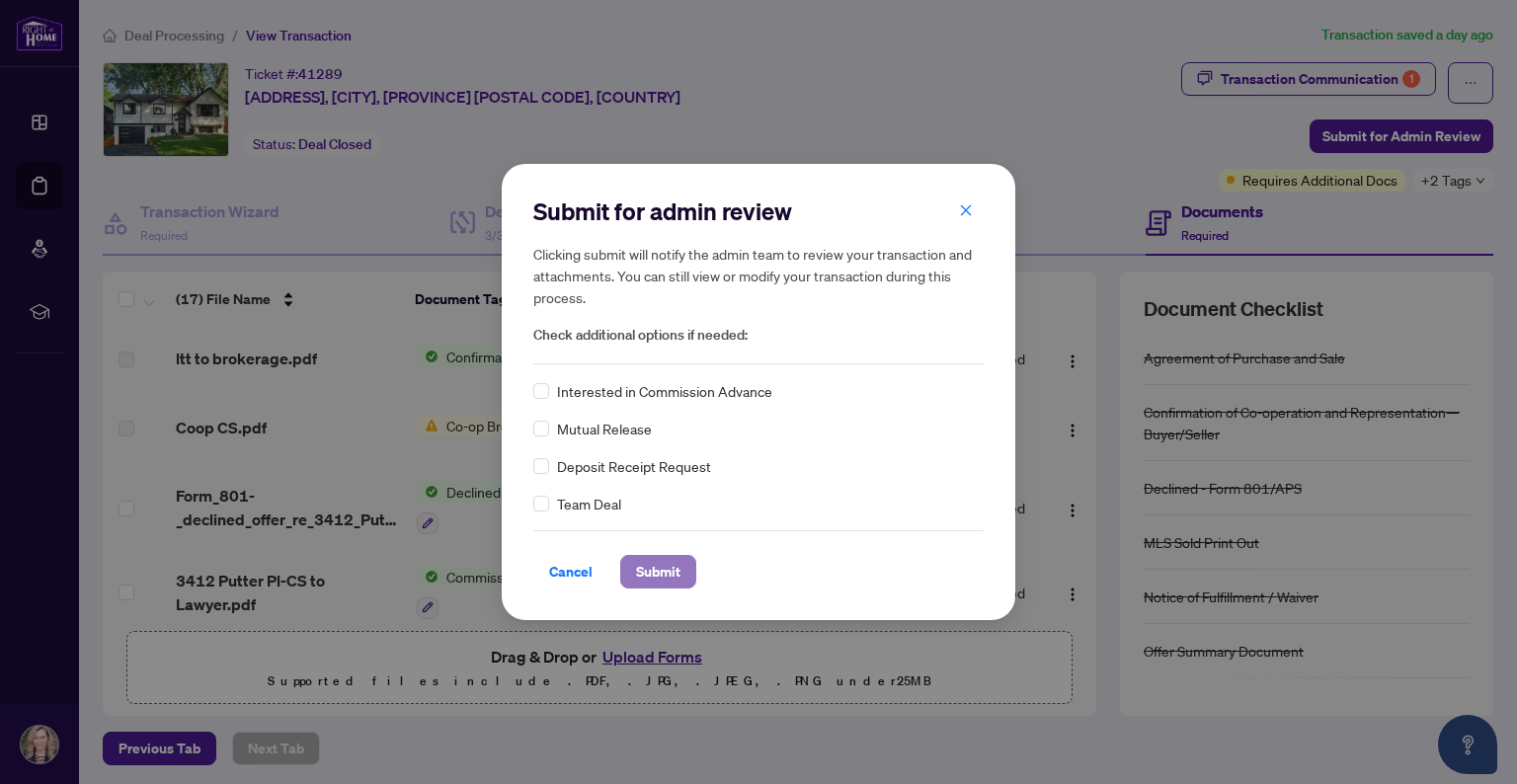 click on "Submit" at bounding box center (658, 572) 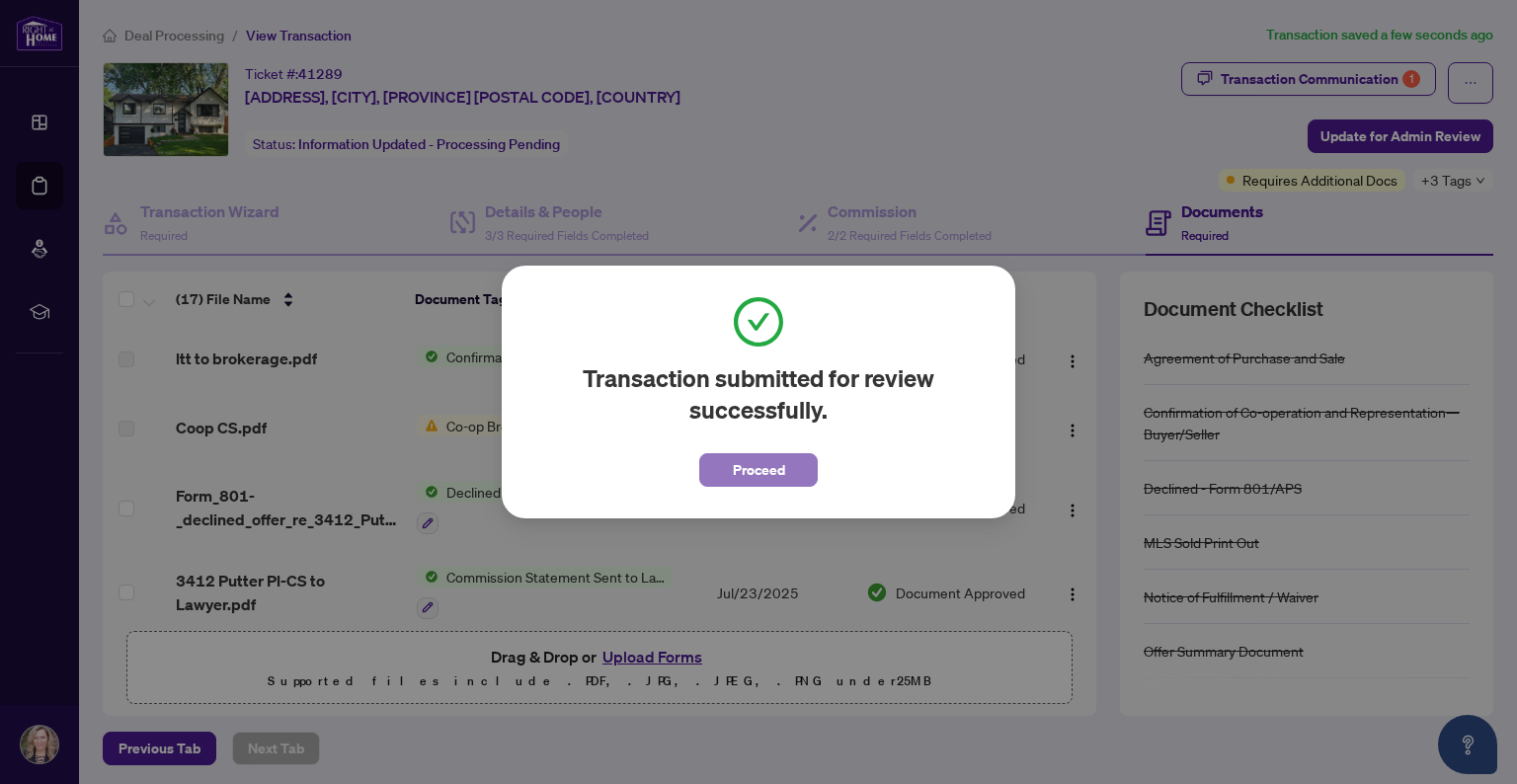 click on "Proceed" at bounding box center (758, 470) 